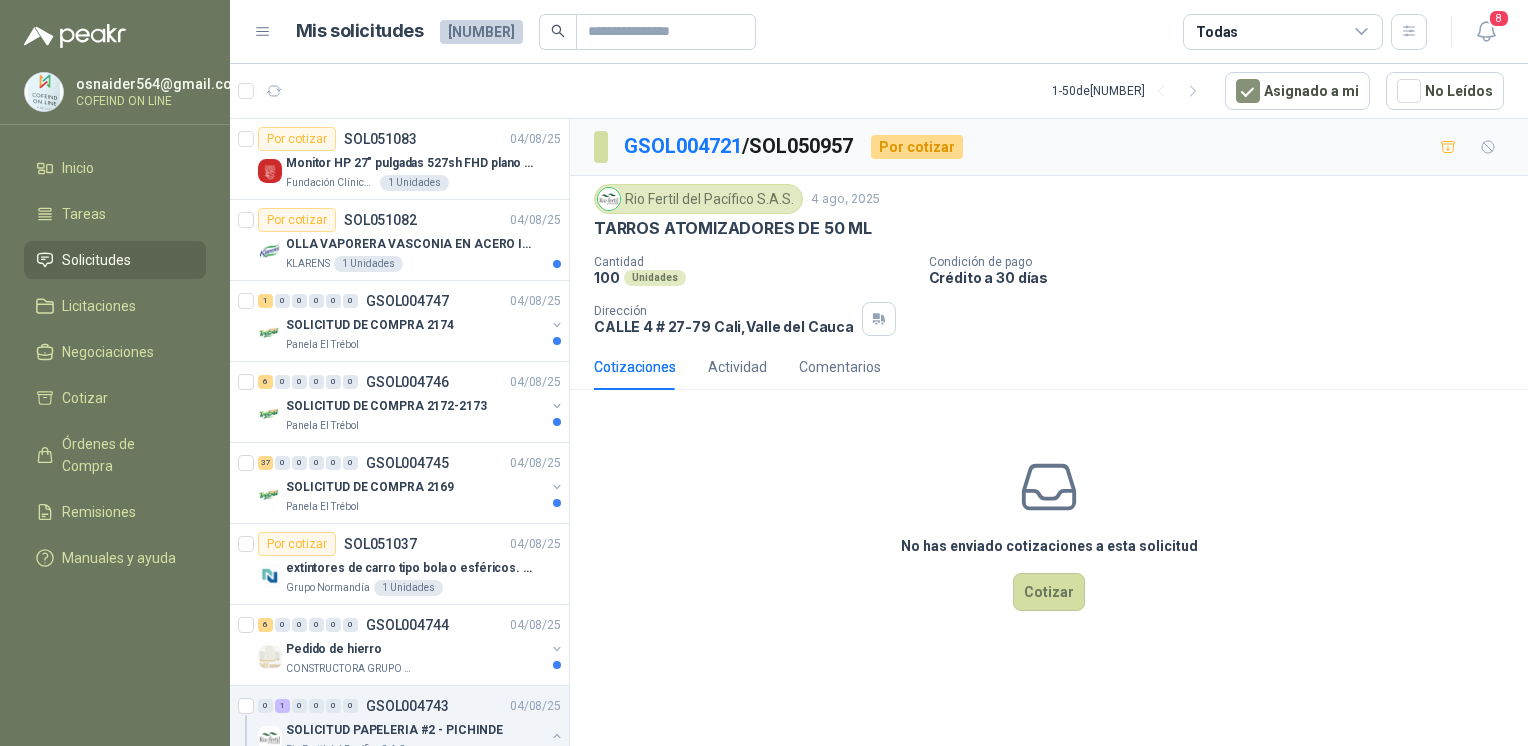 scroll, scrollTop: 0, scrollLeft: 0, axis: both 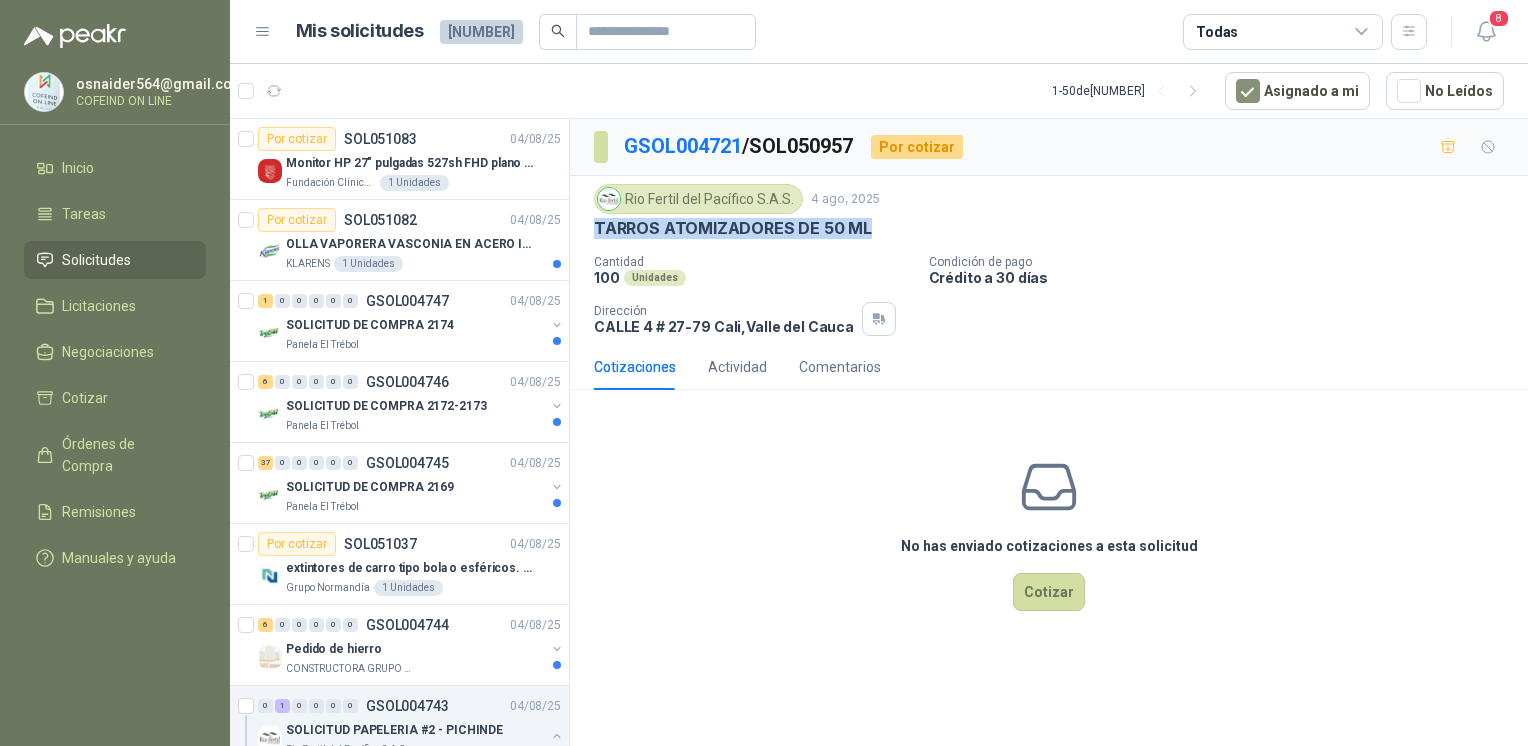 click on "[NUMBER] Unidades" at bounding box center (420, 4800) 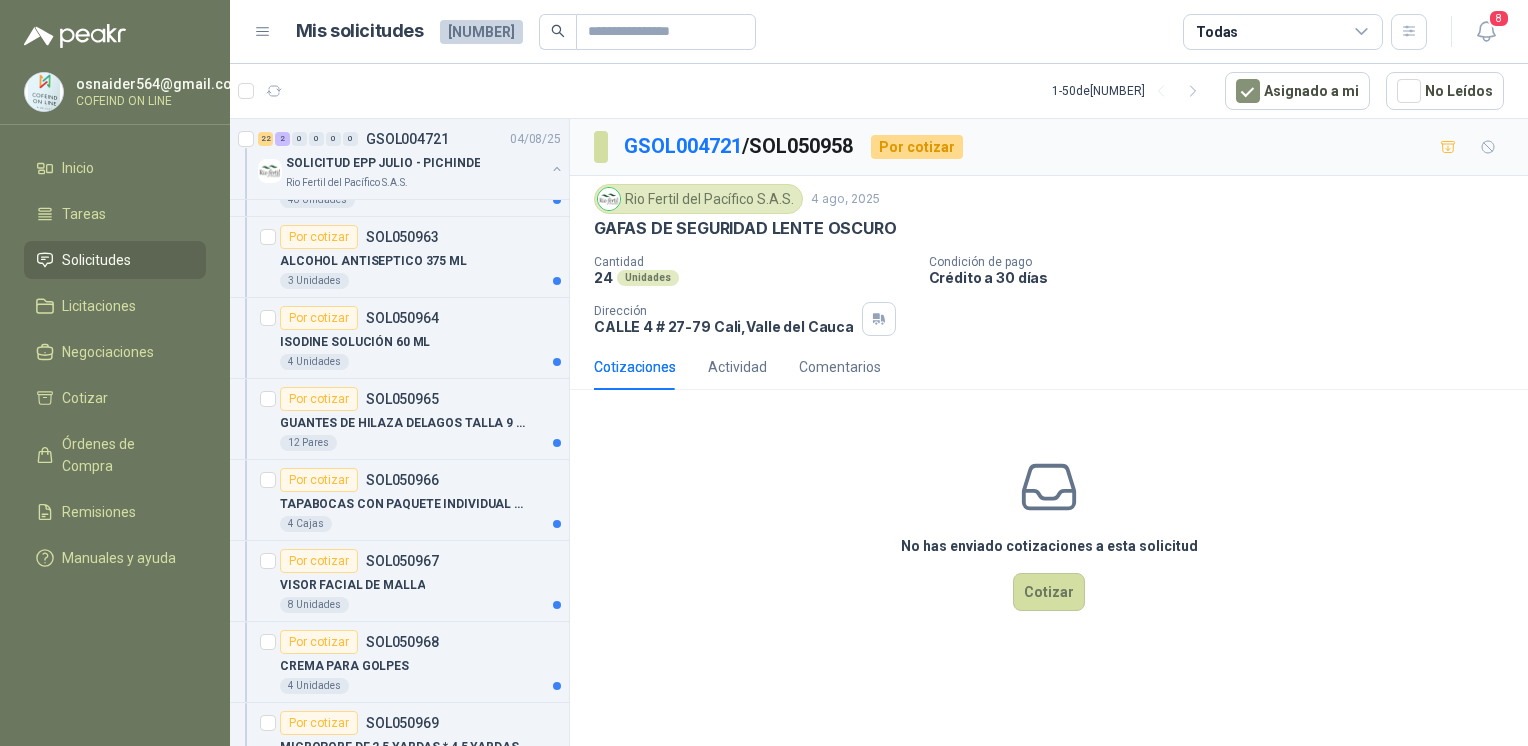 scroll, scrollTop: 4967, scrollLeft: 0, axis: vertical 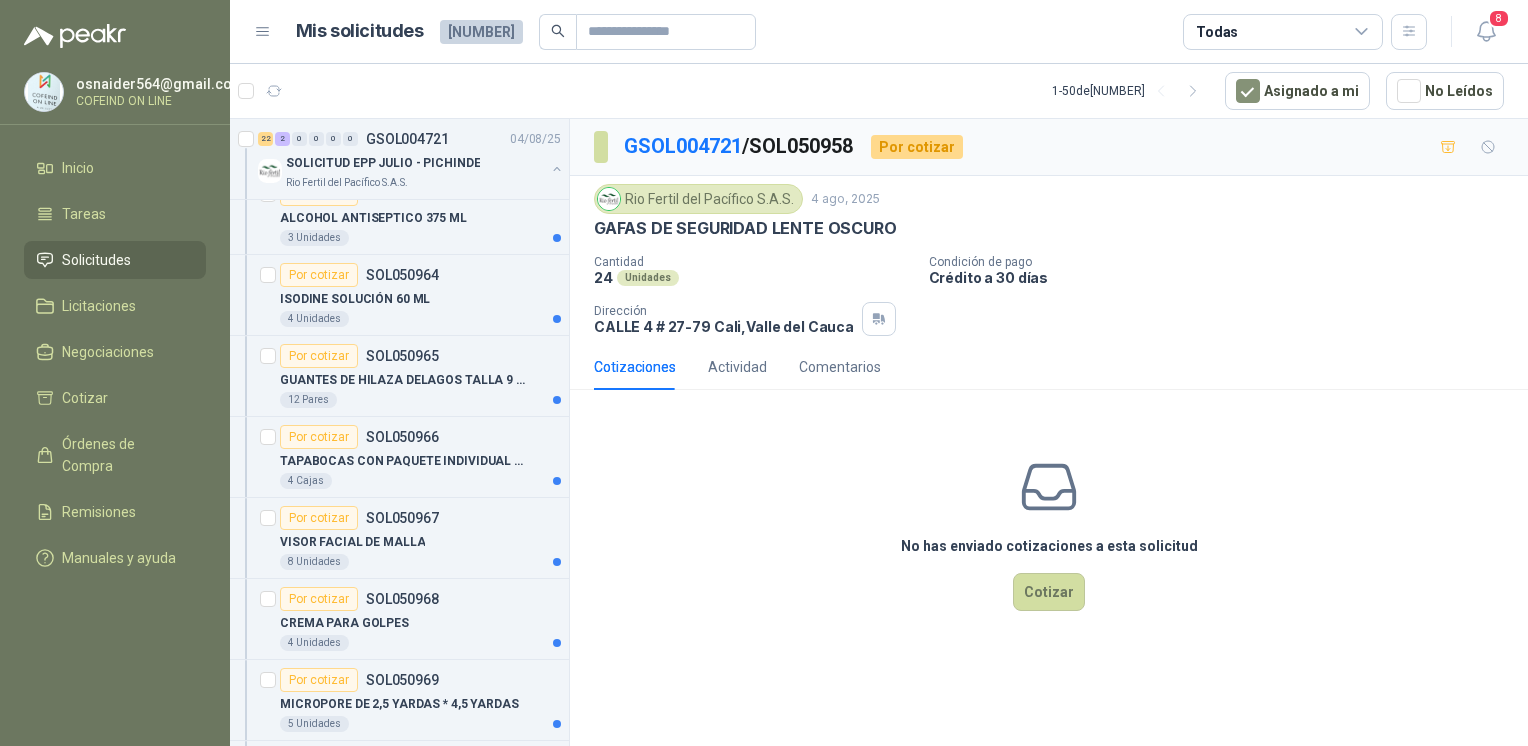 click on "8   Unidades" at bounding box center [420, 562] 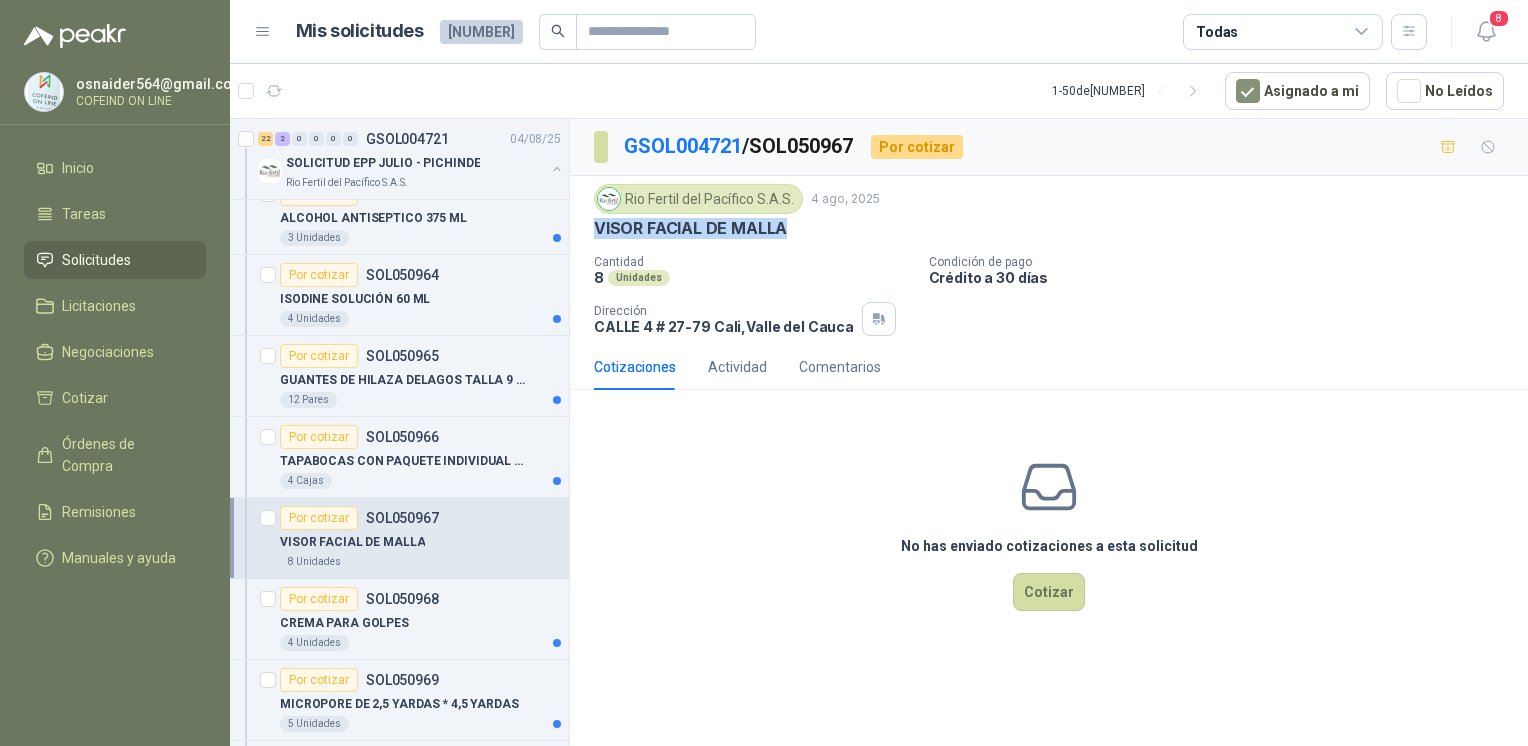 drag, startPoint x: 693, startPoint y: 245, endPoint x: 591, endPoint y: 236, distance: 102.396286 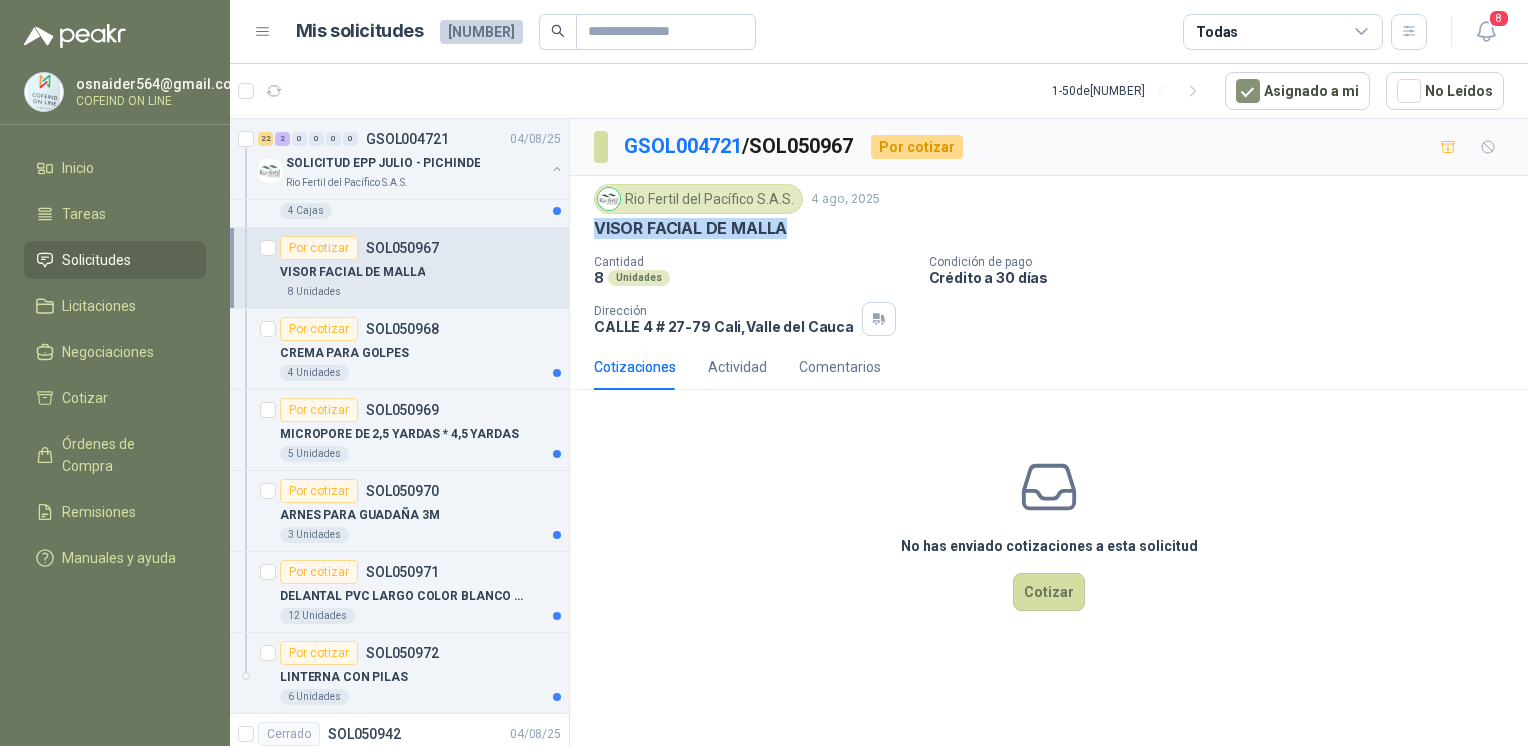 scroll, scrollTop: 5238, scrollLeft: 0, axis: vertical 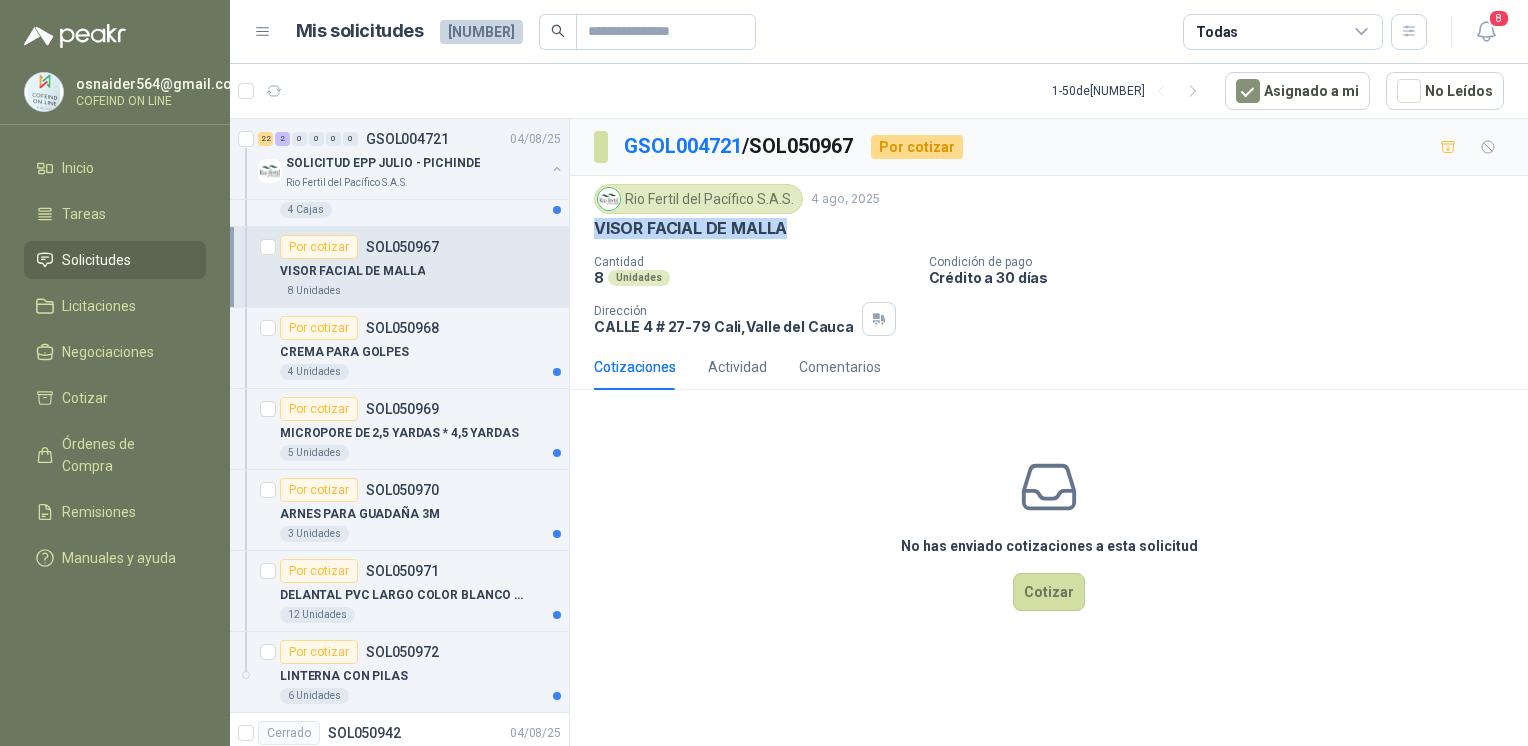 click on "ARNES PARA GUADAÑA 3M" at bounding box center (359, 514) 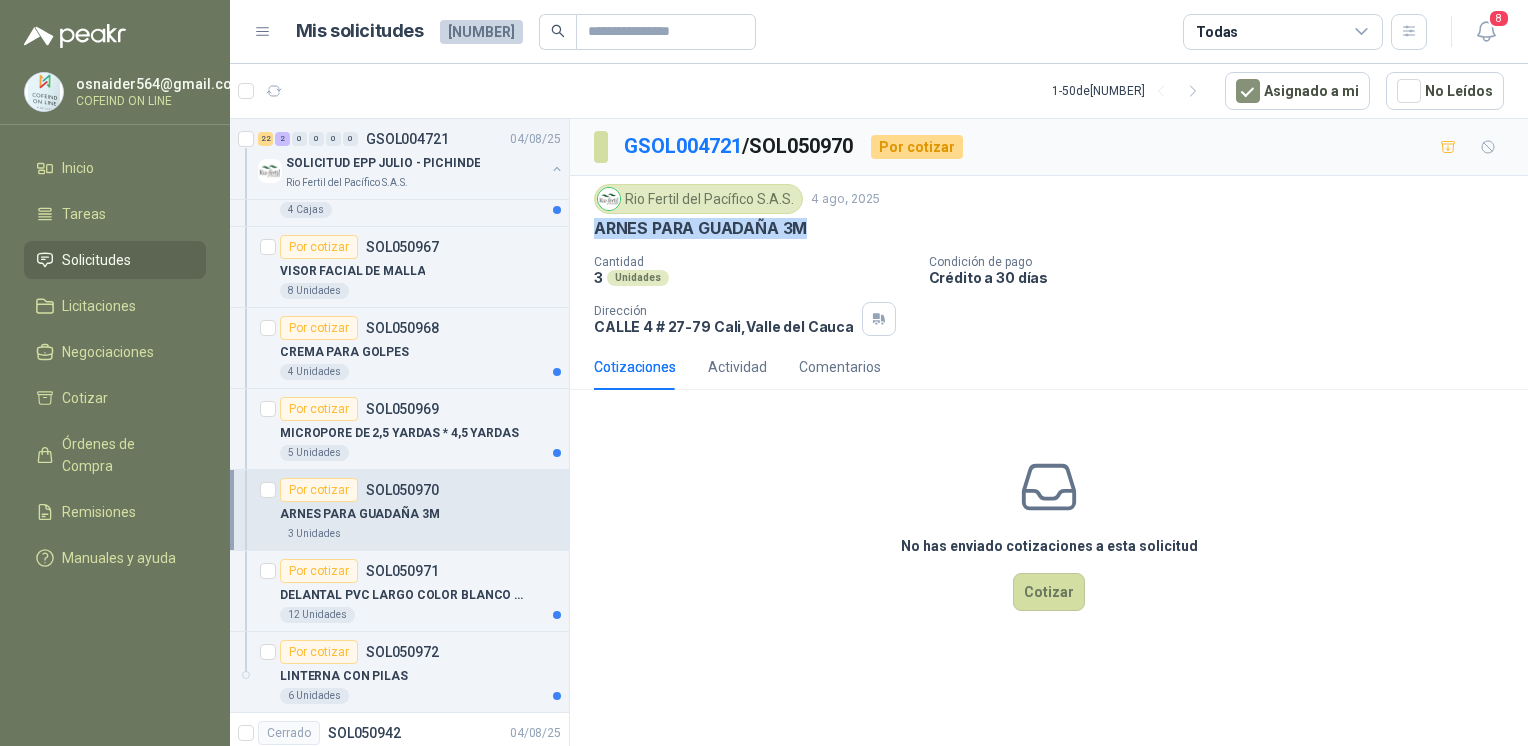 drag, startPoint x: 762, startPoint y: 238, endPoint x: 590, endPoint y: 234, distance: 172.04651 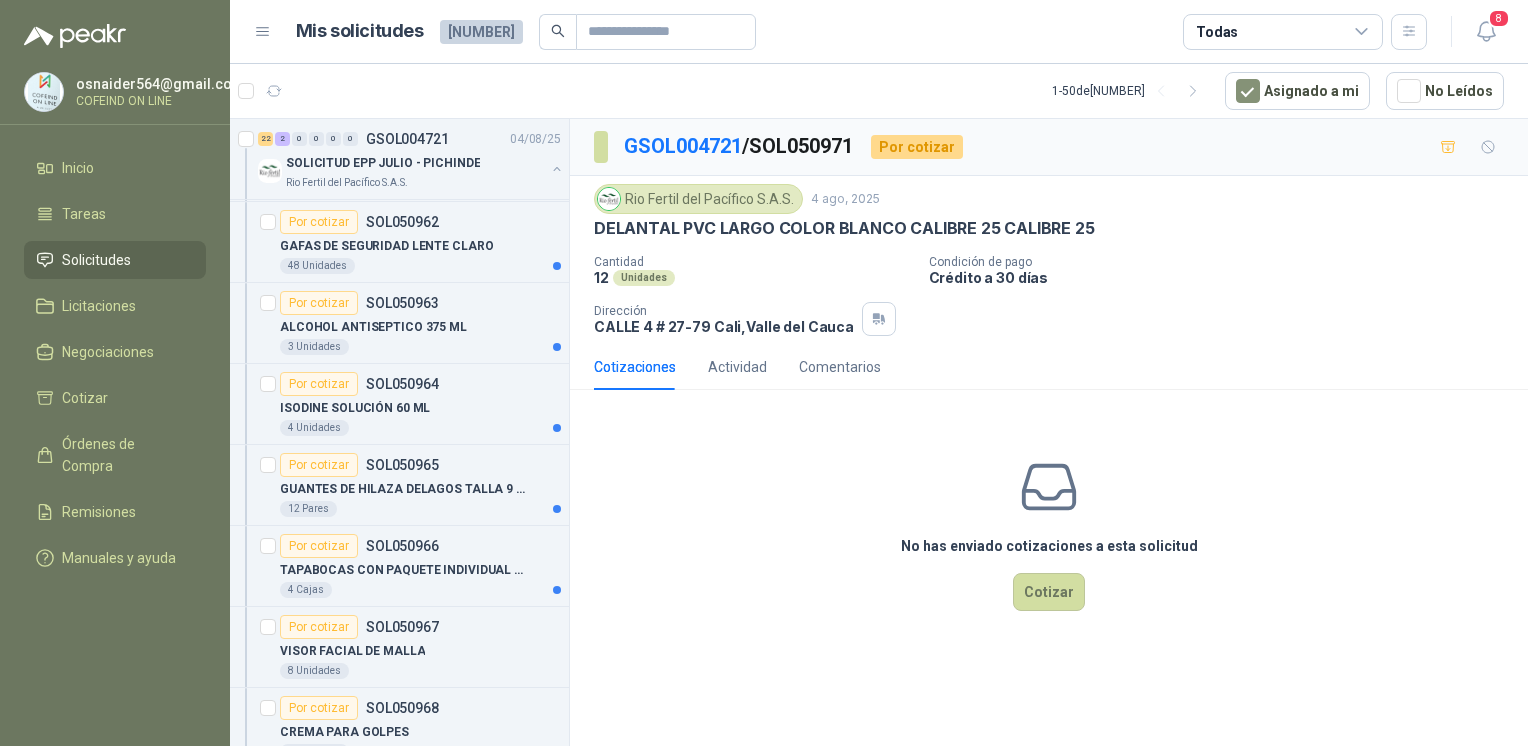 scroll, scrollTop: 4857, scrollLeft: 0, axis: vertical 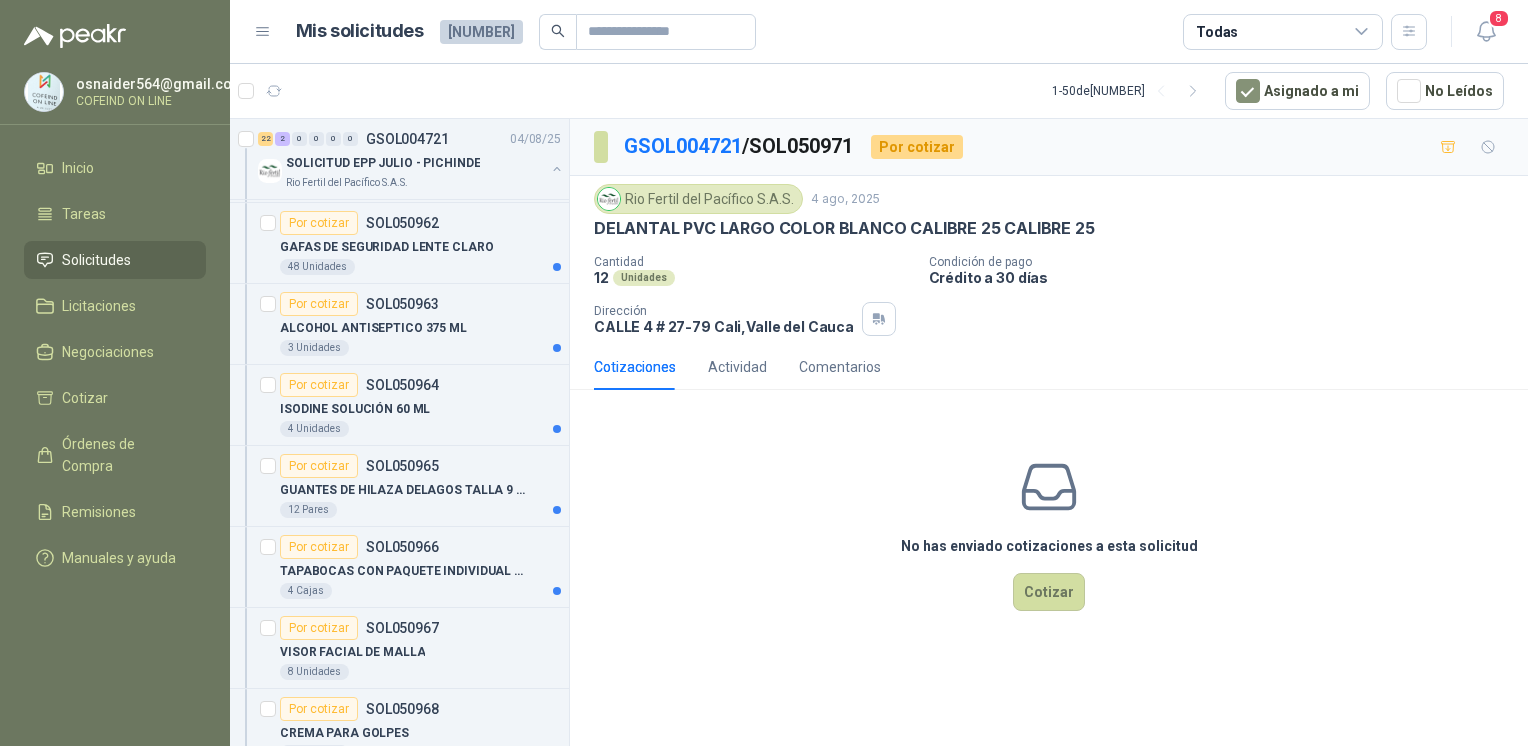 click on "GUANTES DE HILAZA DELAGOS TALLA 9 - ARTESANALES PARA RECOLECCIÓN DE FRUTO" at bounding box center (404, 490) 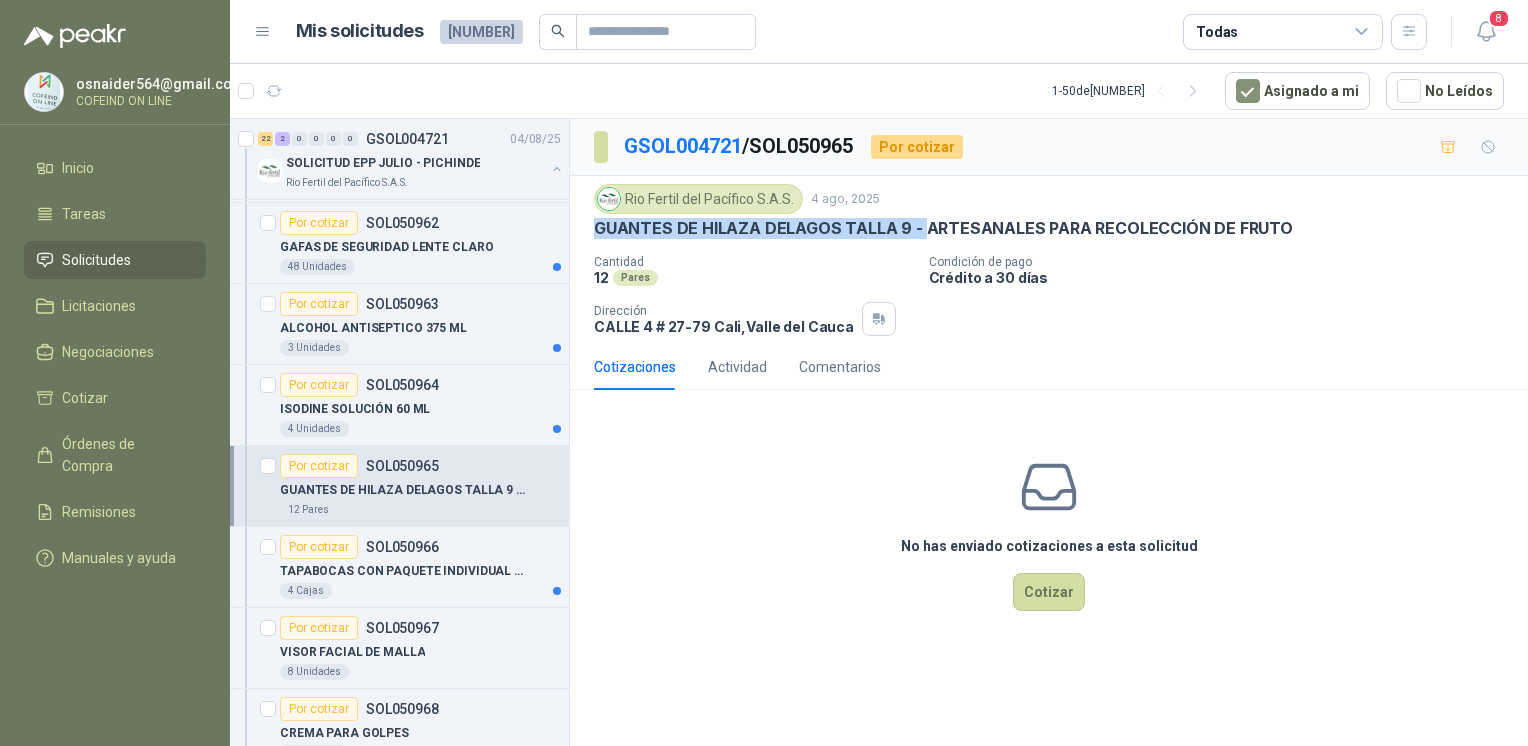drag, startPoint x: 592, startPoint y: 226, endPoint x: 920, endPoint y: 234, distance: 328.09753 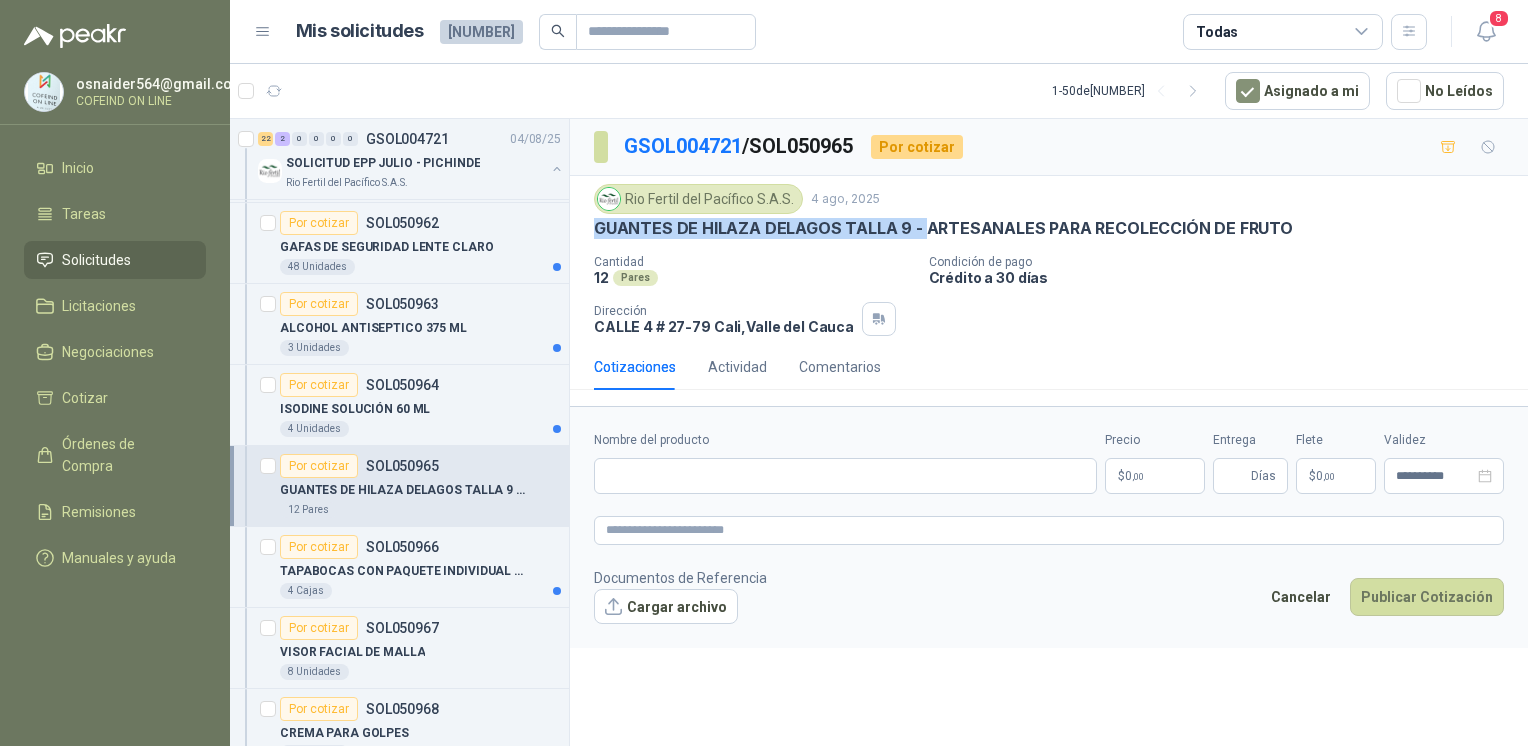 type 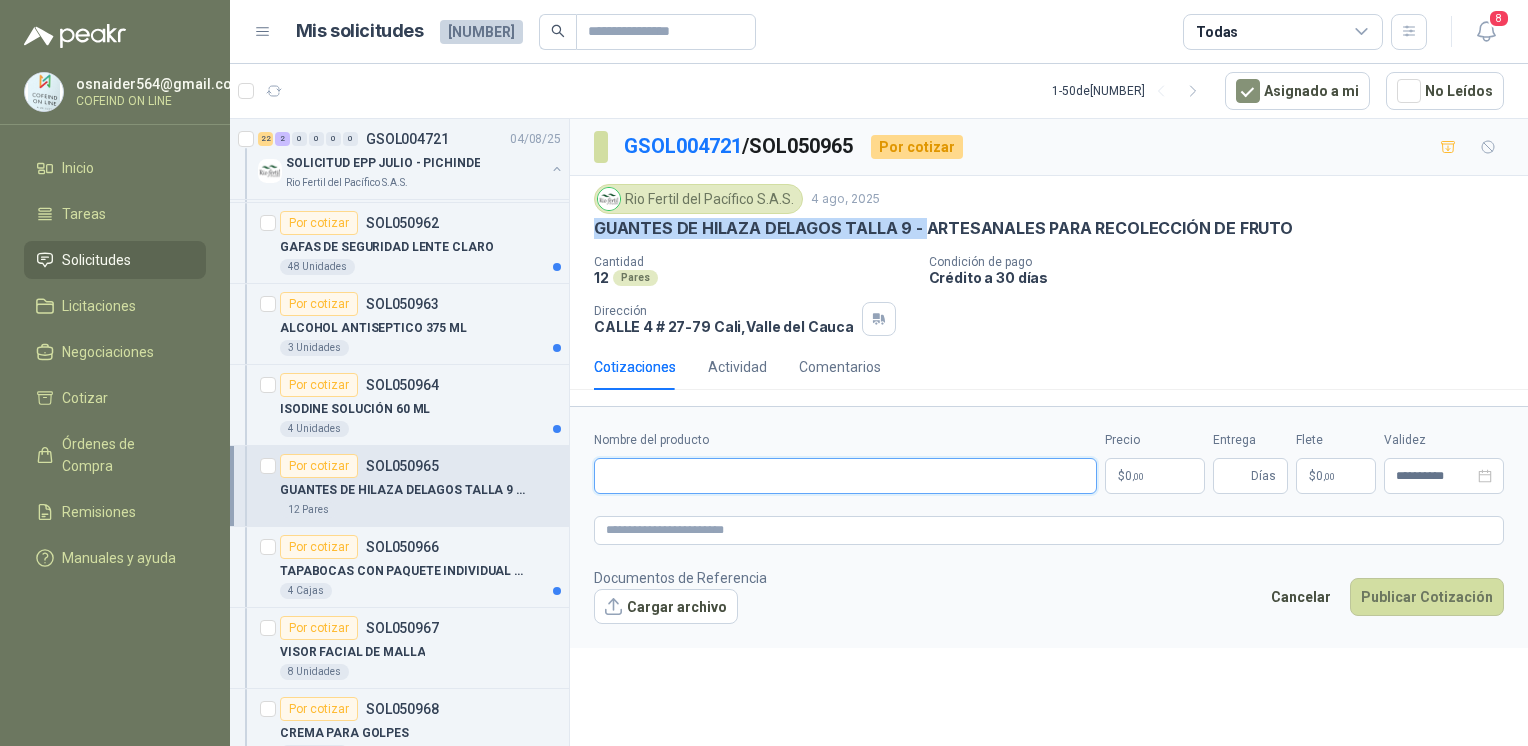 click on "Nombre del producto" at bounding box center [845, 476] 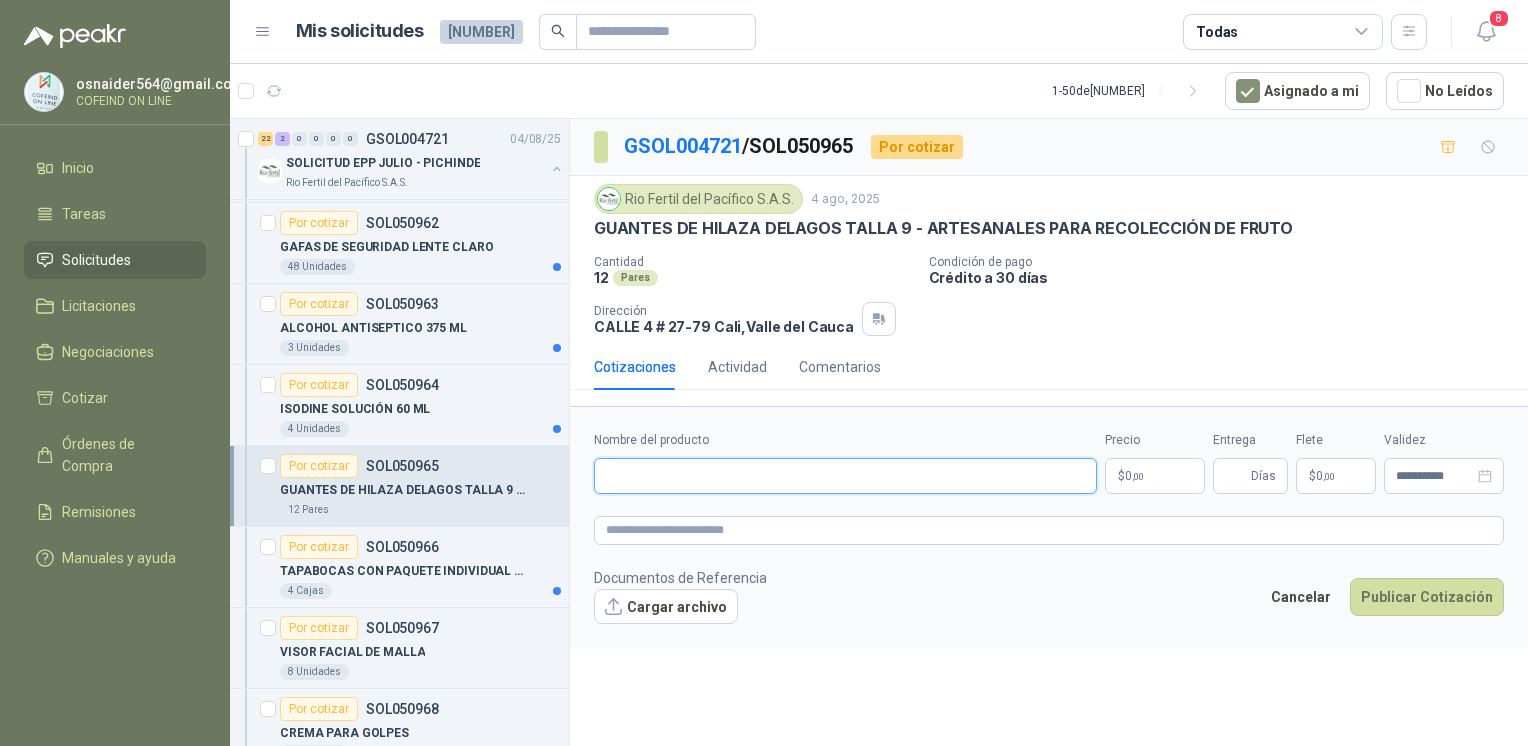 paste on "**********" 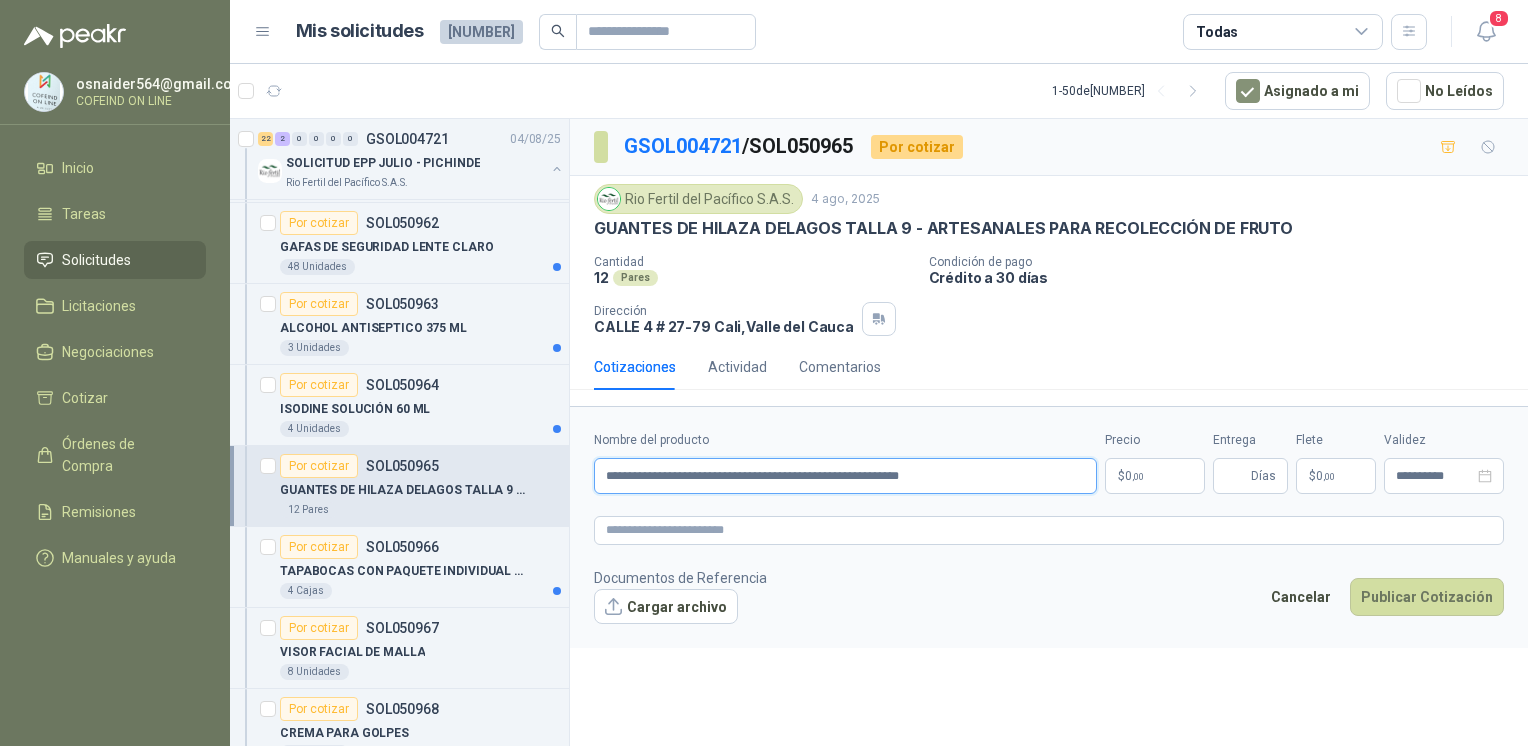 type on "**********" 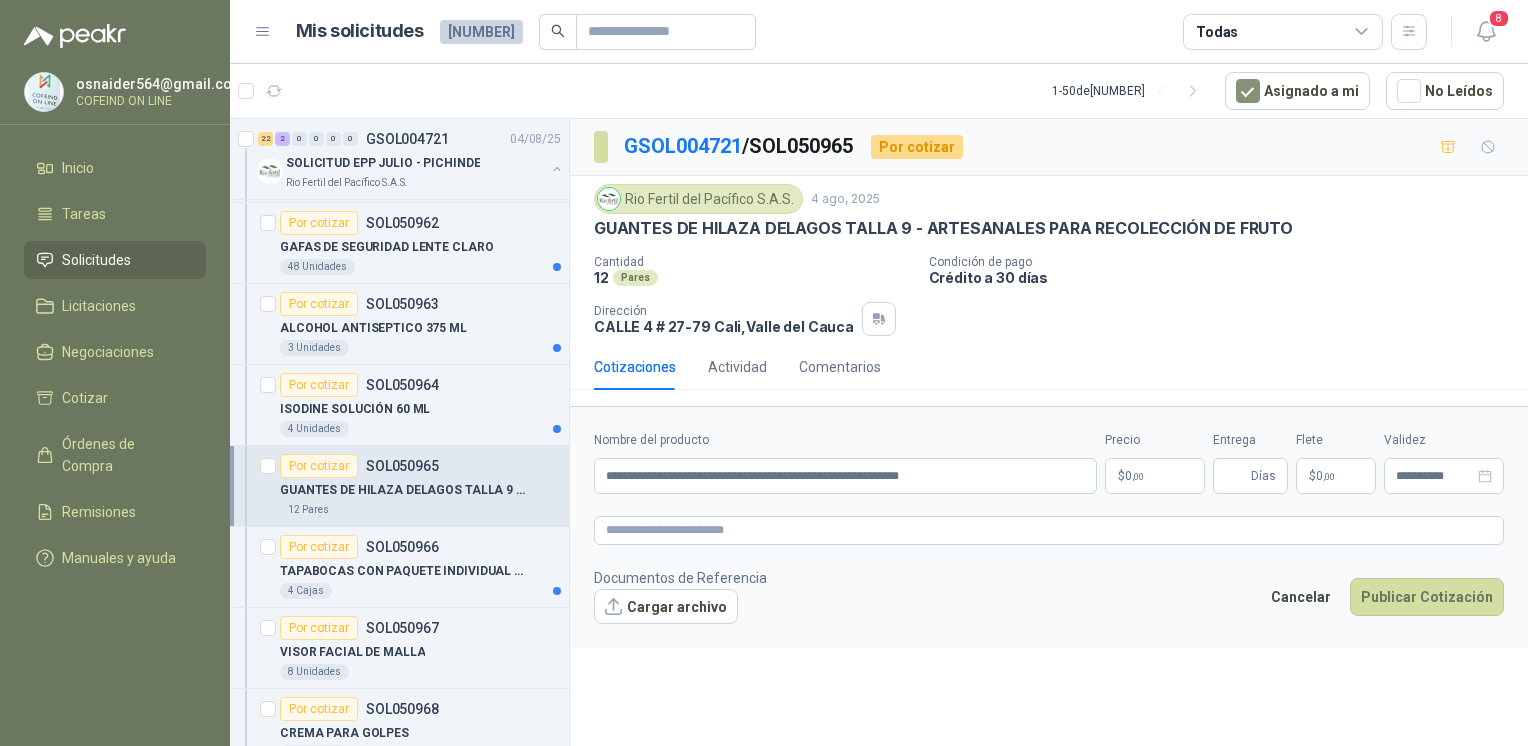 click on "Cargar archivo" at bounding box center (666, 607) 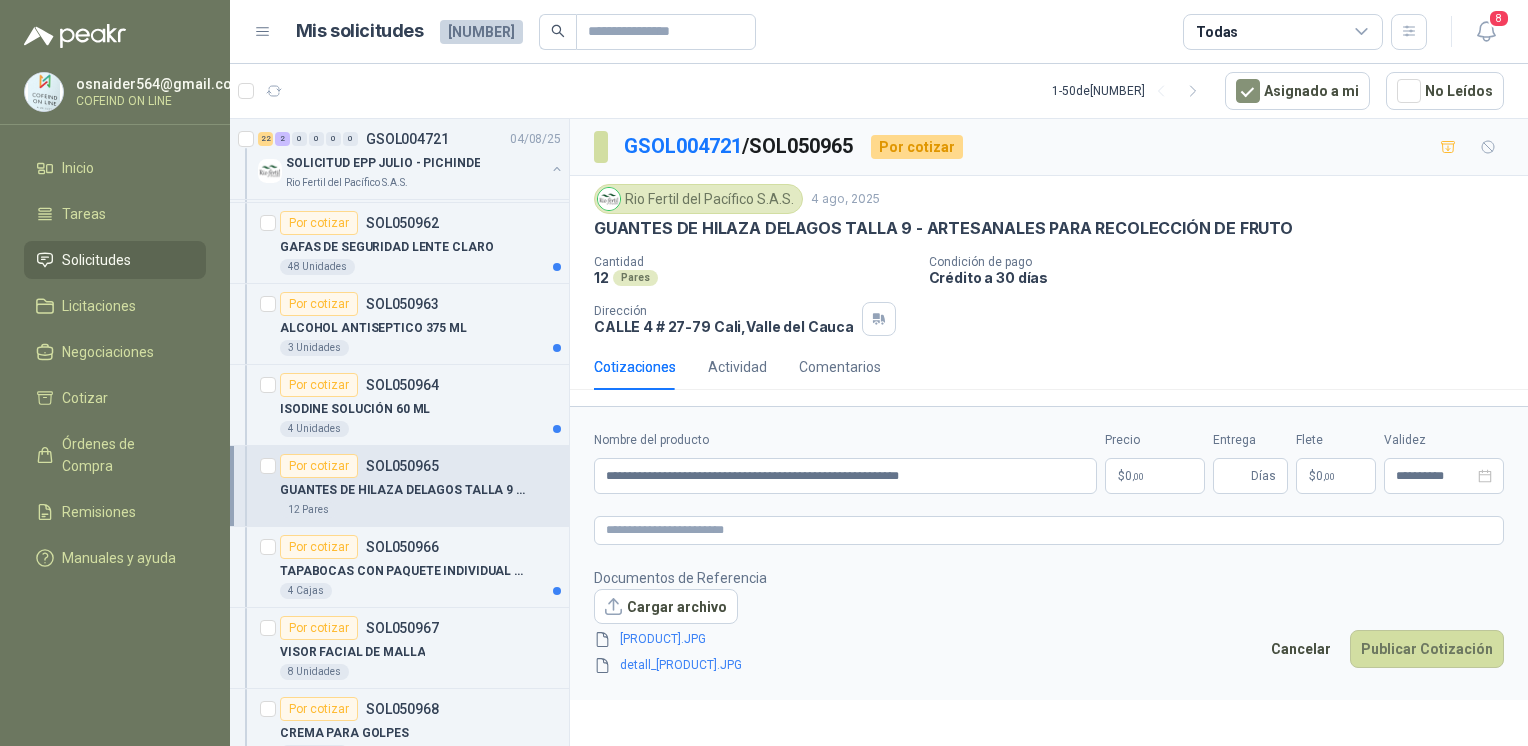 click on "[EMAIL] [COMPANY] Inicio TAREAS SOLICITUDES LICITACIONES NEGOCIACIONES COTIZAR ÓRDENES DE COMPRA REMISIONES MANUALES Y AYUDA MIS SOLICITUDES [NUMBER] TODAS [NUMBER] - [NUMBER] de [NUMBER] ASIGNADO A MI NO LEÍDOS POR COTIZAR [SOL] [DATE] MONITOR [PRODUCT] [NUMBER] pulgadas FHD plano negro [COMPANY] [NUMBER] Unidades POR COTIZAR [SOL] [DATE] [PRODUCT] [COMPANY] [NUMBER] Unidades GSOL[NUMBER] [DATE] SOLICITUD DE COMPRA [NUMBER] [PRODUCT] [NUMBER] GSOL[NUMBER] [DATE] SOLICITUD DE COMPRA [NUMBER]-[NUMBER] [PRODUCT] [NUMBER] GSOL[NUMBER] [DATE] SOLICITUD DE COMPRA [NUMBER] [PRODUCT] POR COTIZAR [SOL] [DATE] [PRODUCT] [COMPANY] [NUMBER] Unidades GSOL[NUMBER] [DATE] PEDIDO DE HIERRO [COMPANY] POR ADJUDICAR [SOL]" at bounding box center [764, 373] 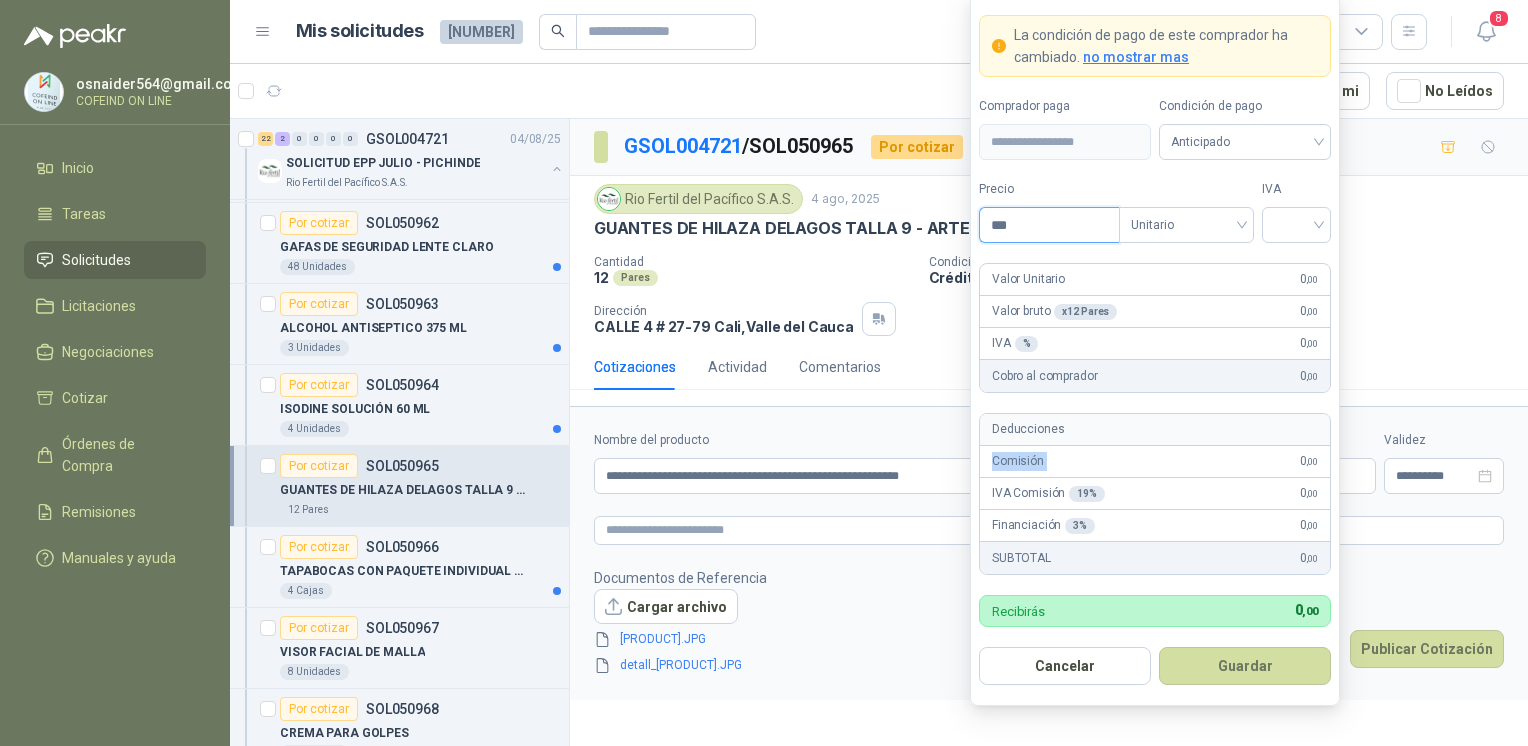 drag, startPoint x: 1144, startPoint y: 477, endPoint x: 1070, endPoint y: 232, distance: 255.93163 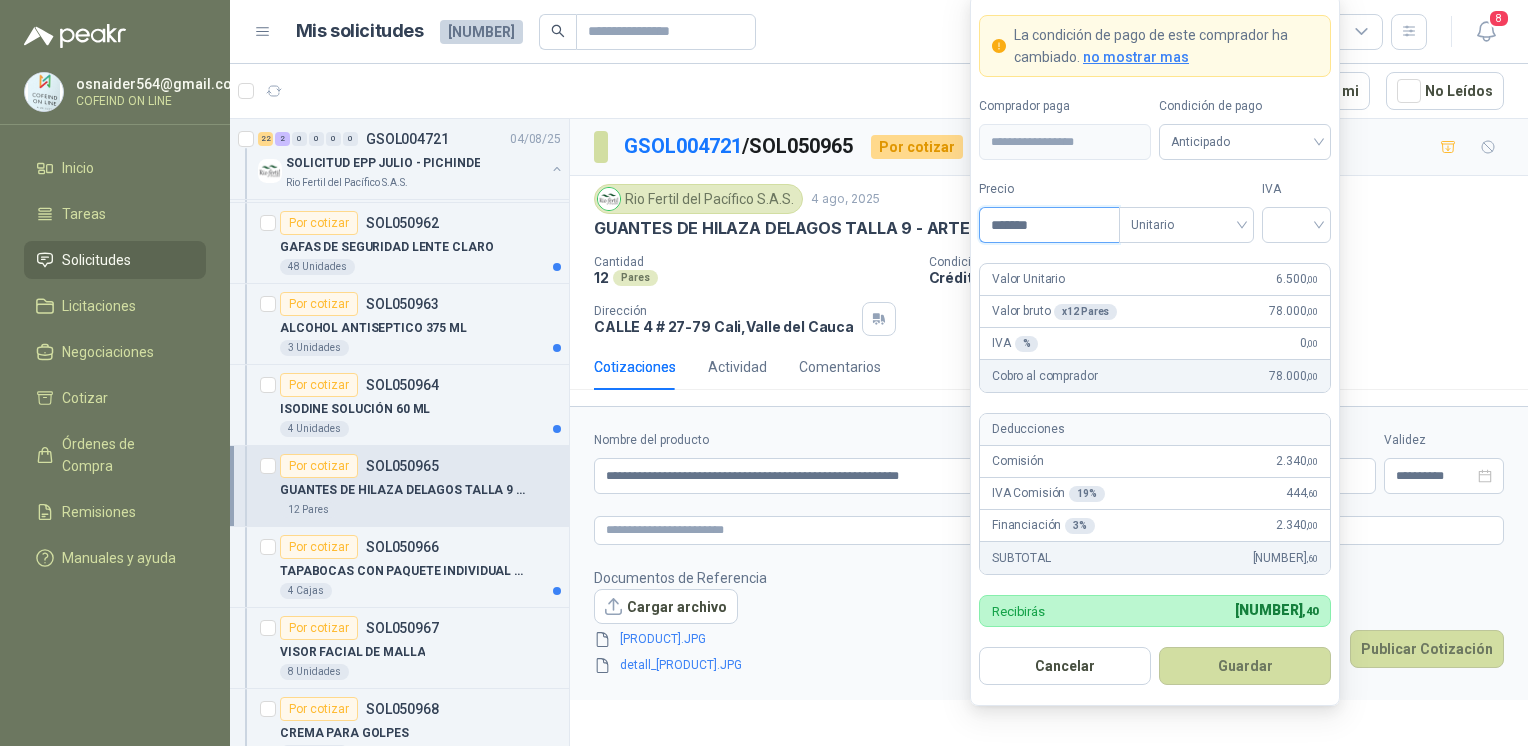 click at bounding box center [1296, 225] 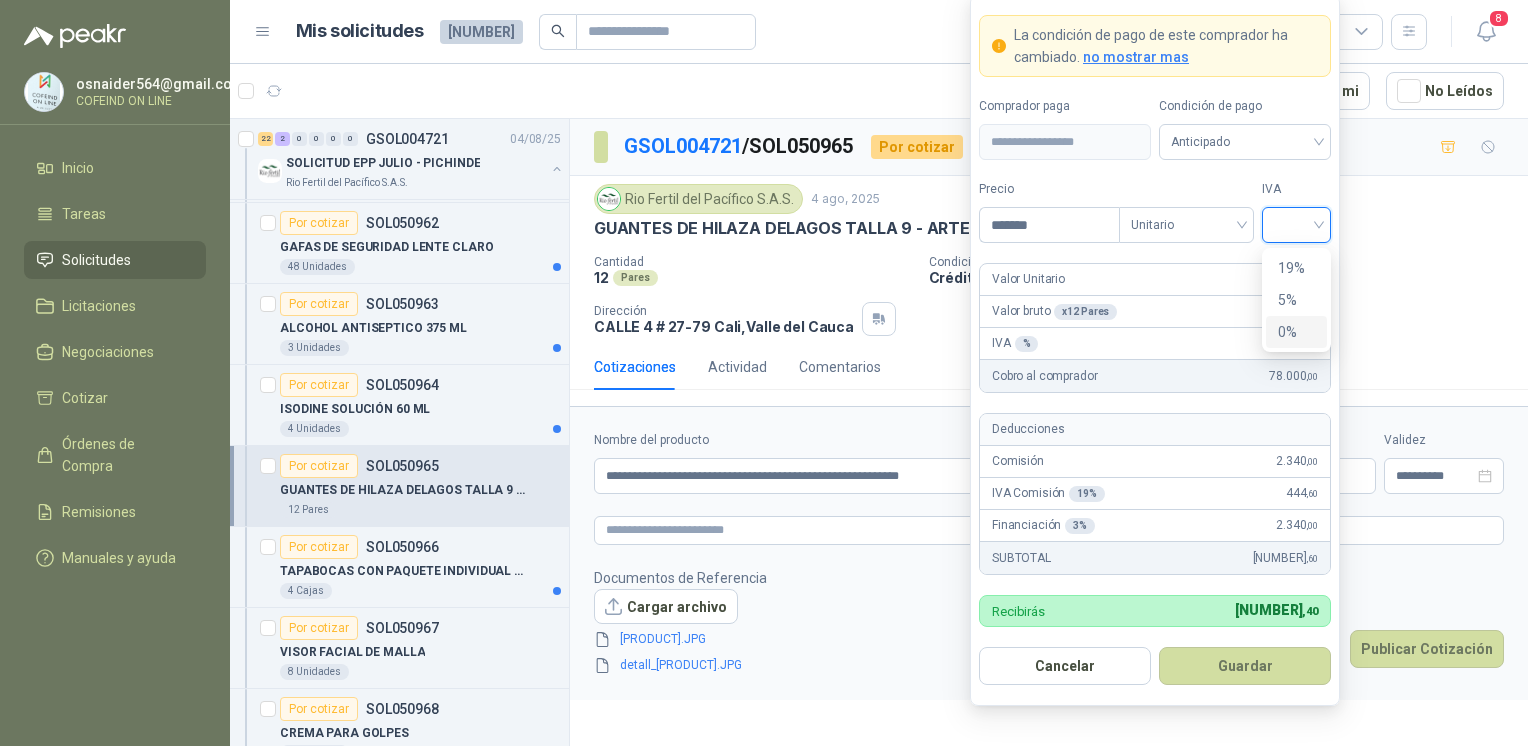 click on "0%" at bounding box center [1296, 332] 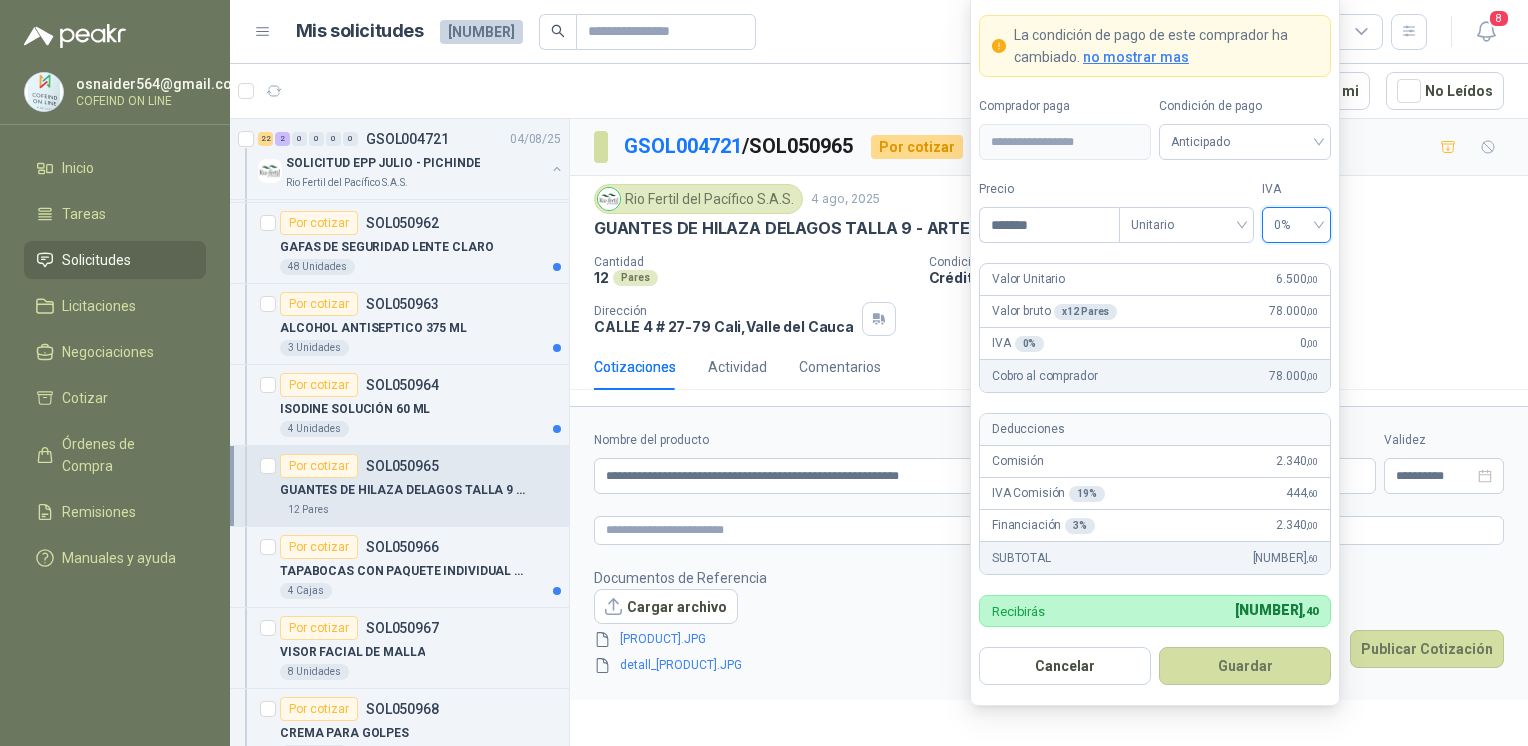 click on "Guardar" at bounding box center (1245, 666) 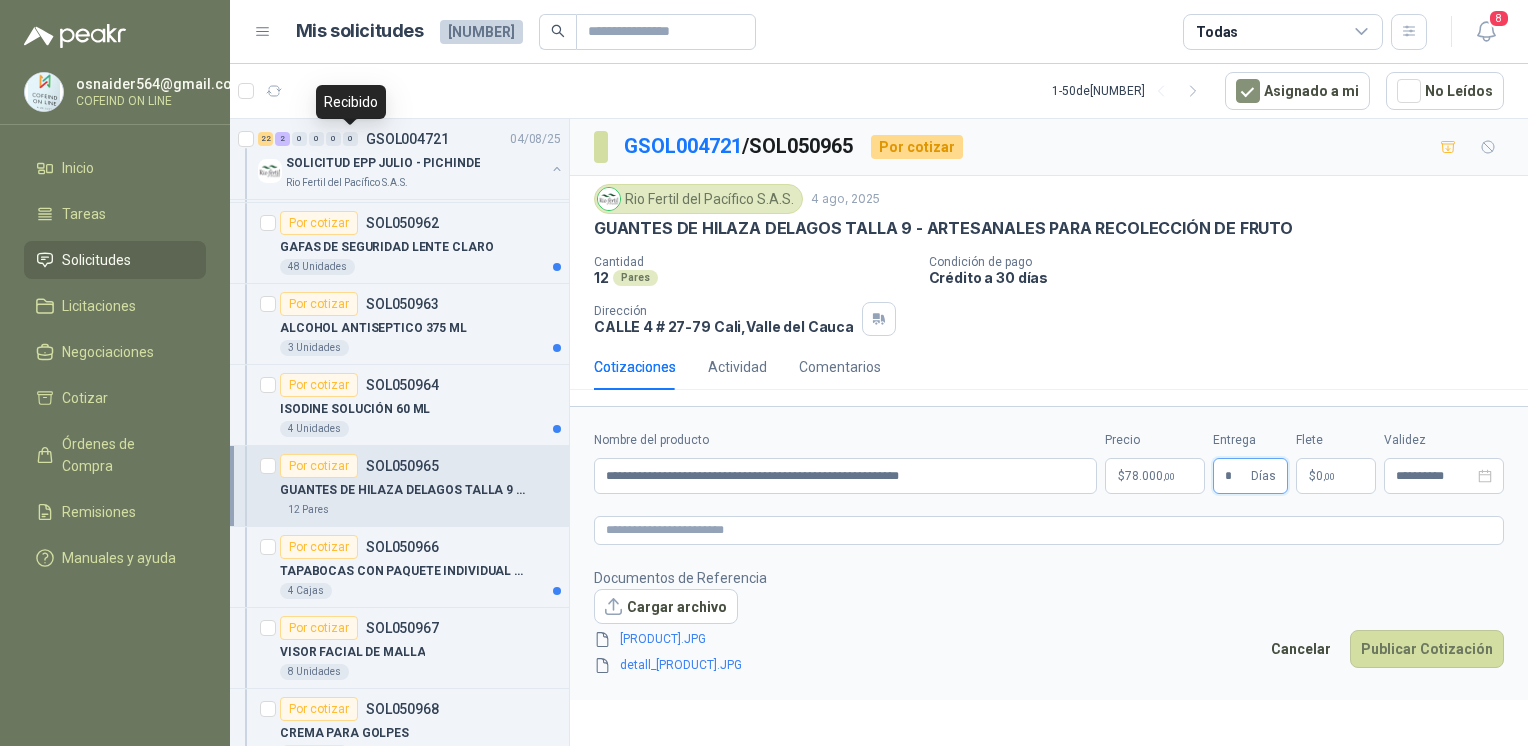 type on "*" 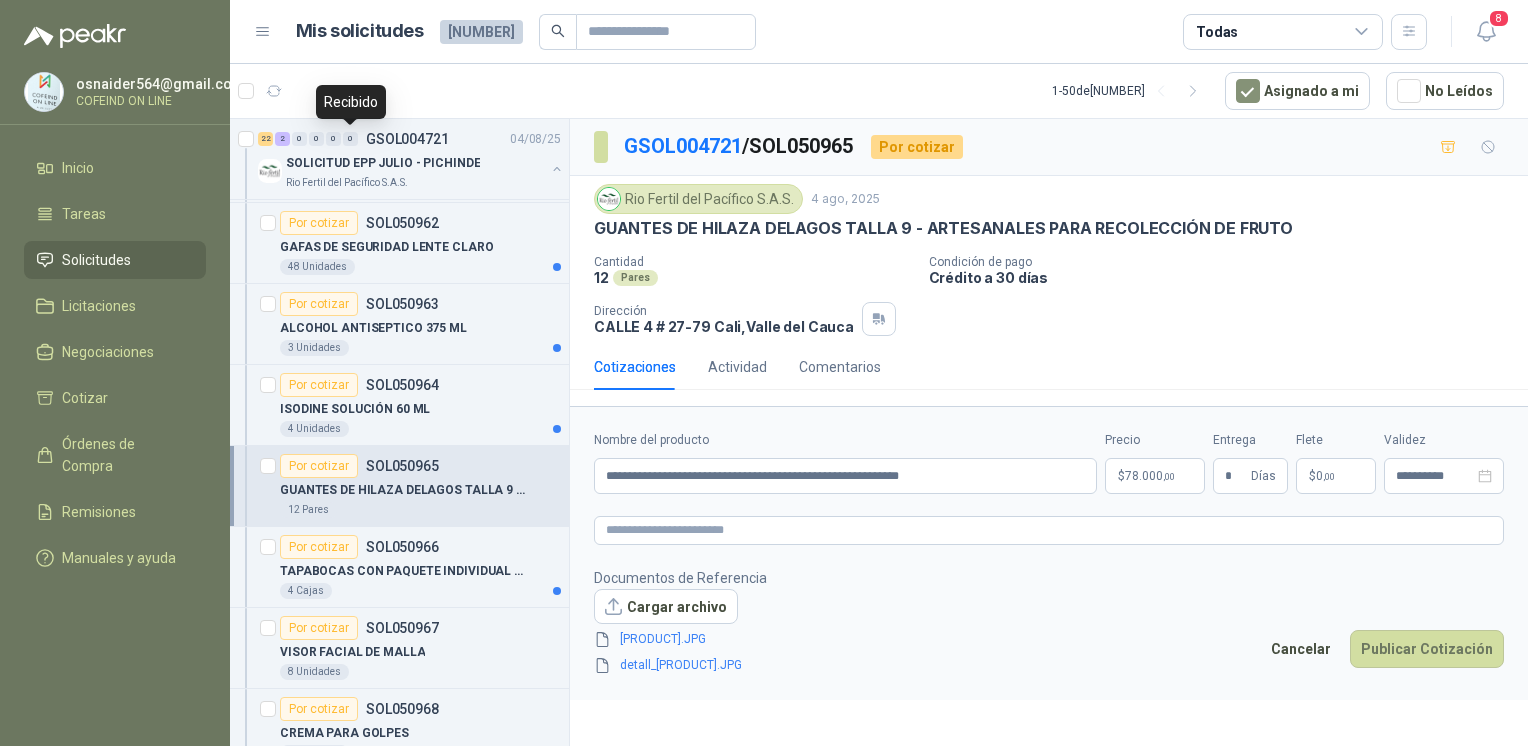 click on "Publicar Cotización" at bounding box center (1427, 649) 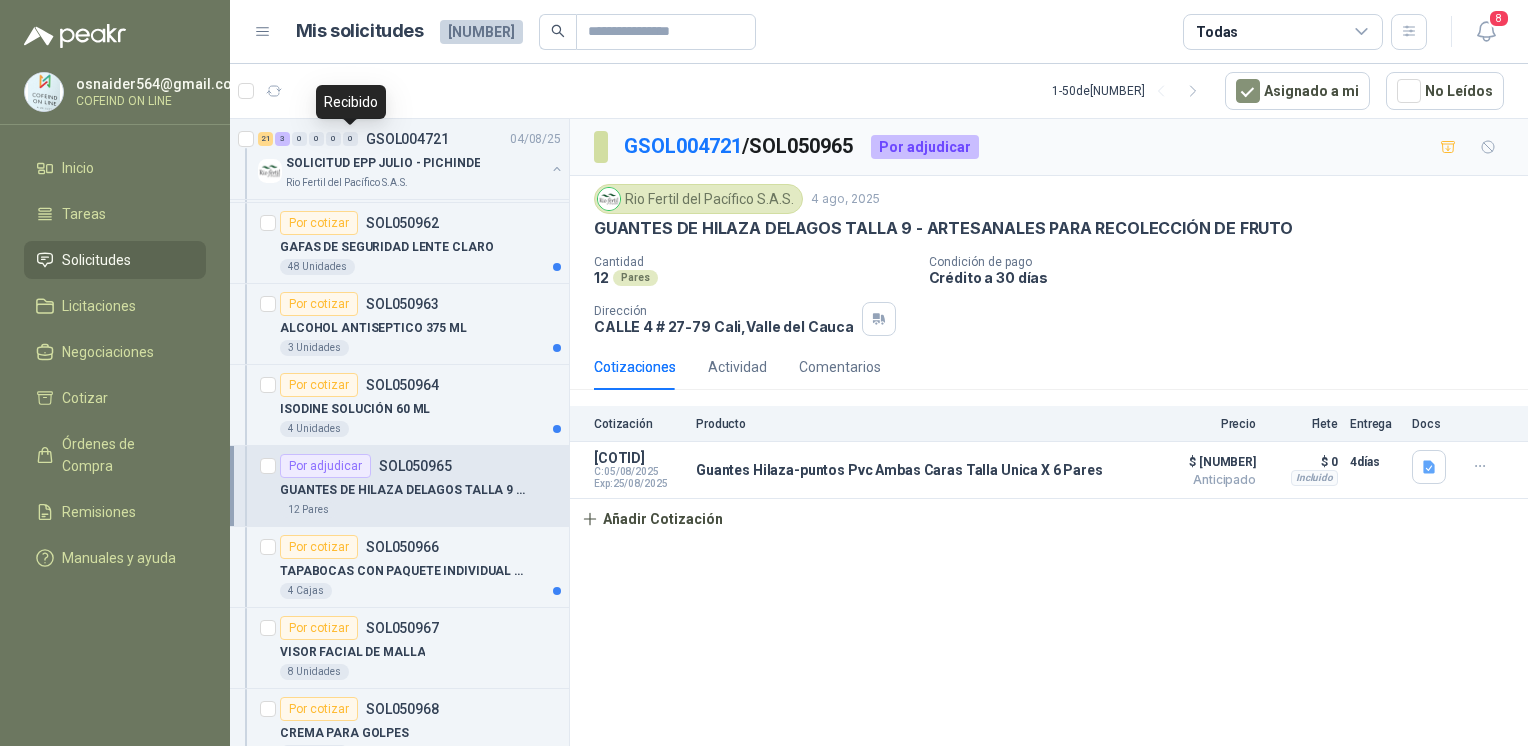 click on "TAPABOCAS CON PAQUETE INDIVIDUAL CAJA X 50 UNIDADES" at bounding box center [404, 571] 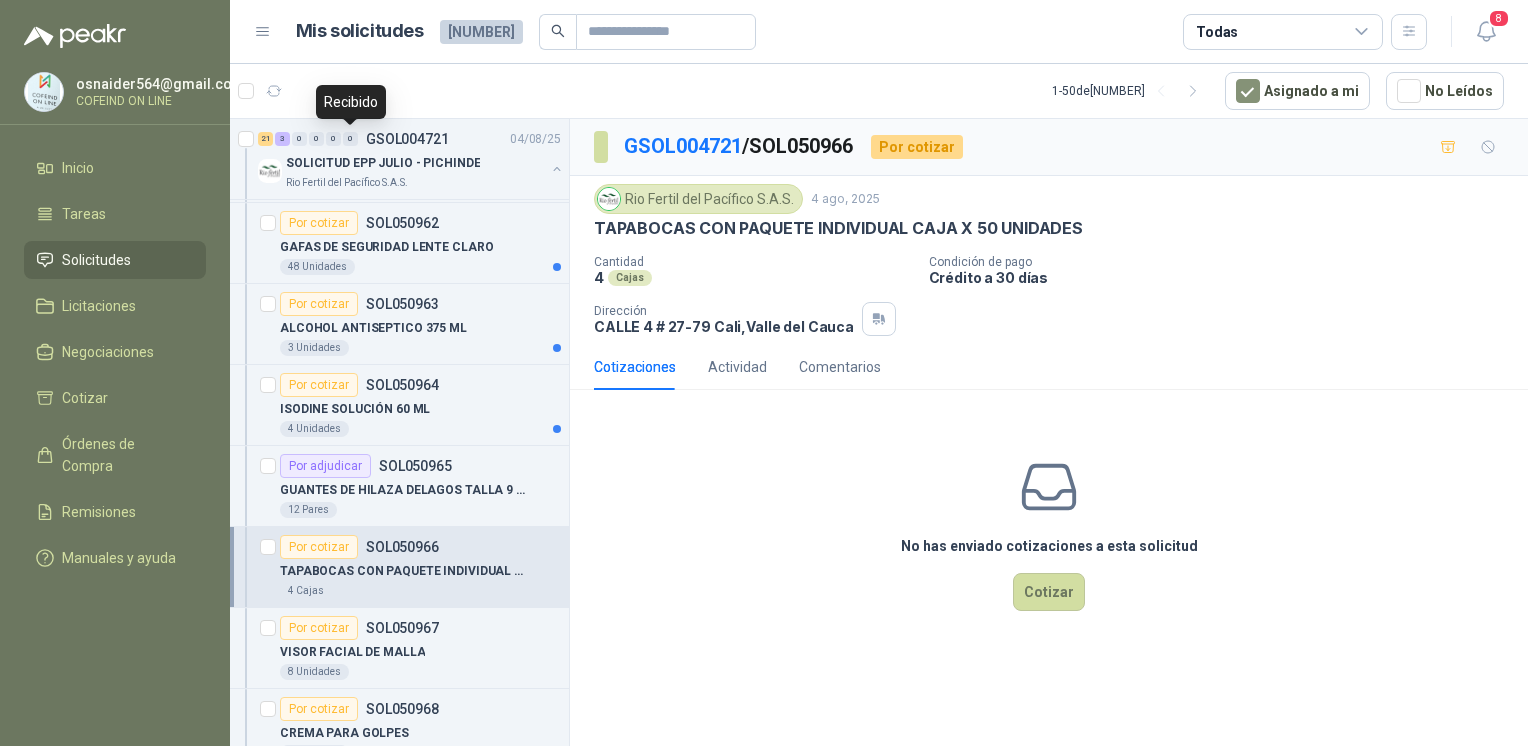 click on "GUANTES DE HILAZA DELAGOS TALLA 9 - ARTESANALES PARA RECOLECCIÓN DE FRUTO" at bounding box center [404, 490] 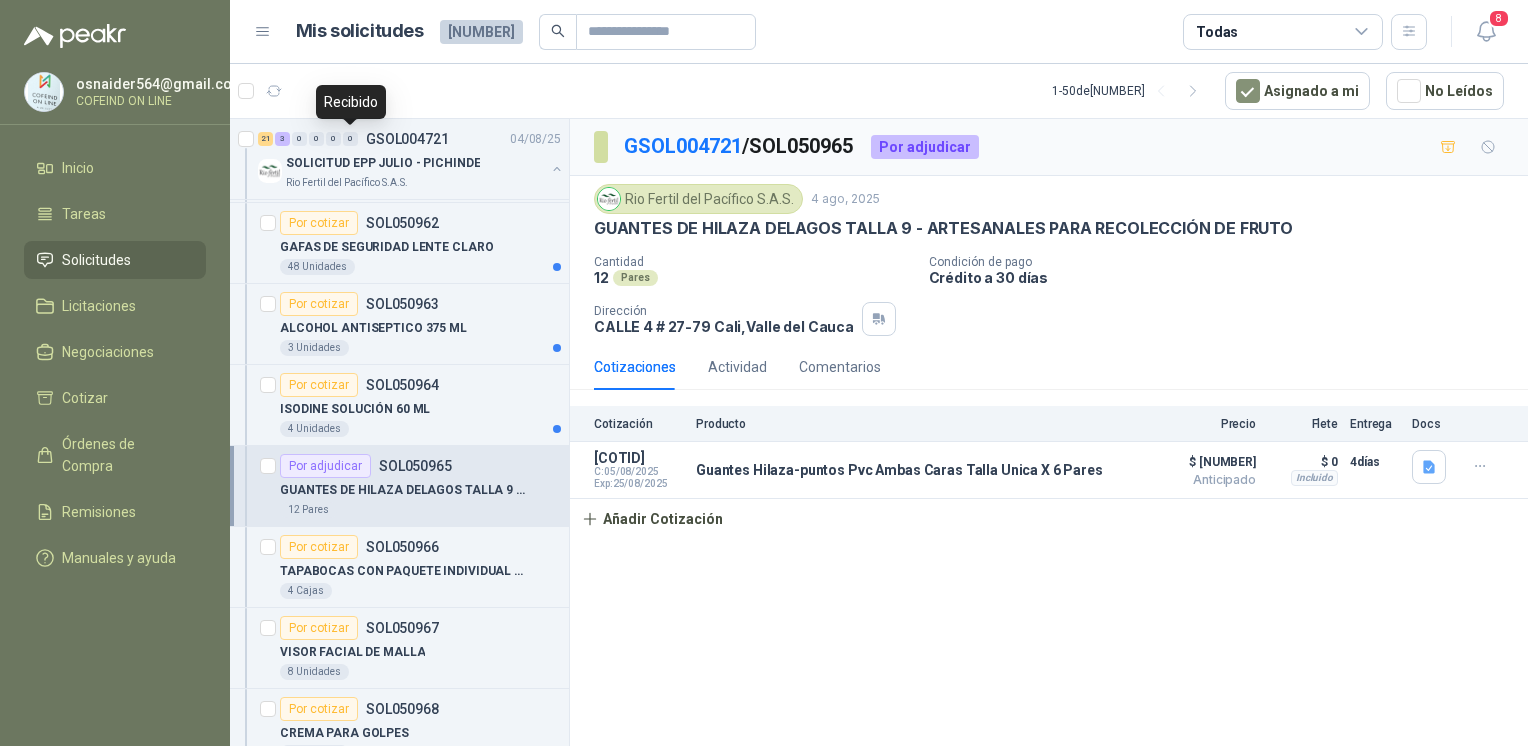 click on "Añadir Cotización" at bounding box center [652, 519] 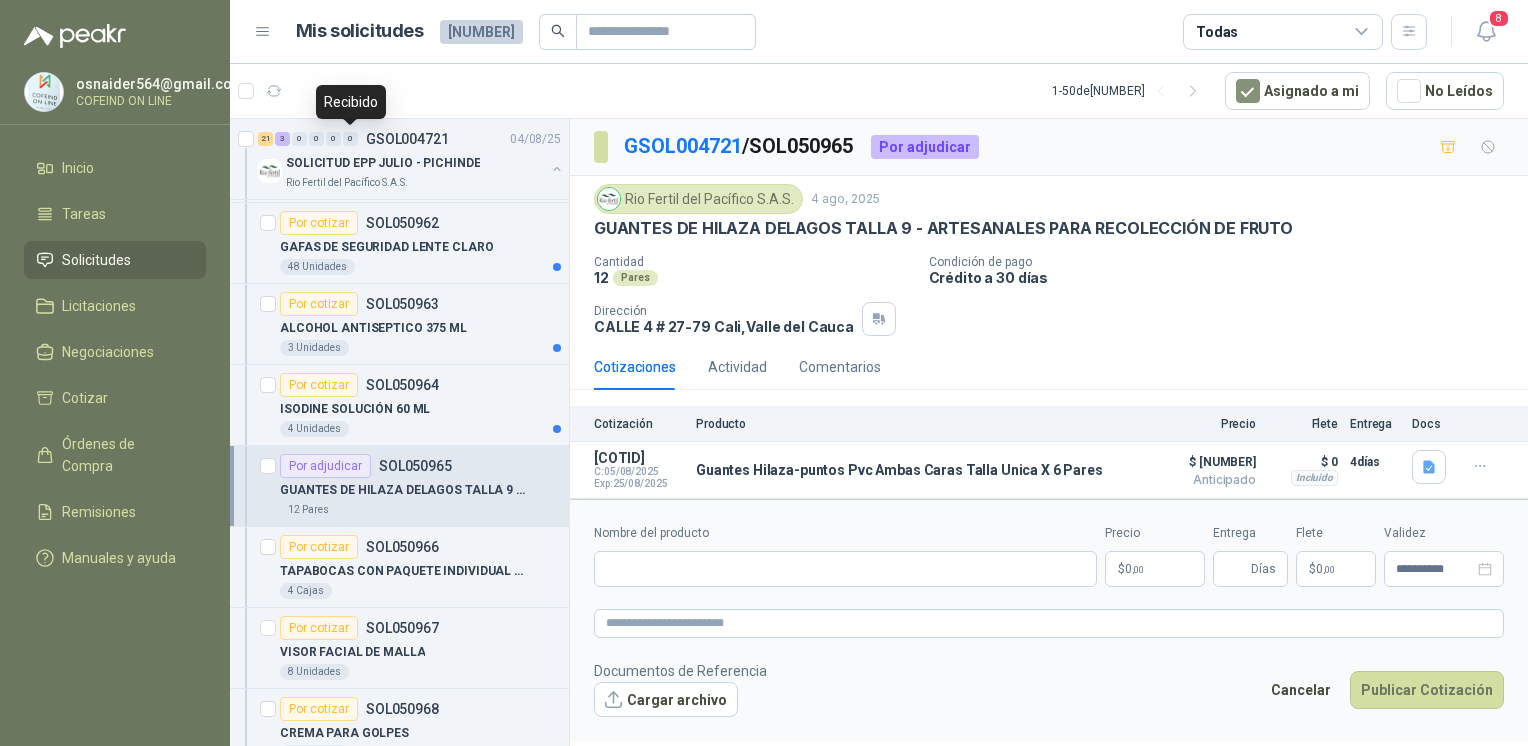 type 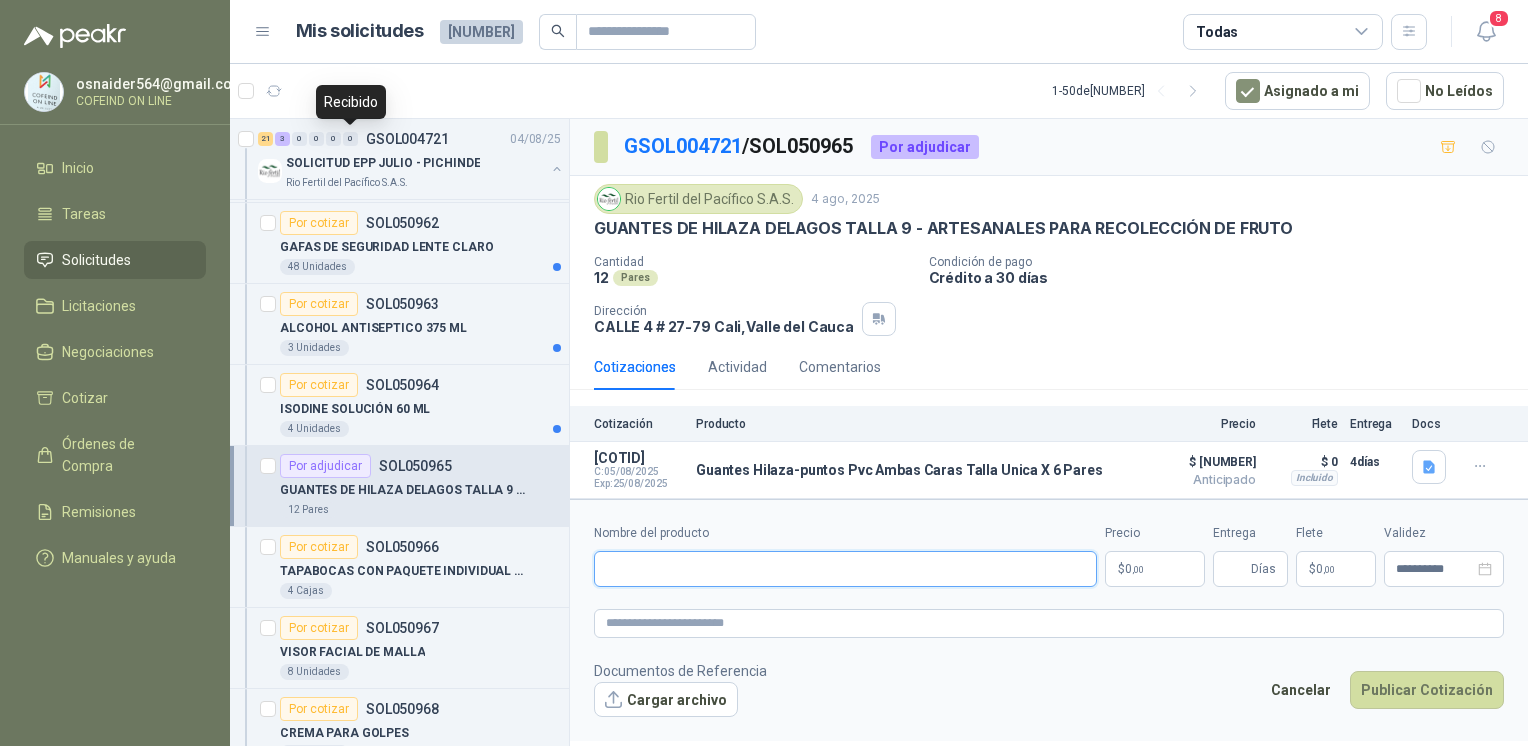 click on "Nombre del producto" at bounding box center [845, 569] 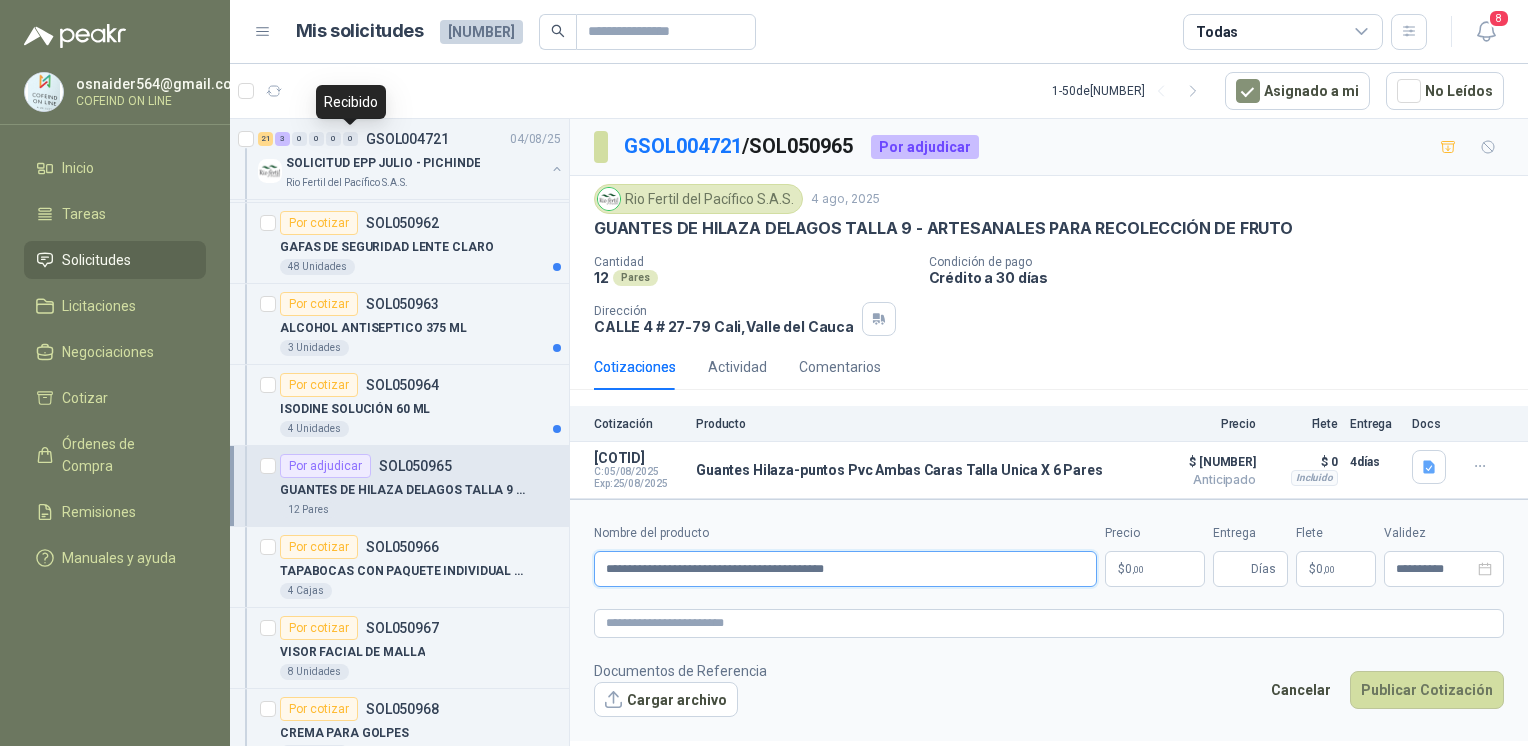 type on "**********" 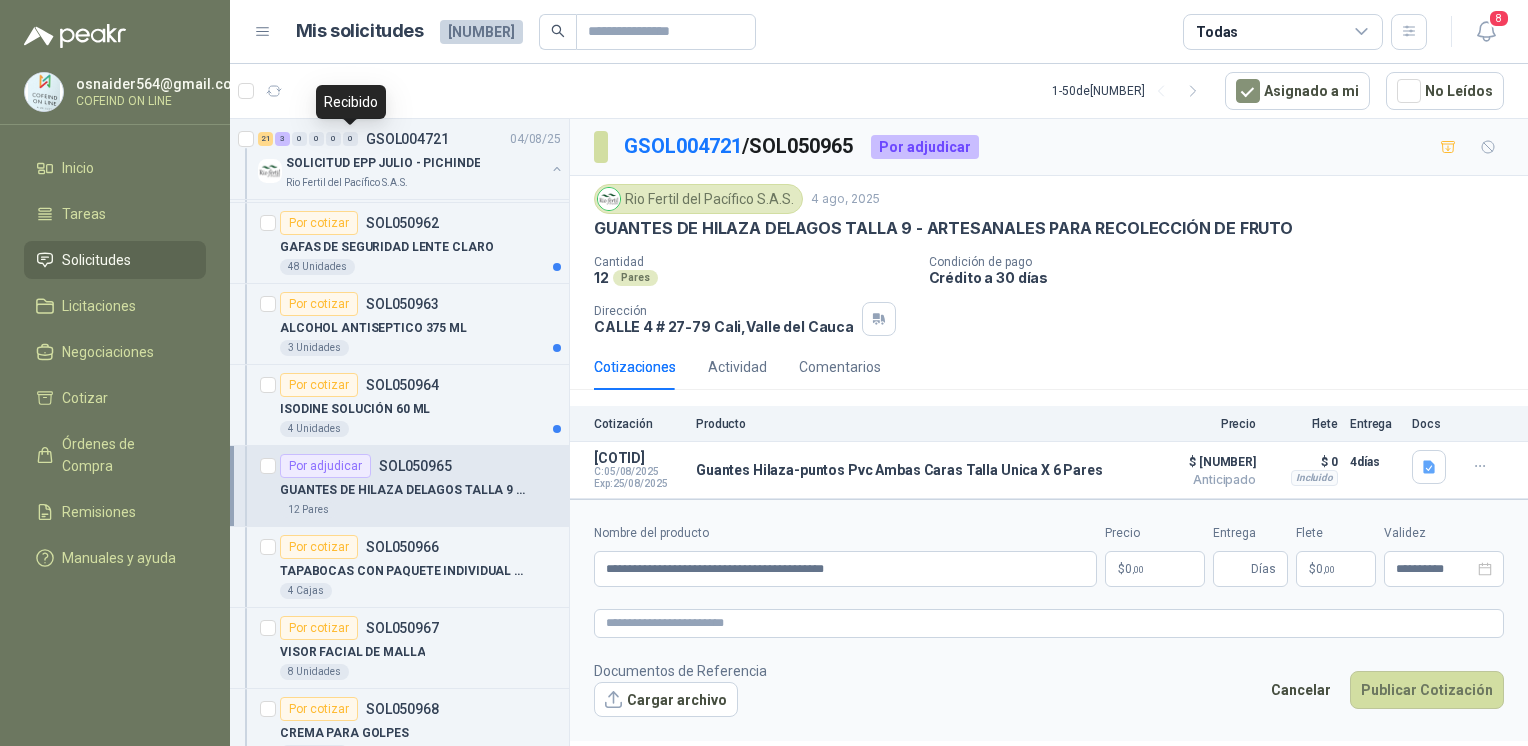 click on "Cargar archivo" at bounding box center [666, 700] 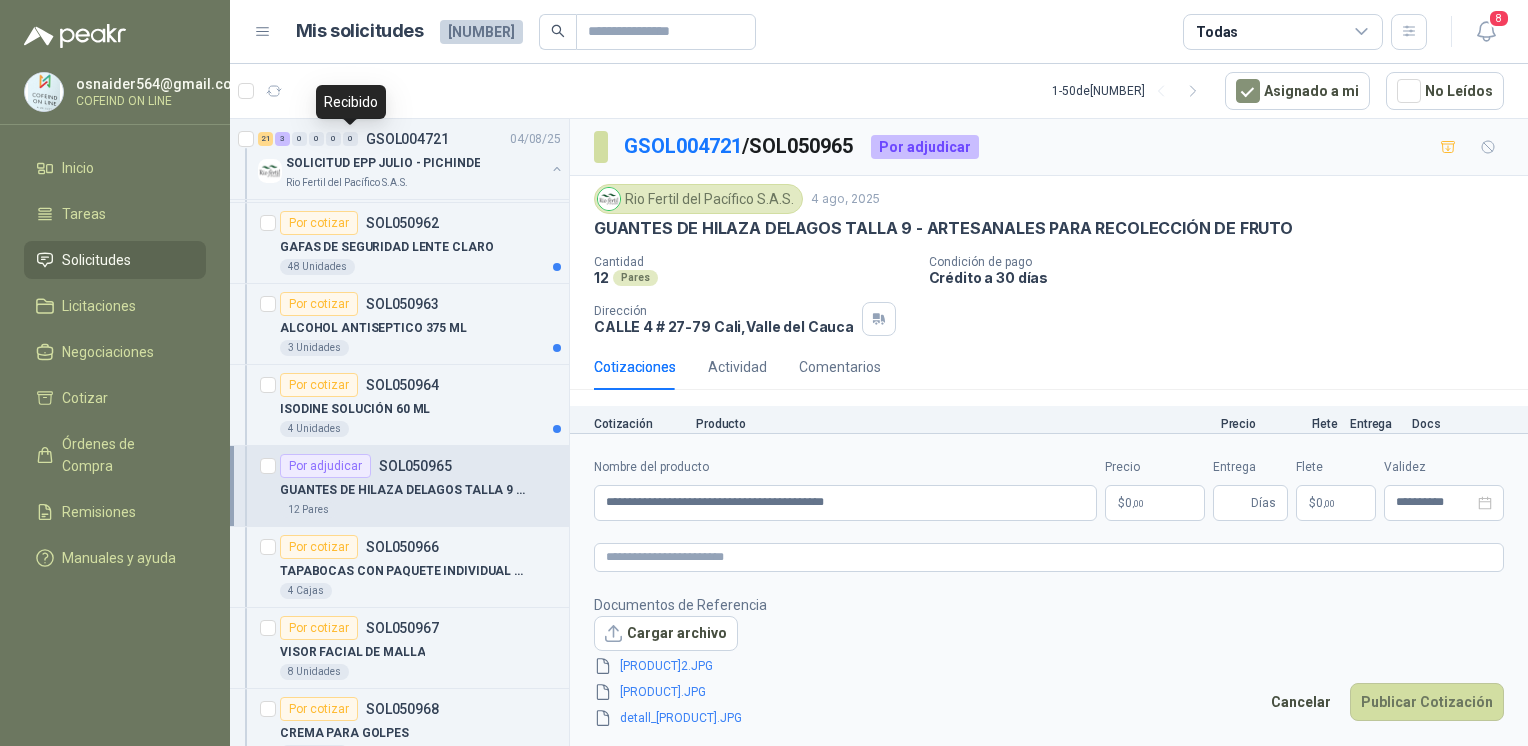 click on "[EMAIL] [COMPANY] Inicio TAREAS SOLICITUDES LICITACIONES NEGOCIACIONES COTIZAR ÓRDENES DE COMPRA REMISIONES MANUALES Y AYUDA MIS SOLICITUDES [NUMBER] TODAS [NUMBER] - [NUMBER] de [NUMBER] ASIGNADO A MI NO LEÍDOS POR COTIZAR [SOL] [DATE] MONITOR [PRODUCT] [NUMBER] pulgadas FHD plano negro [COMPANY] [NUMBER] Unidades POR COTIZAR [SOL] [DATE] [PRODUCT] [COMPANY] [NUMBER] Unidades GSOL[NUMBER] [DATE] SOLICITUD DE COMPRA [NUMBER] [PRODUCT] [NUMBER] GSOL[NUMBER] [DATE] SOLICITUD DE COMPRA [NUMBER]-[NUMBER] [PRODUCT] [NUMBER] GSOL[NUMBER] [DATE] SOLICITUD DE COMPRA [NUMBER] [PRODUCT] POR COTIZAR [SOL] [DATE] [PRODUCT] [COMPANY] [NUMBER] Unidades GSOL[NUMBER] [DATE] PEDIDO DE HIERRO [COMPANY] POR ADJUDICAR [SOL]" at bounding box center [764, 373] 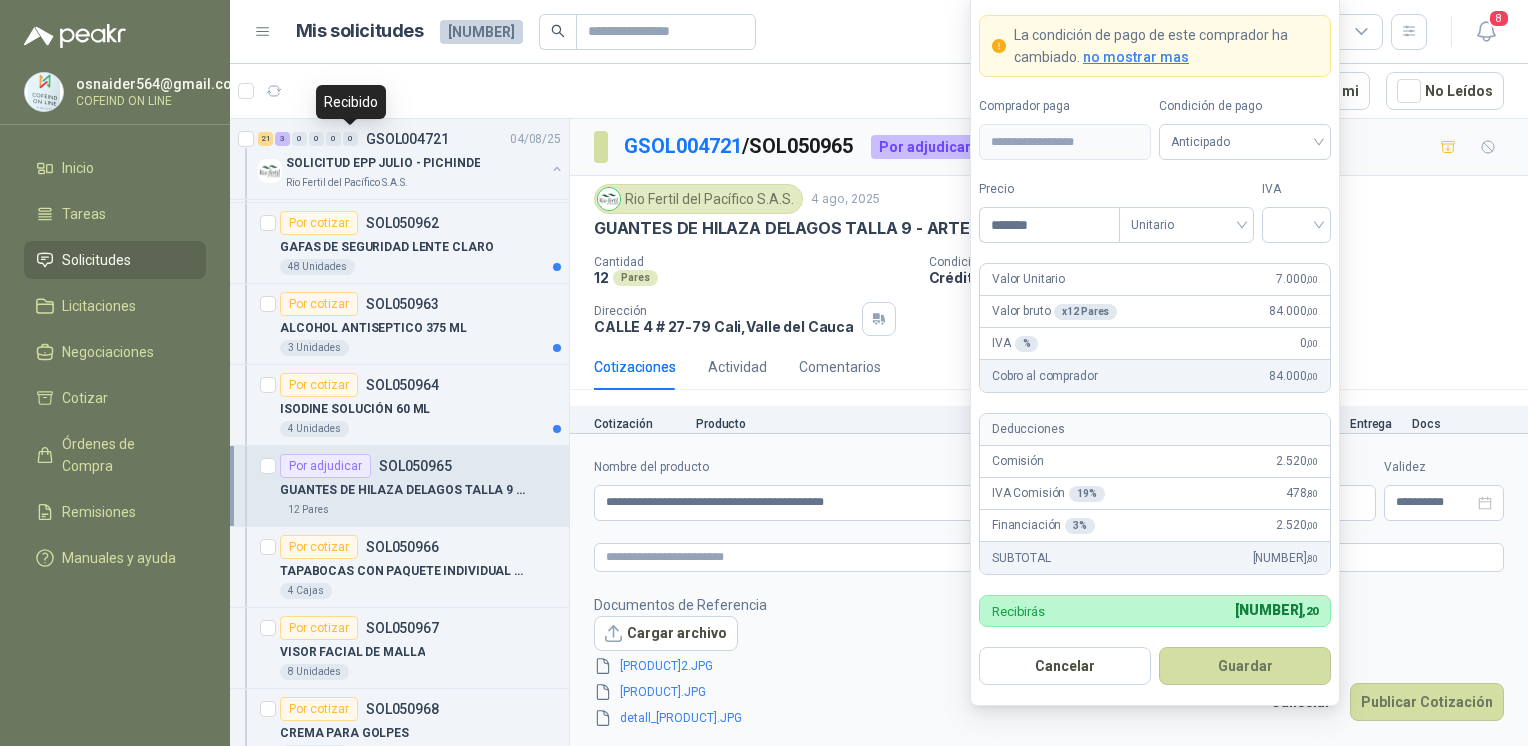 click at bounding box center [1296, 223] 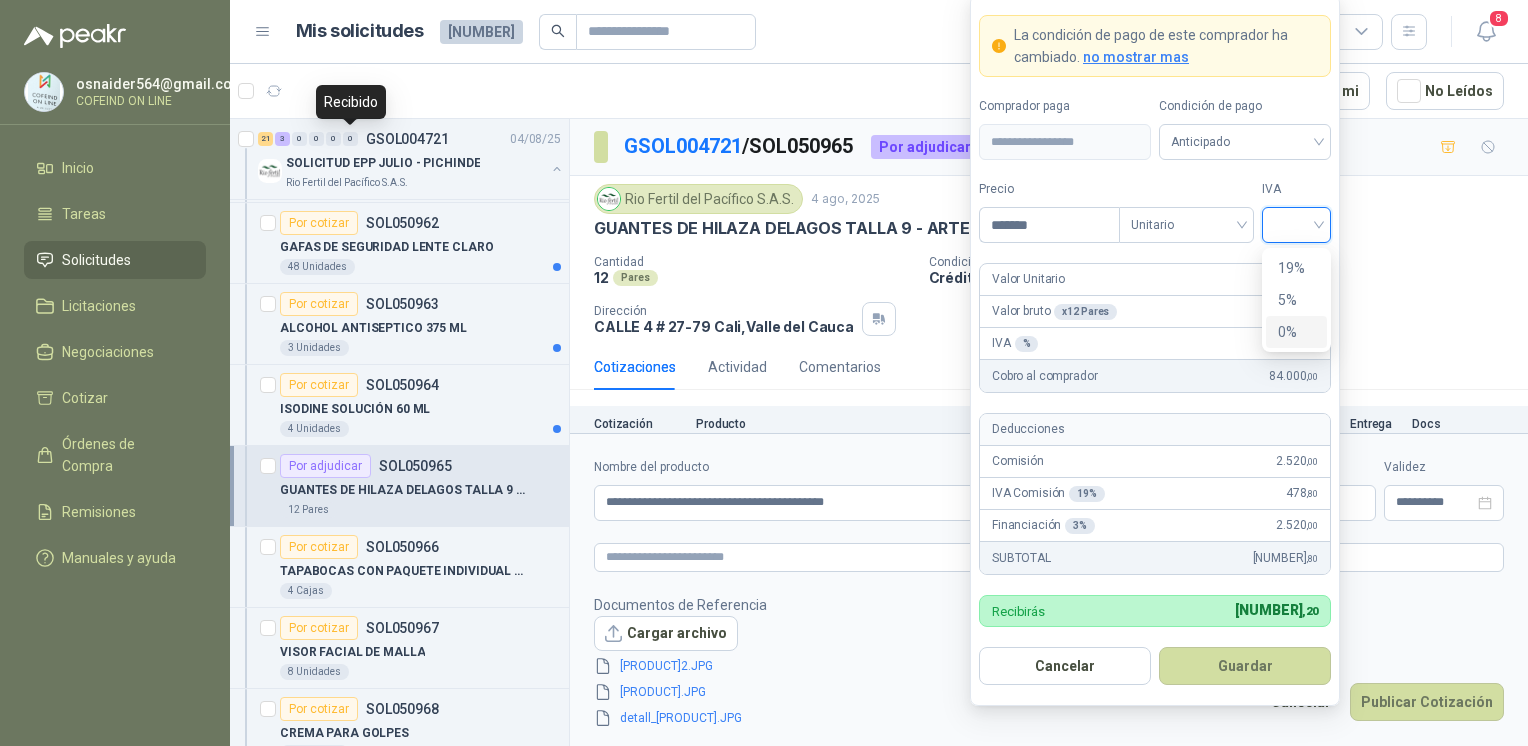 click on "0%" at bounding box center [1296, 332] 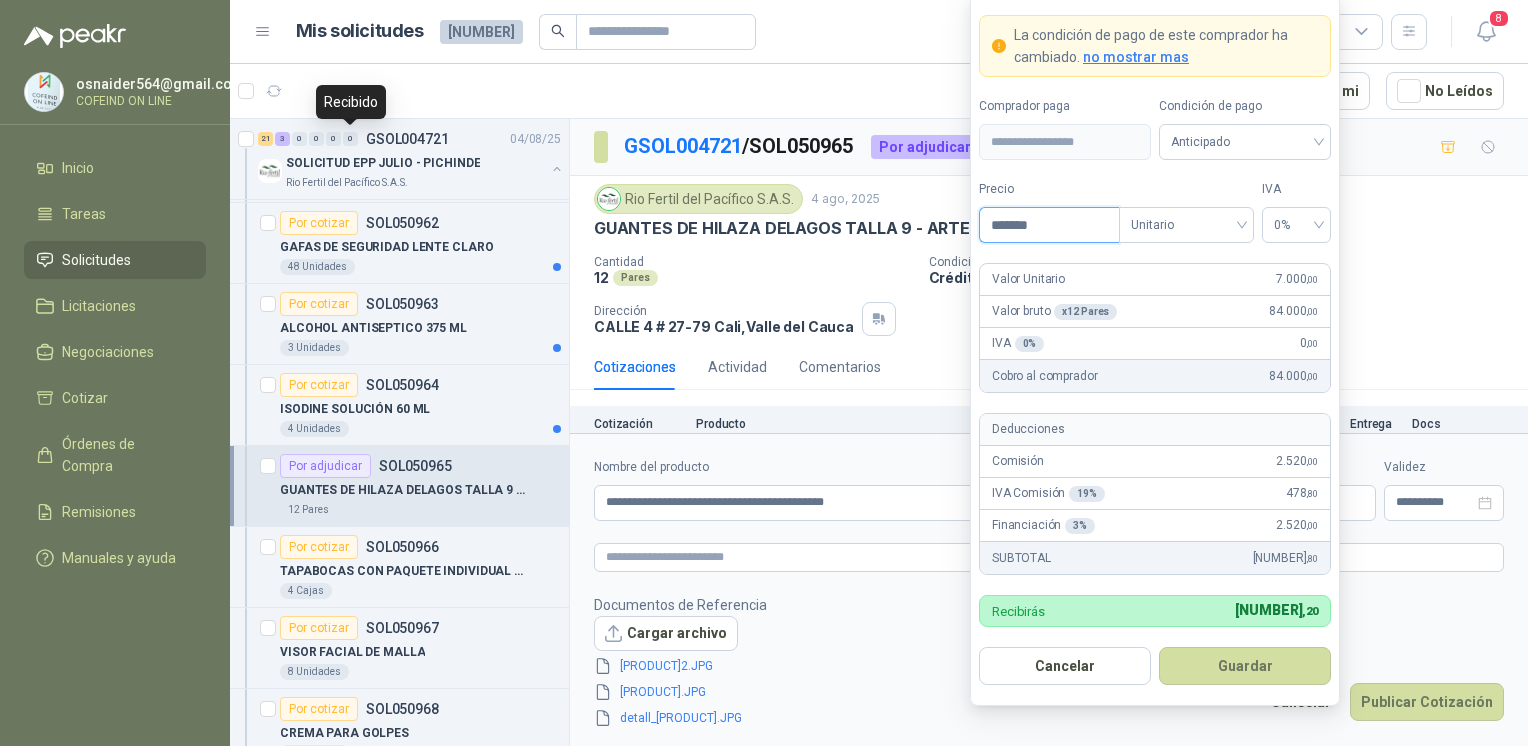 click on "*******" at bounding box center [1049, 225] 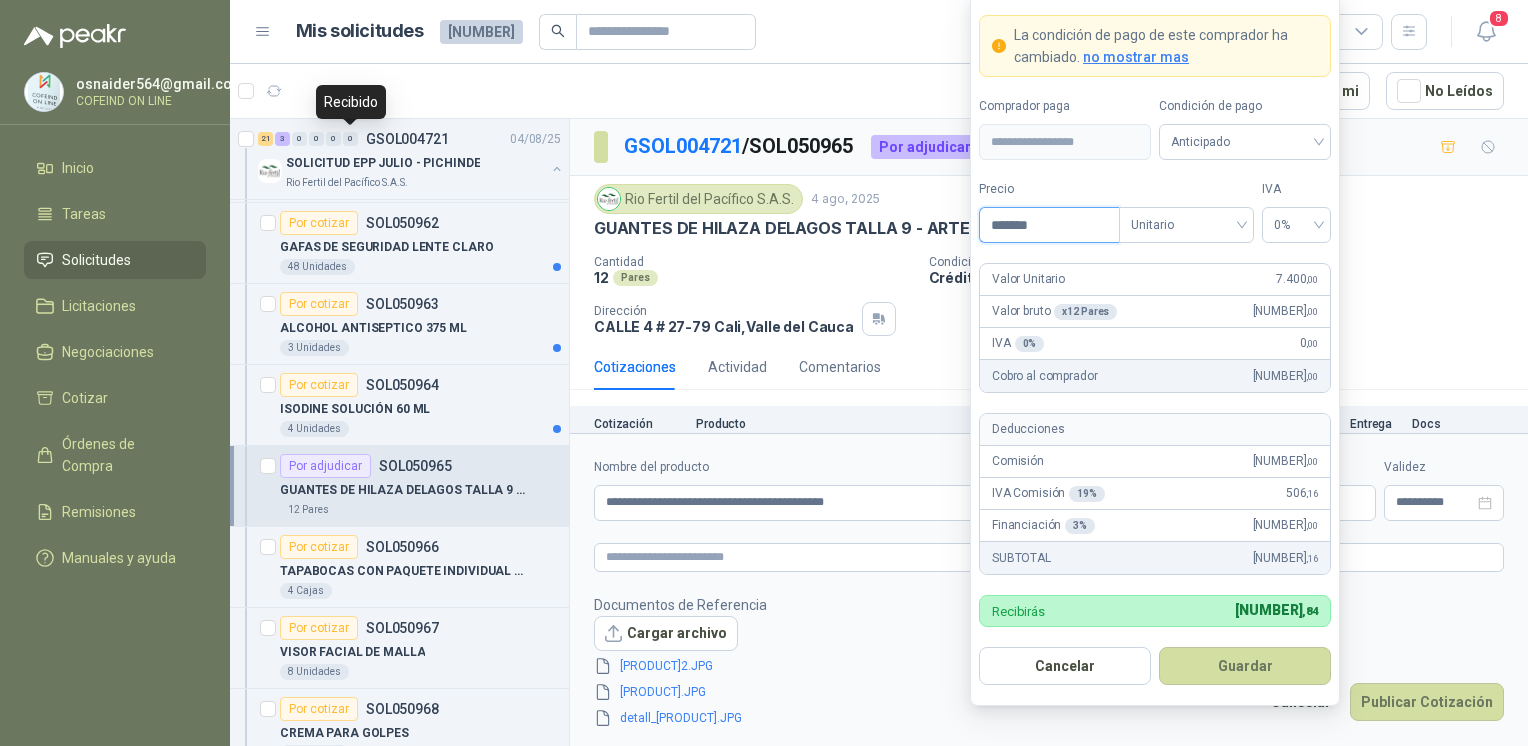 type on "*******" 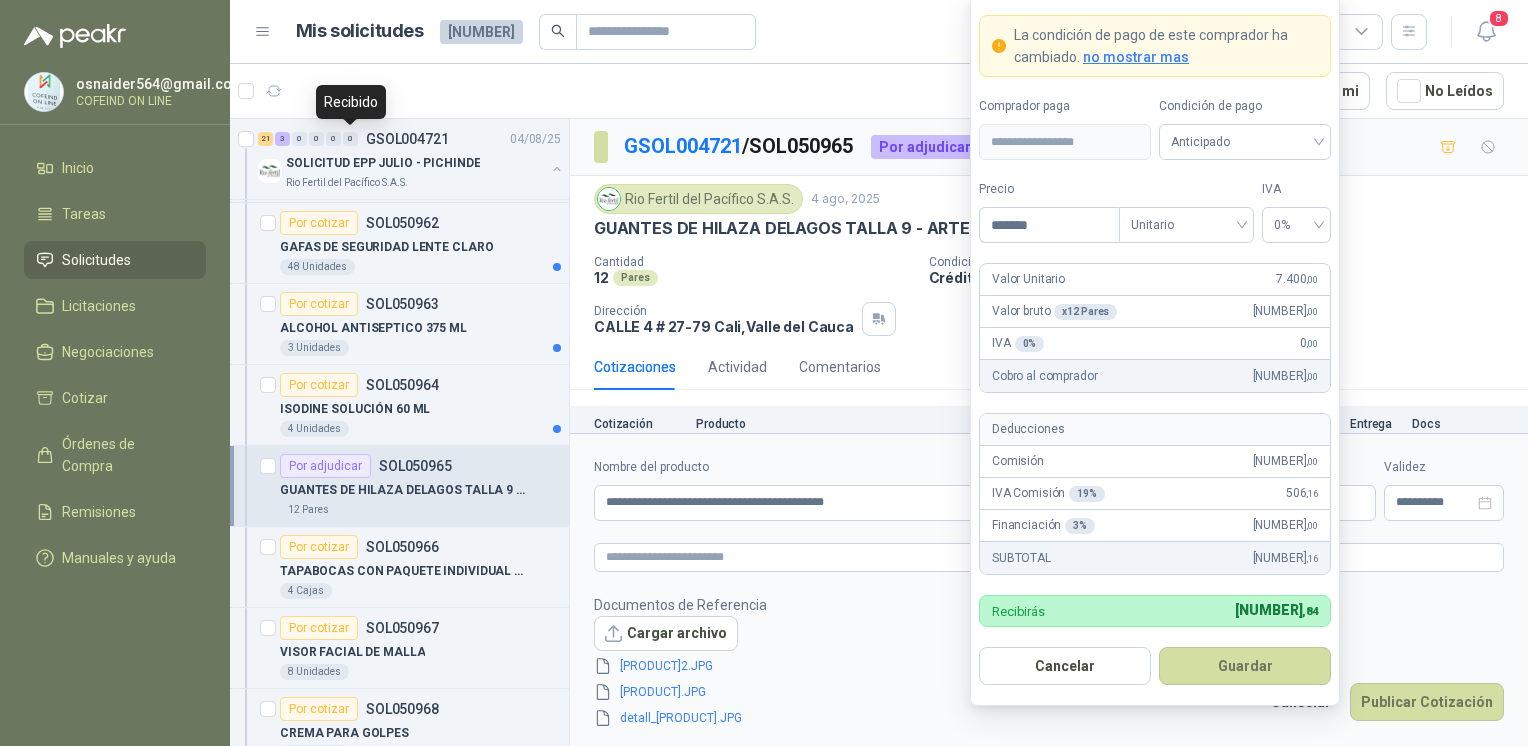 click on "Guardar" at bounding box center [1245, 666] 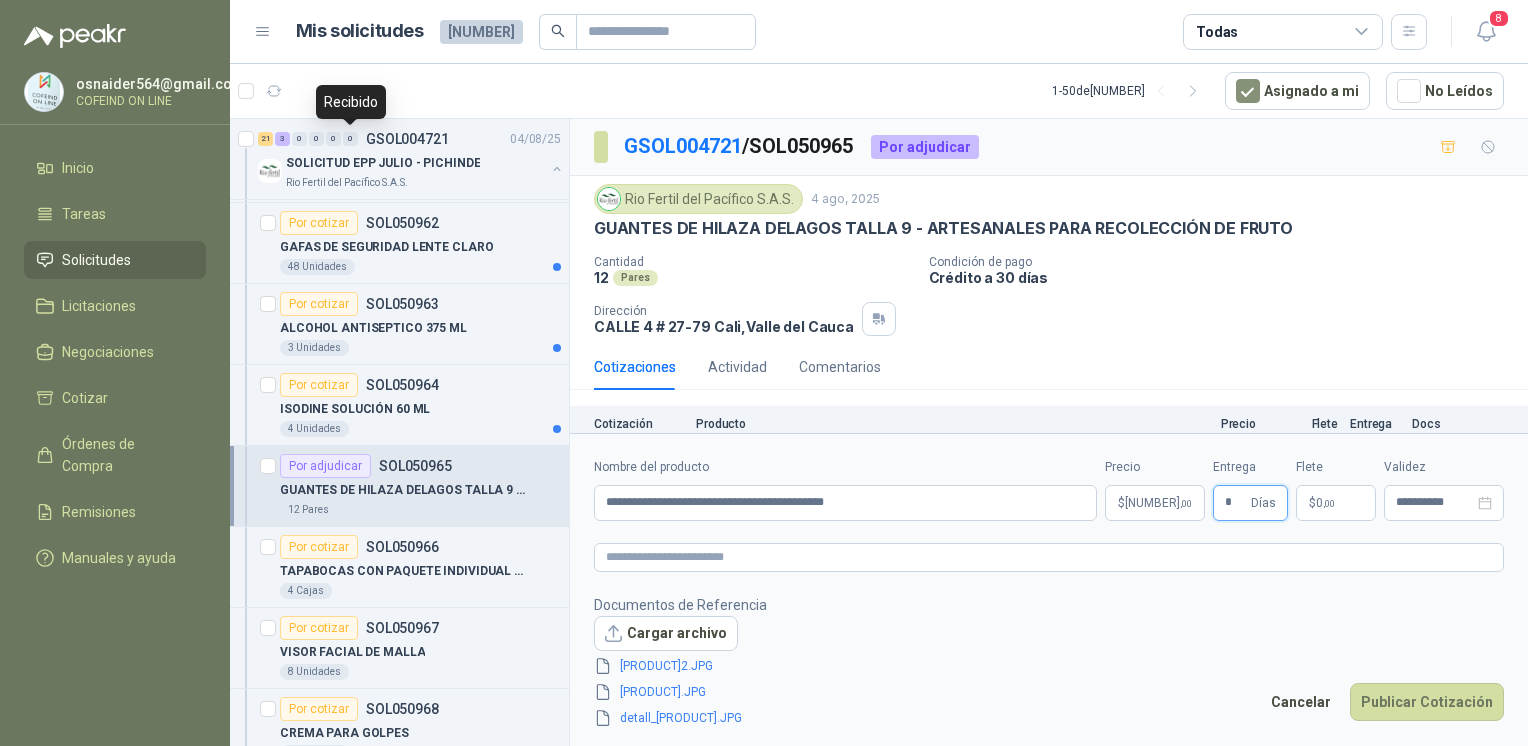 type on "*" 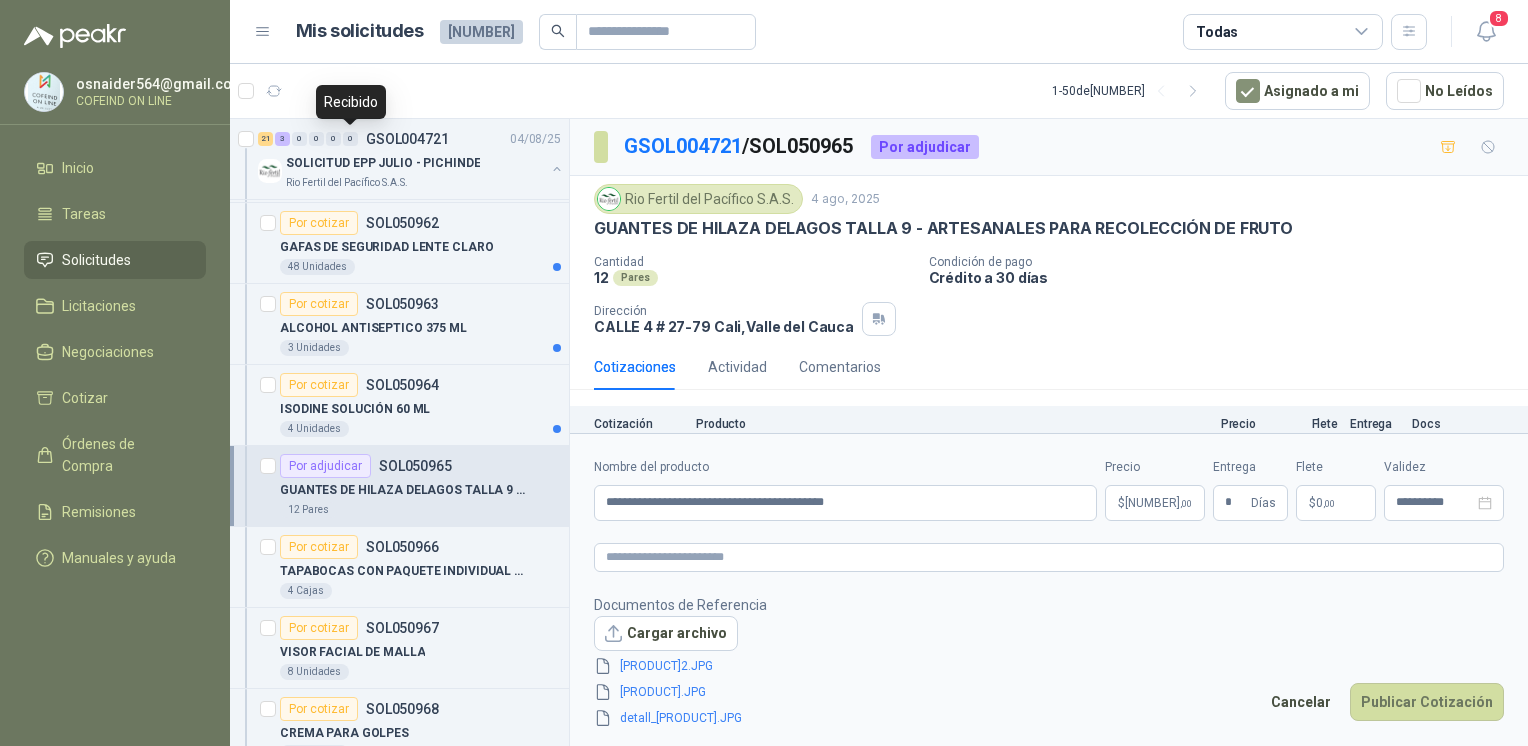 click on "Publicar Cotización" at bounding box center (1427, 702) 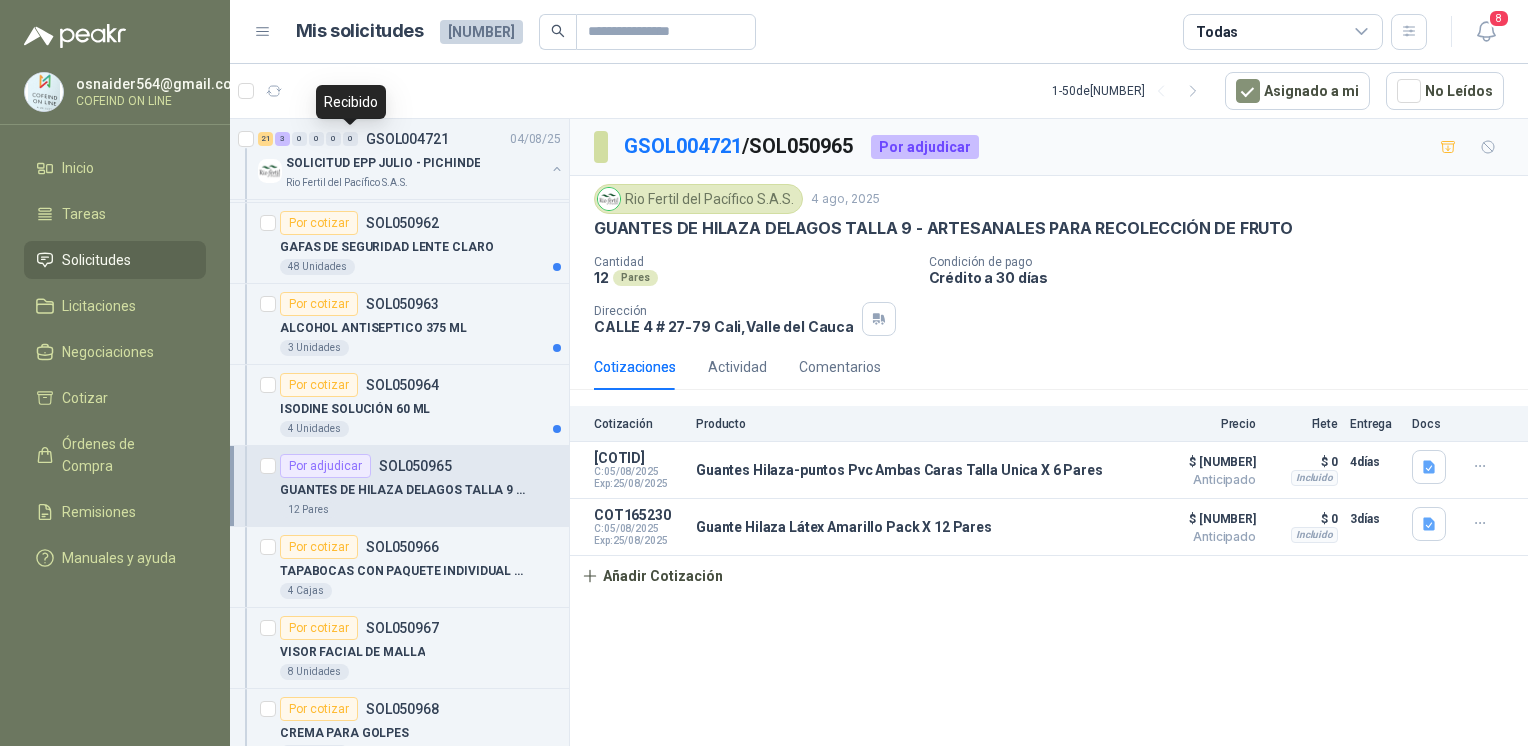 click 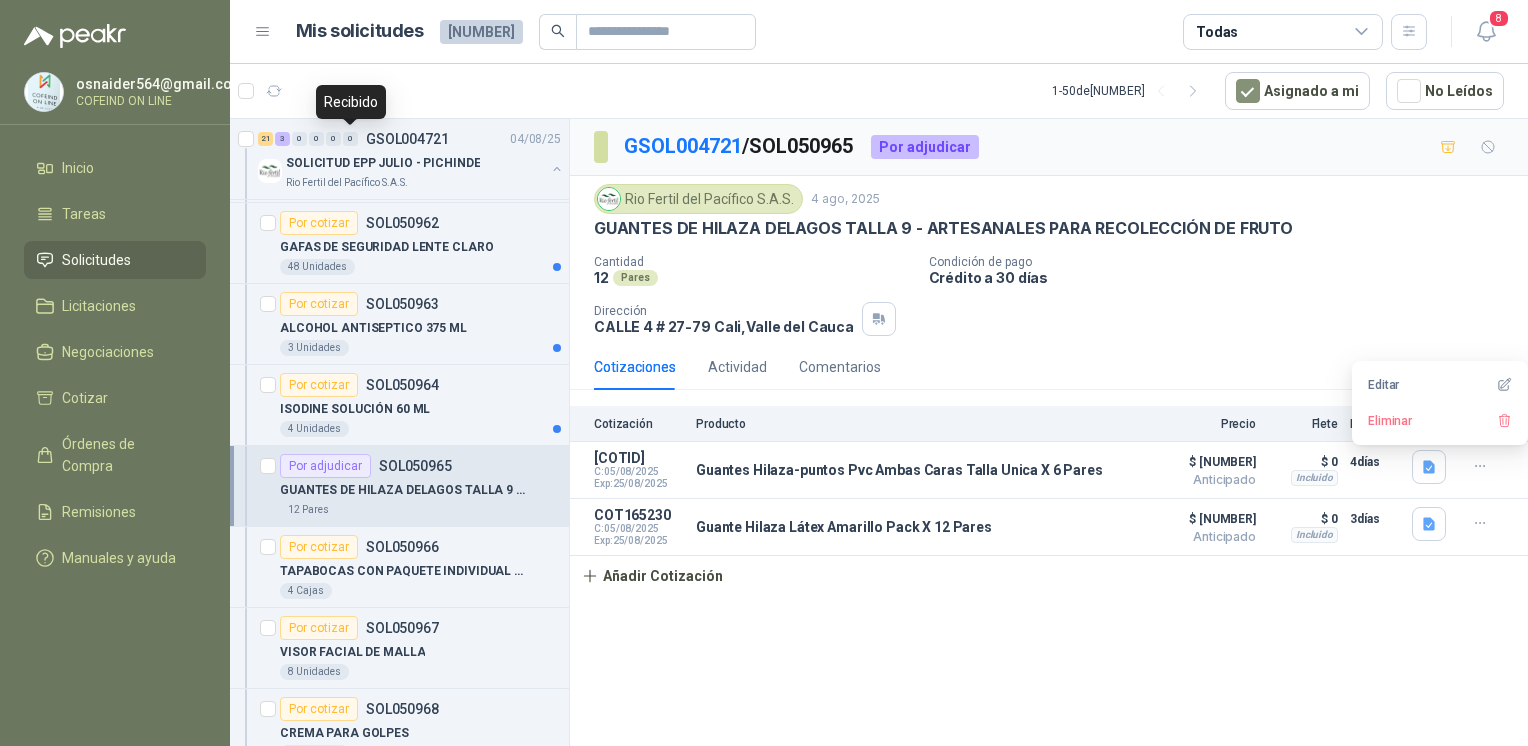 click on "Editar" at bounding box center (1440, 385) 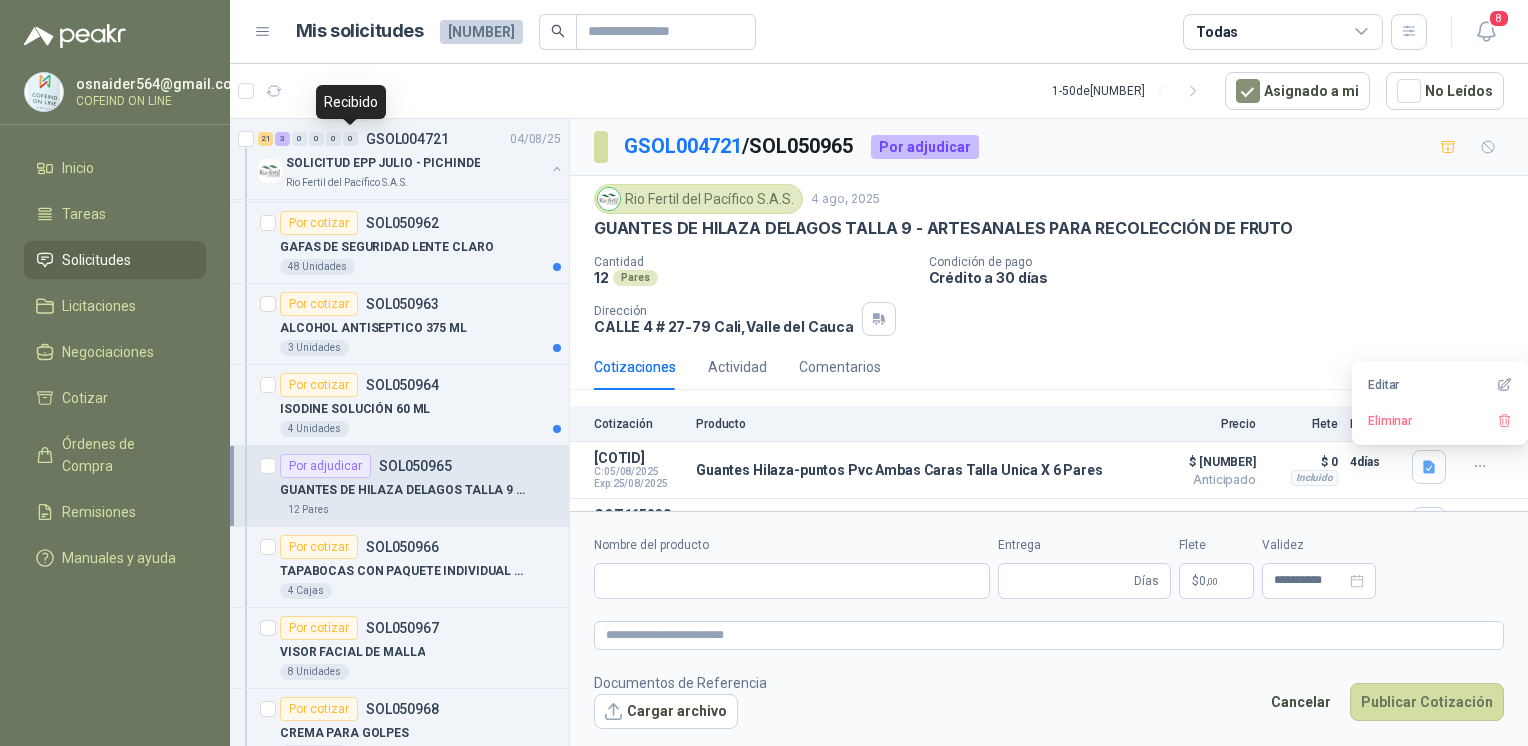 type 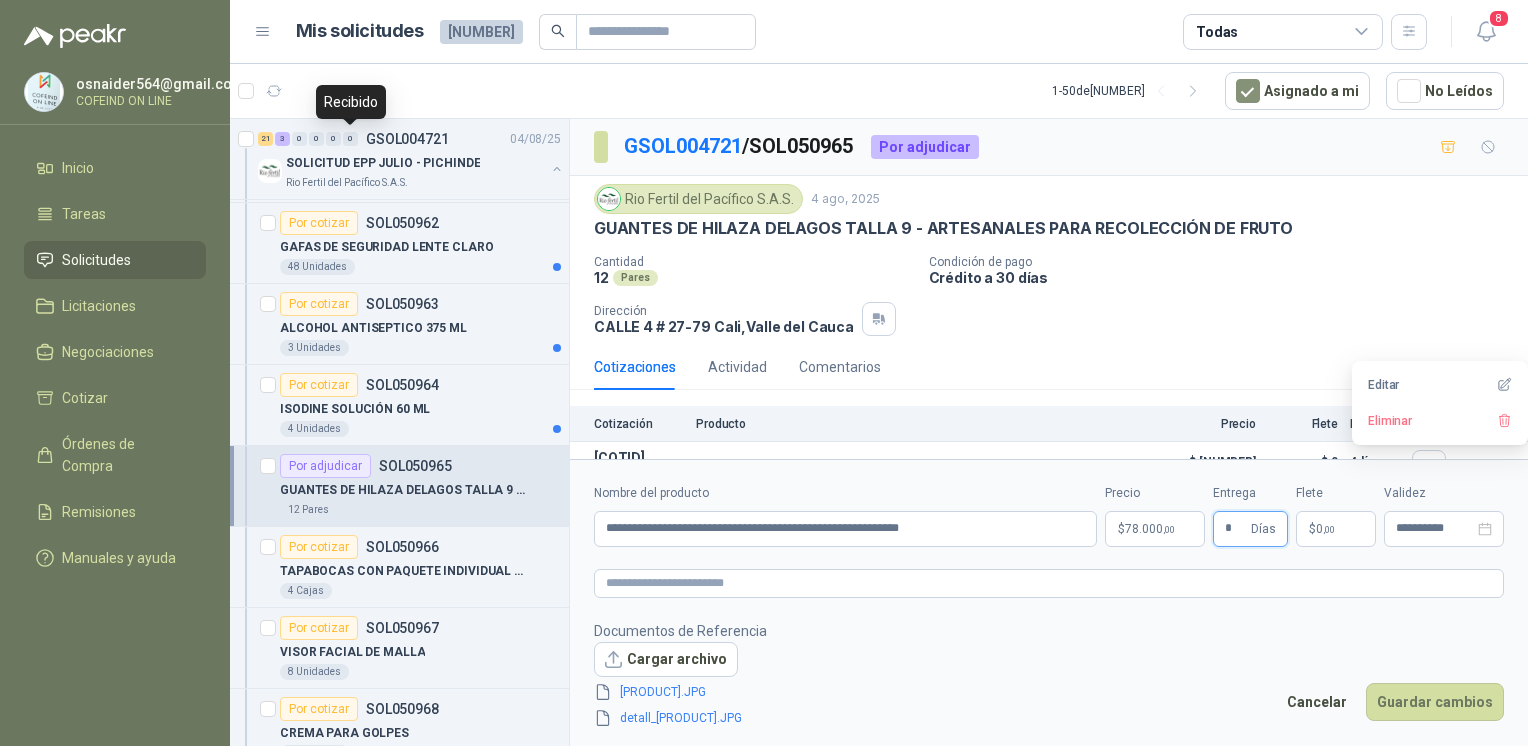 click on "*" at bounding box center [1236, 529] 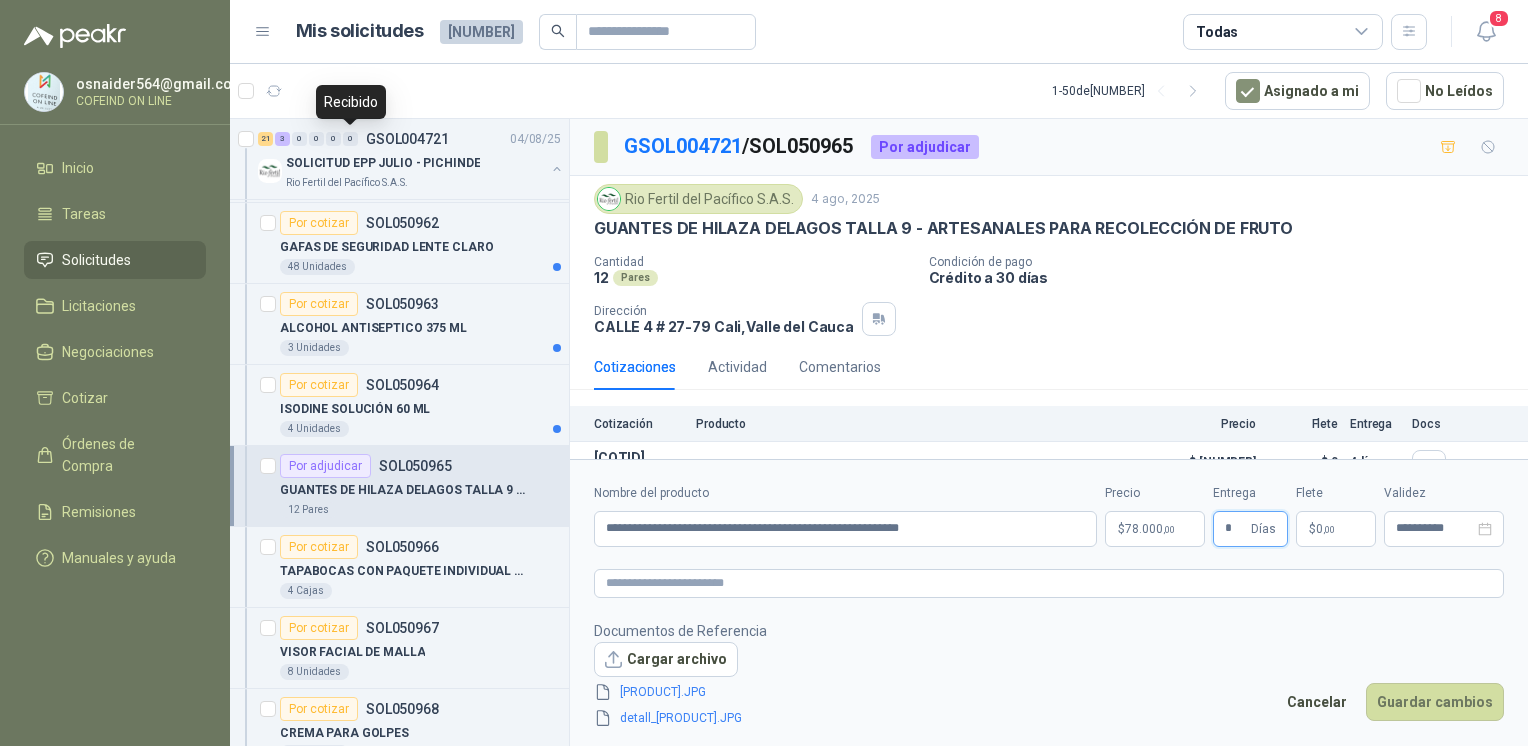 type on "*" 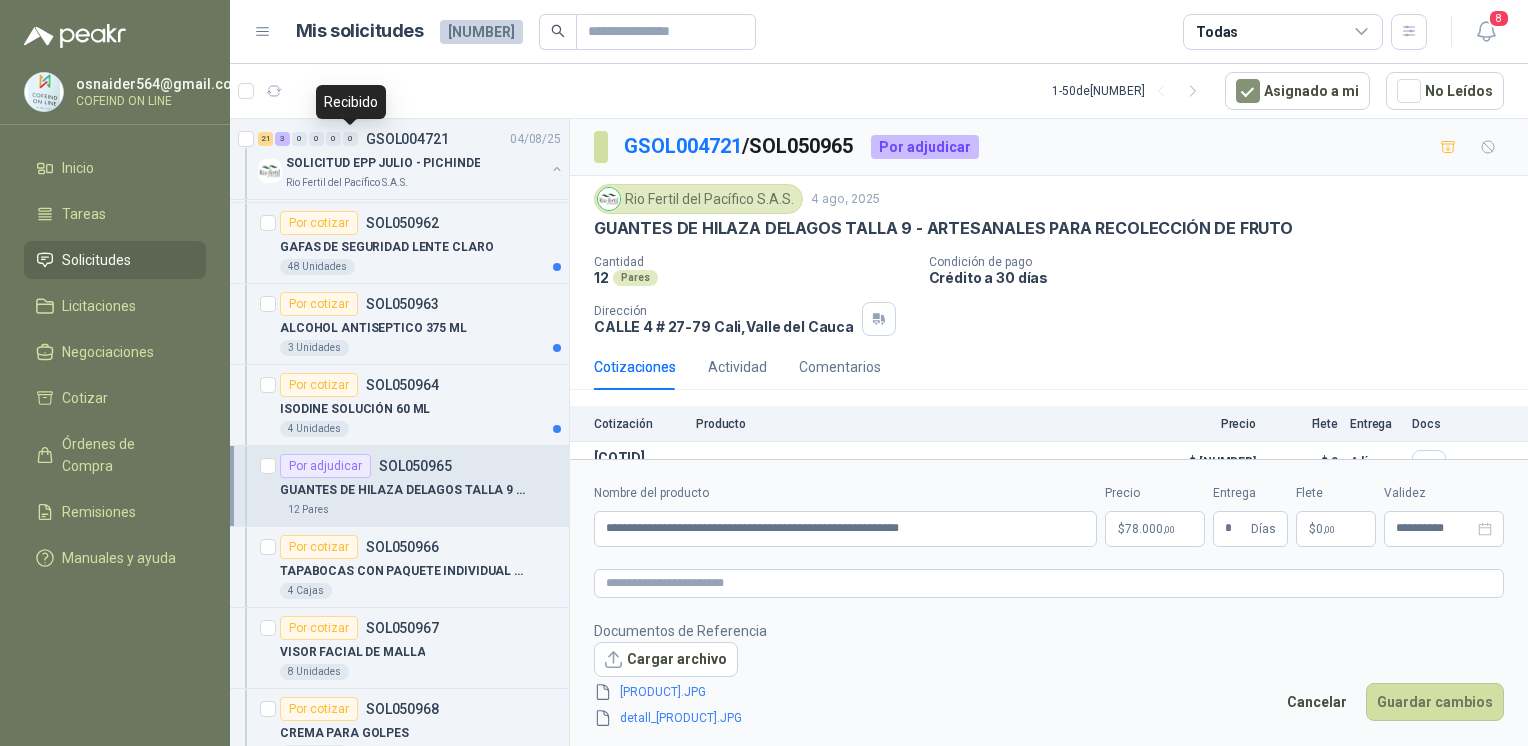 click on "Guardar cambios" at bounding box center [1435, 702] 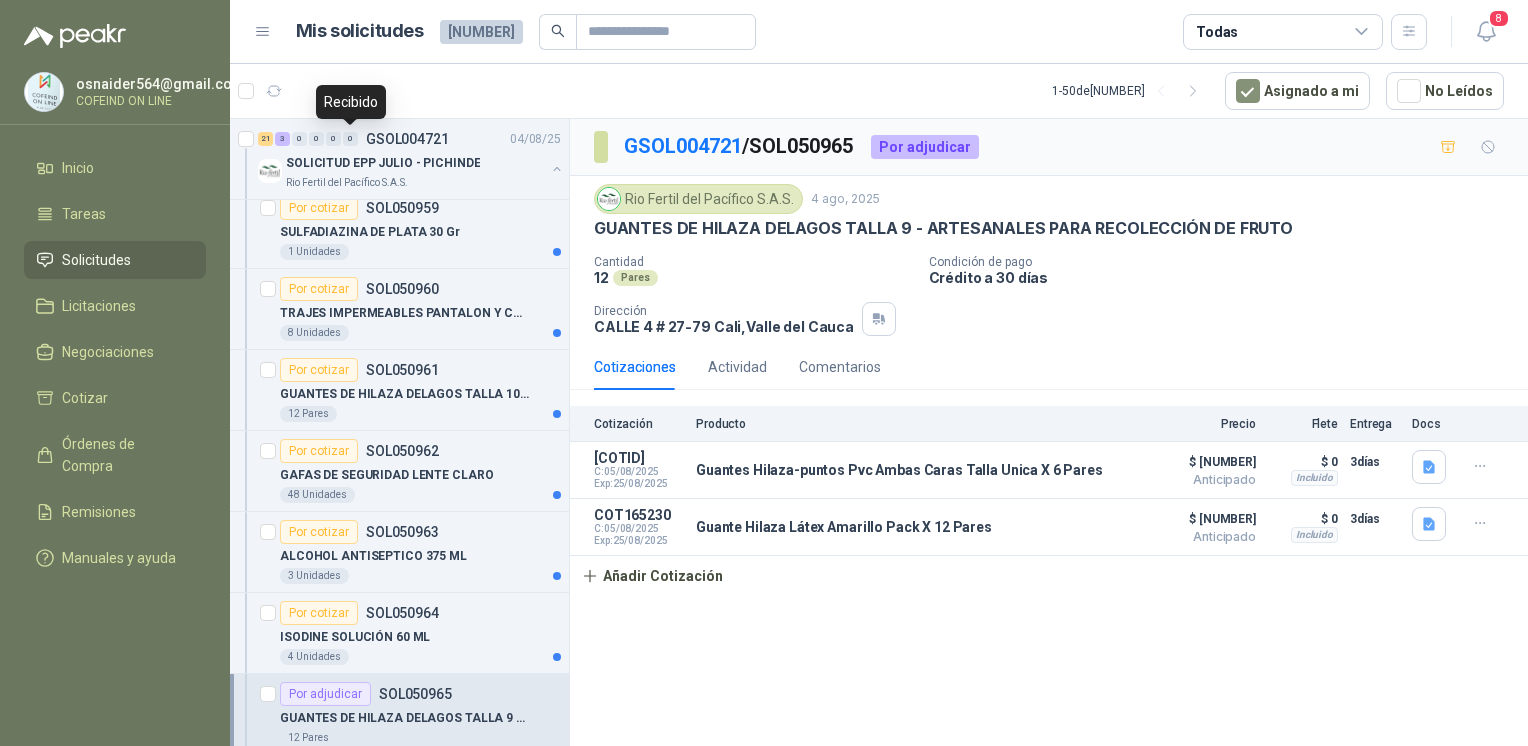 scroll, scrollTop: 4586, scrollLeft: 0, axis: vertical 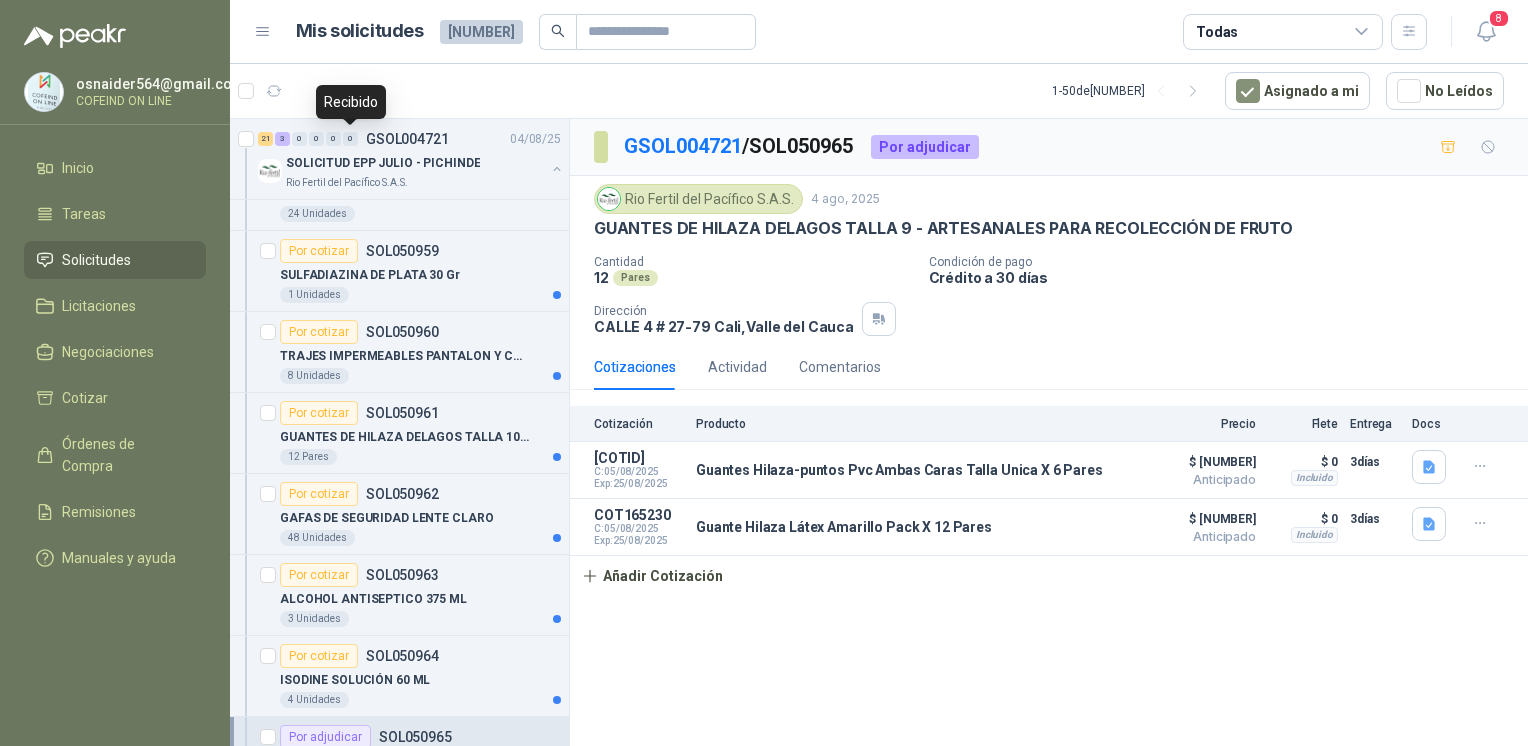 click on "[NUMBER] Pares" at bounding box center (420, 457) 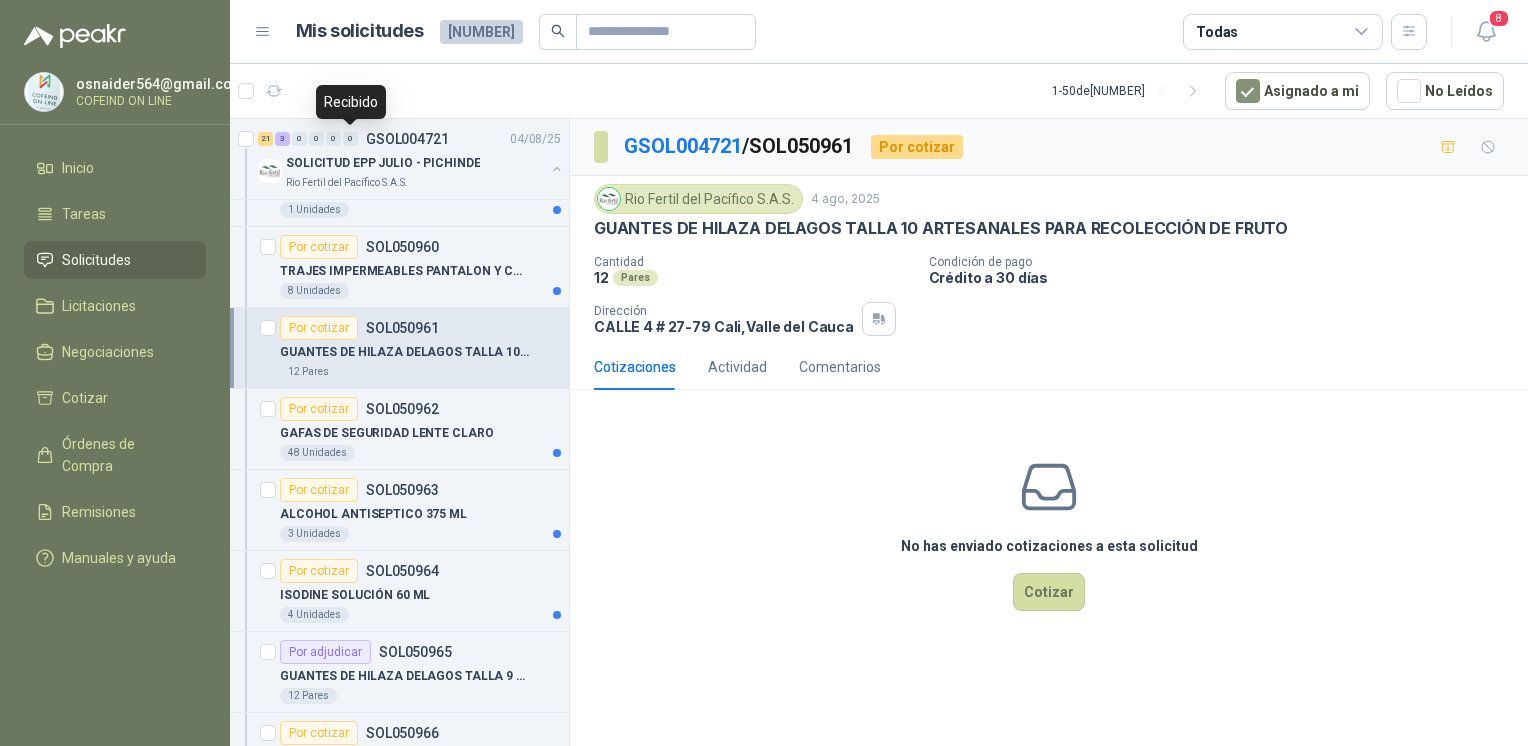 scroll, scrollTop: 4598, scrollLeft: 0, axis: vertical 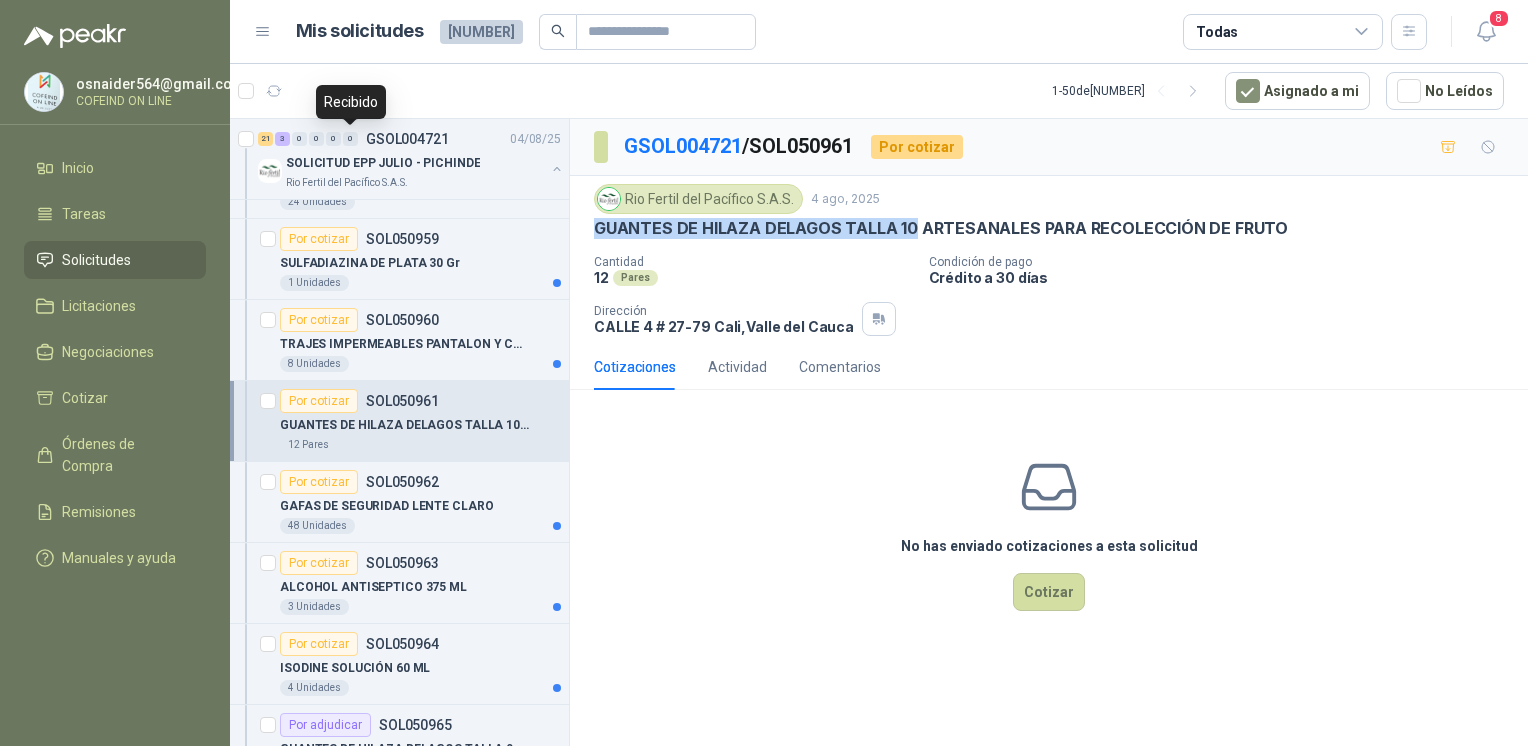 drag, startPoint x: 596, startPoint y: 226, endPoint x: 913, endPoint y: 234, distance: 317.10092 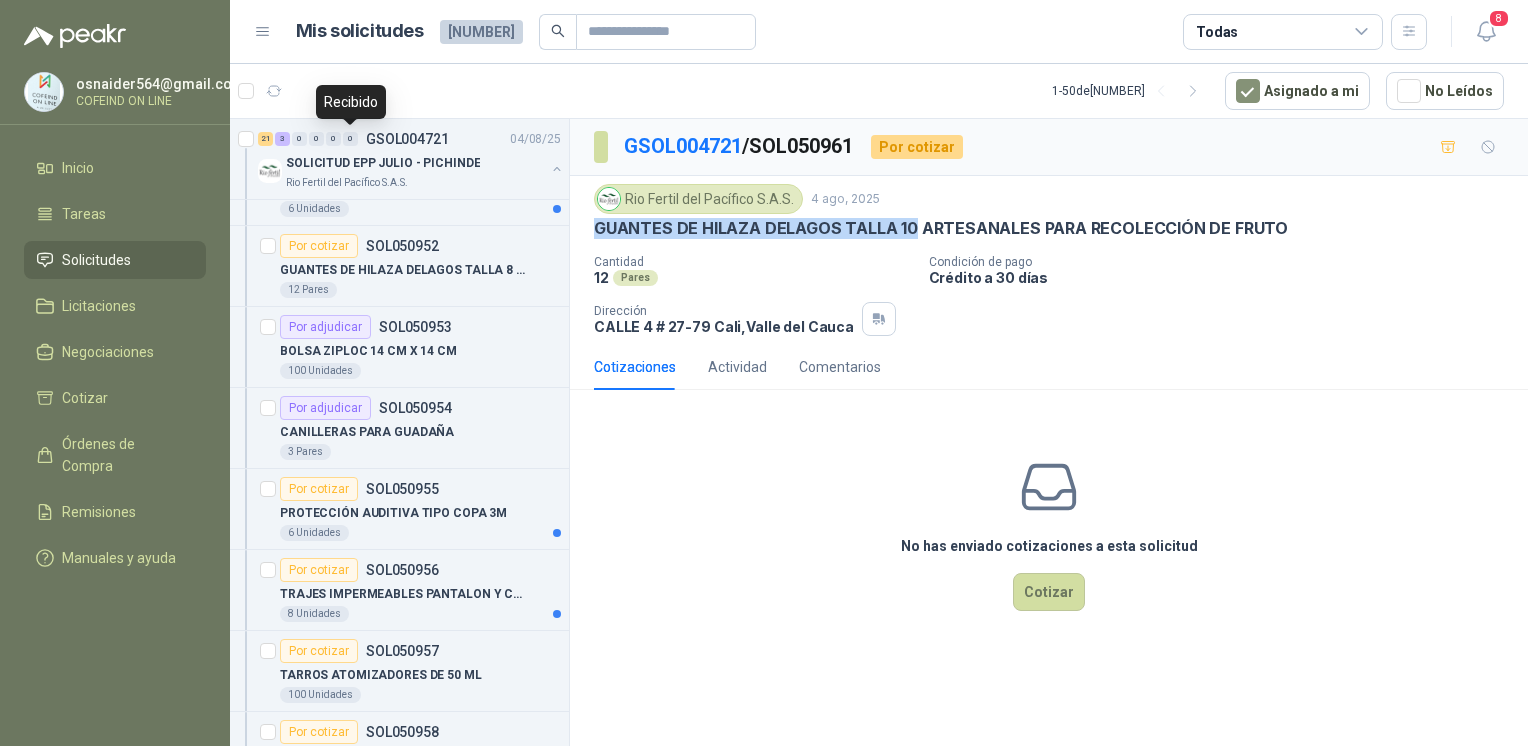 scroll, scrollTop: 4004, scrollLeft: 0, axis: vertical 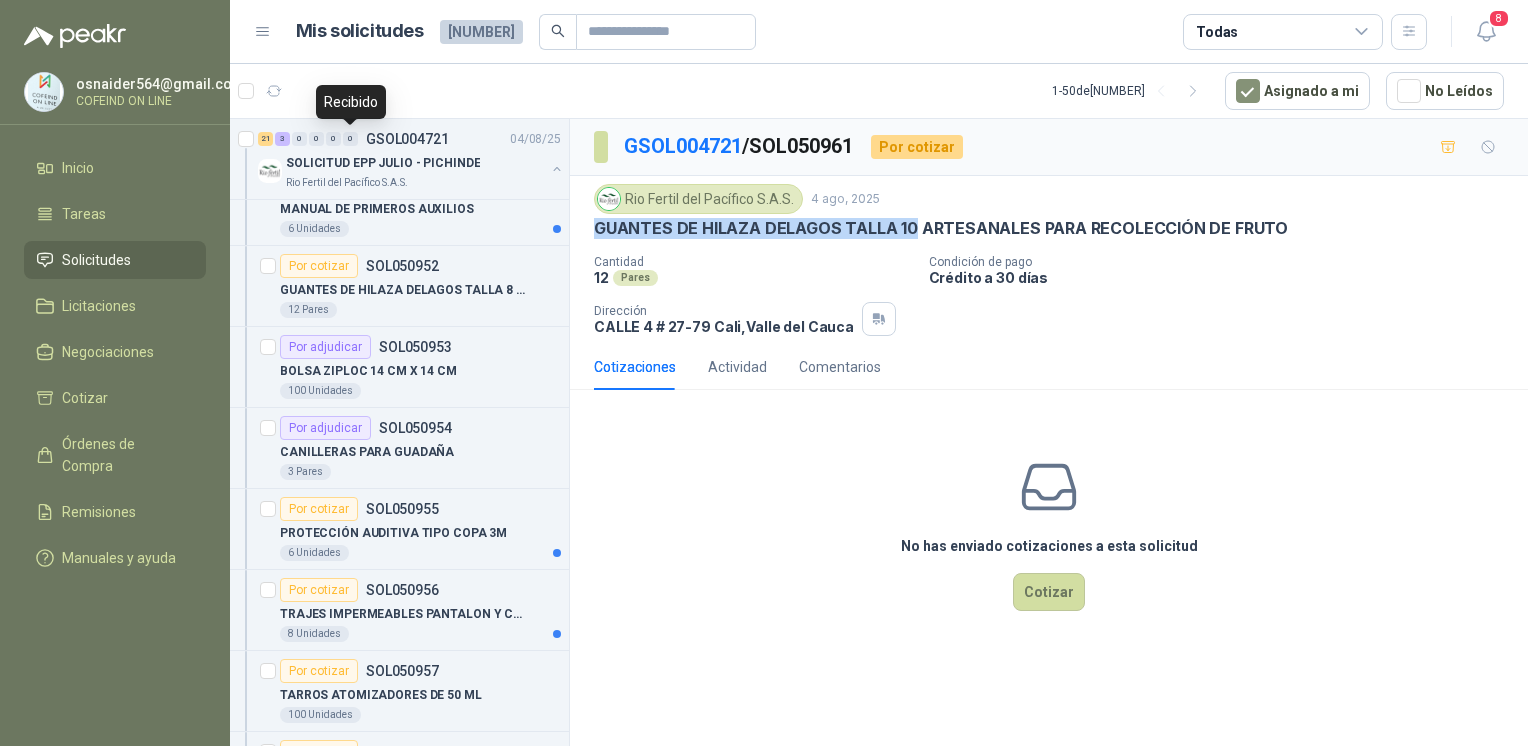 click on "6   Unidades" at bounding box center (420, 553) 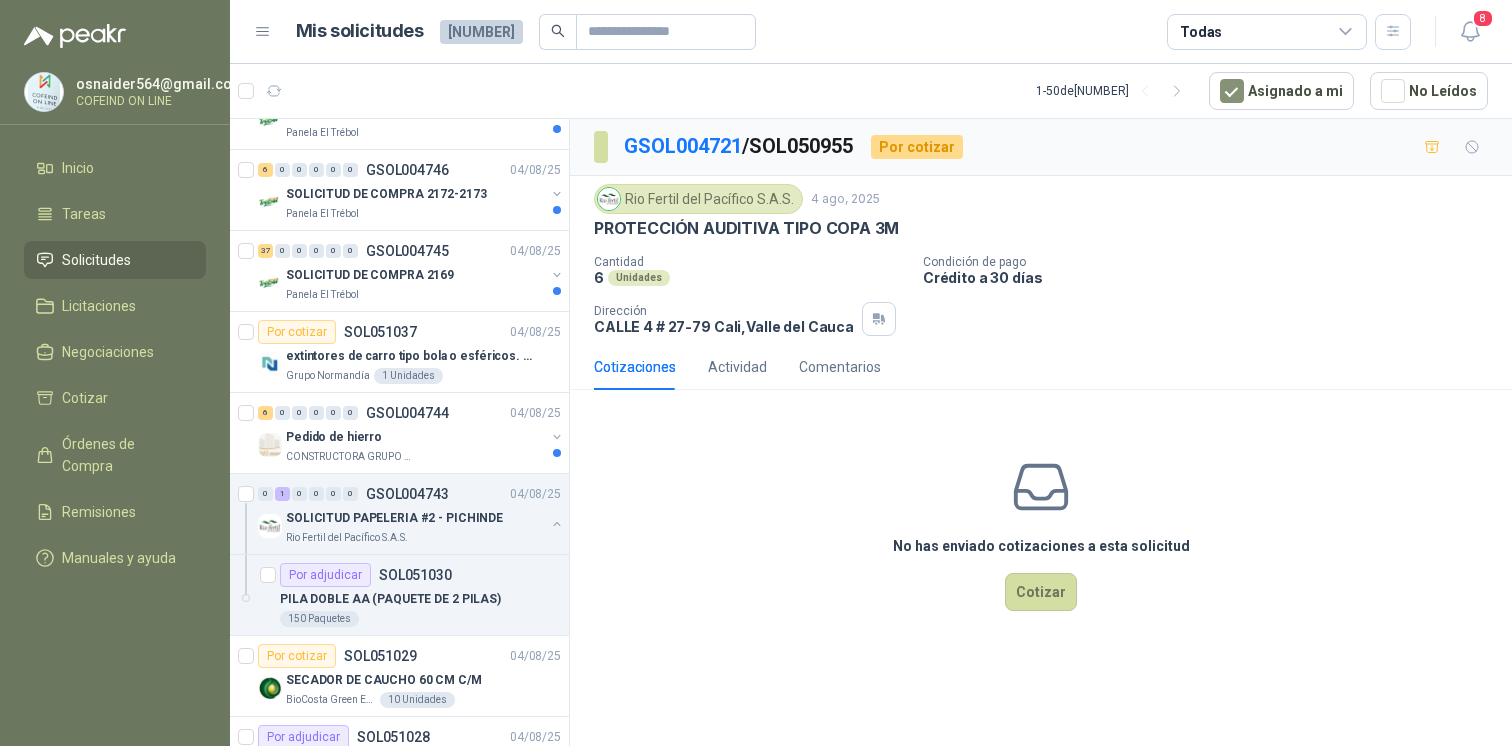 scroll, scrollTop: 0, scrollLeft: 0, axis: both 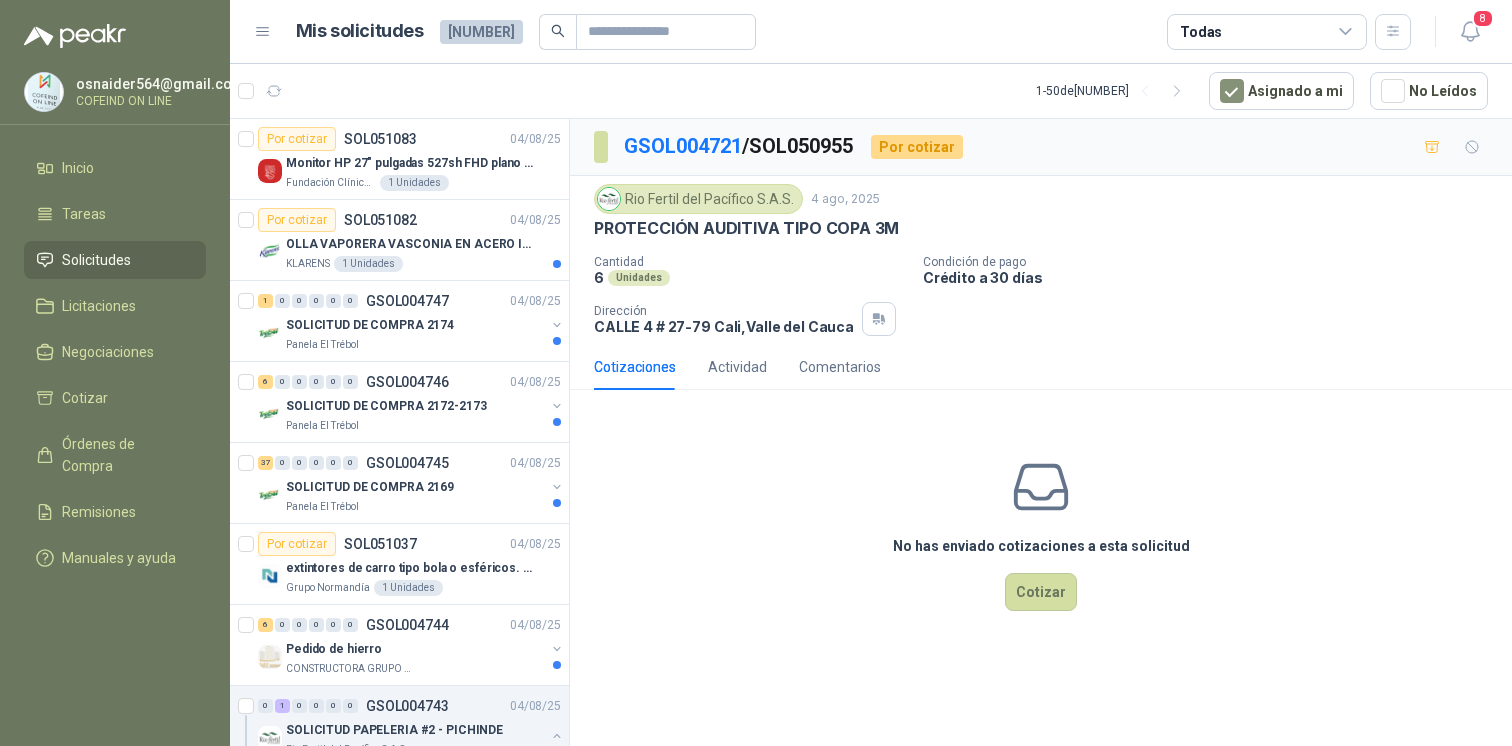 click on "GSOL004747" at bounding box center (407, 301) 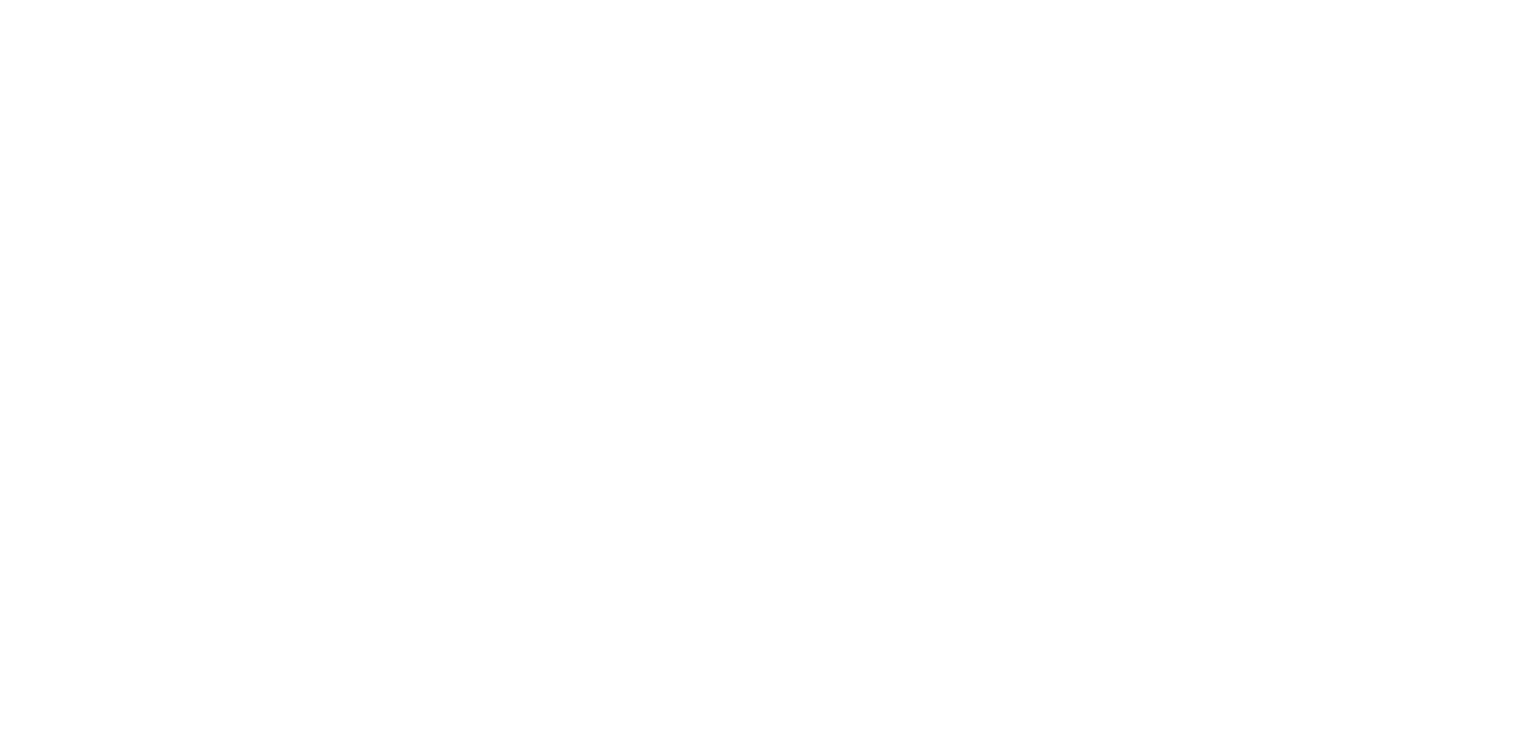 scroll, scrollTop: 0, scrollLeft: 0, axis: both 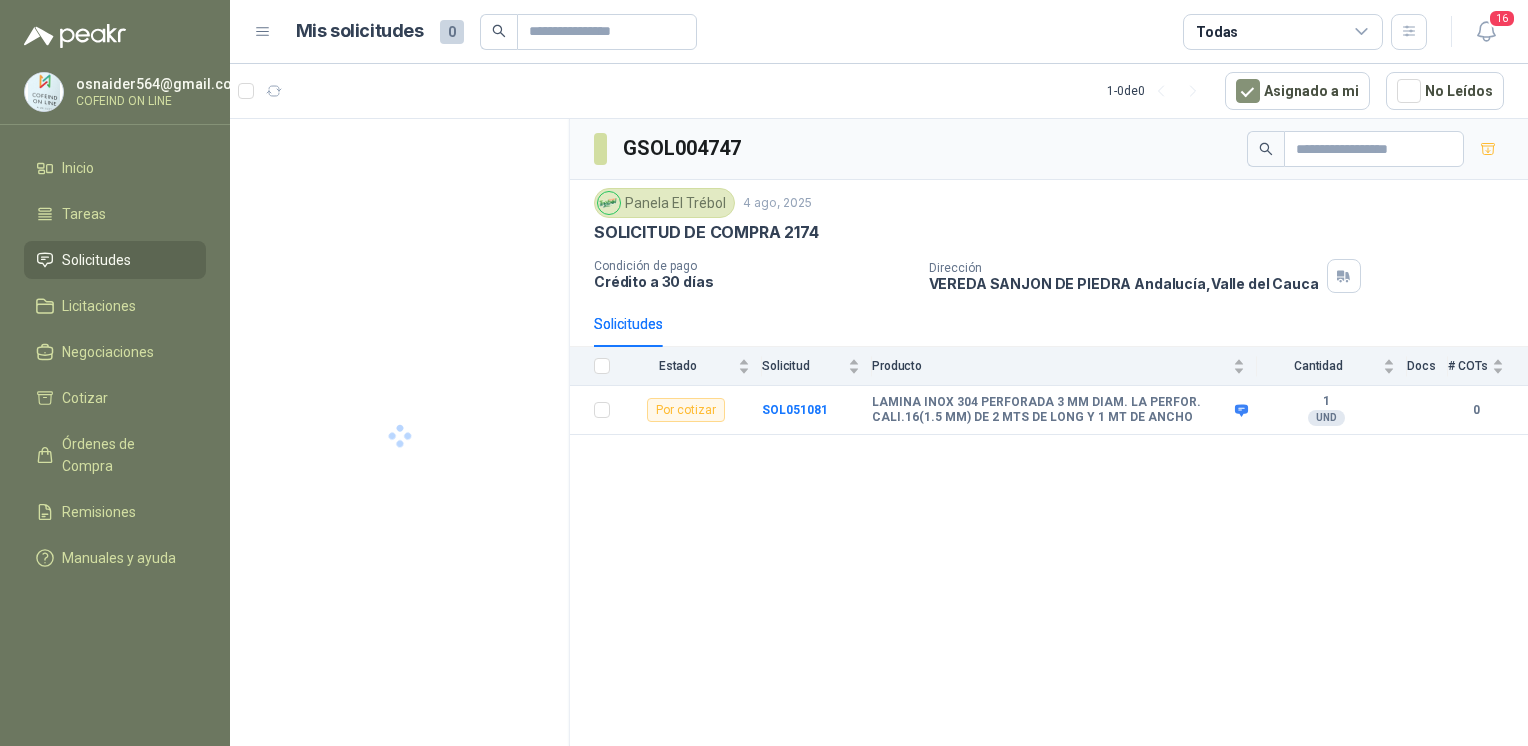 click 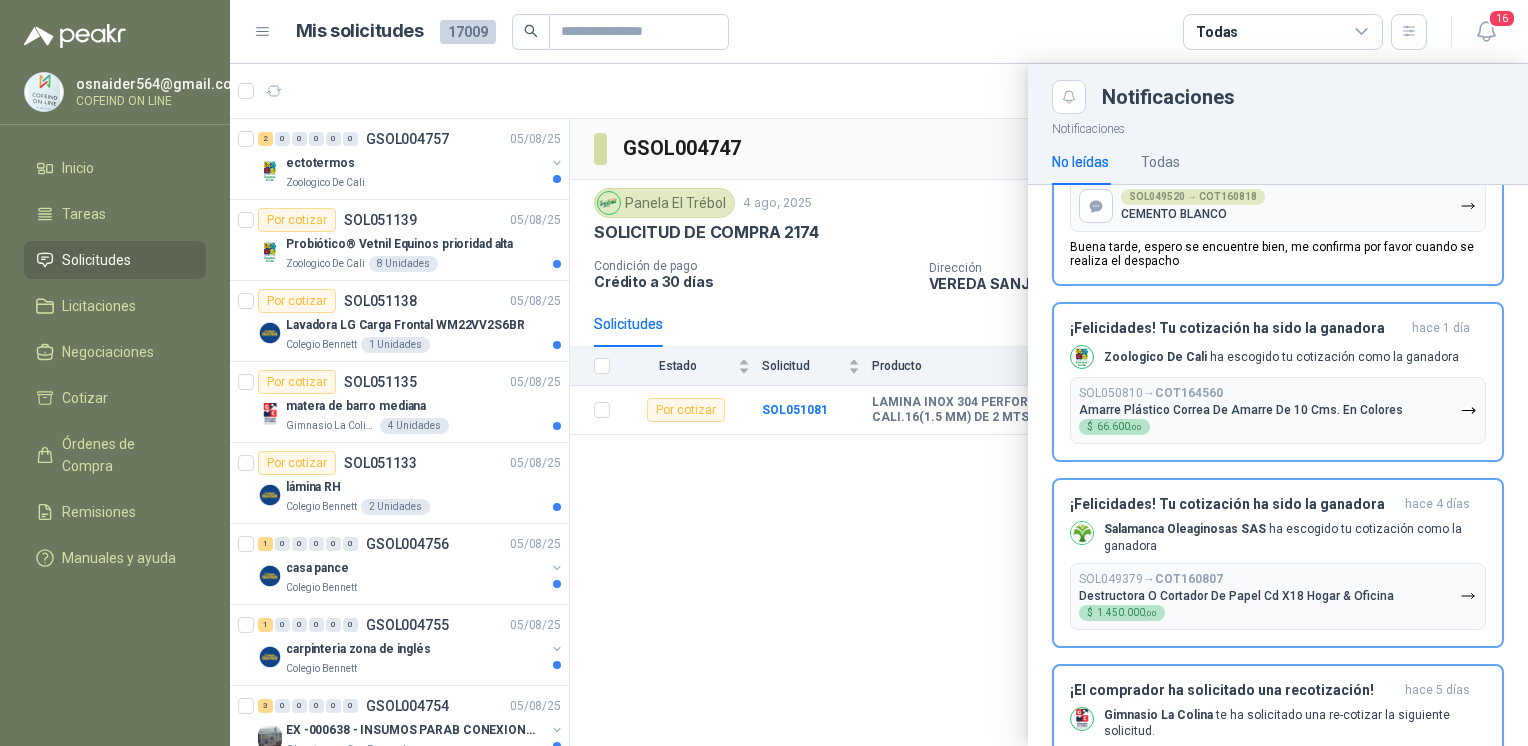 scroll, scrollTop: 1781, scrollLeft: 0, axis: vertical 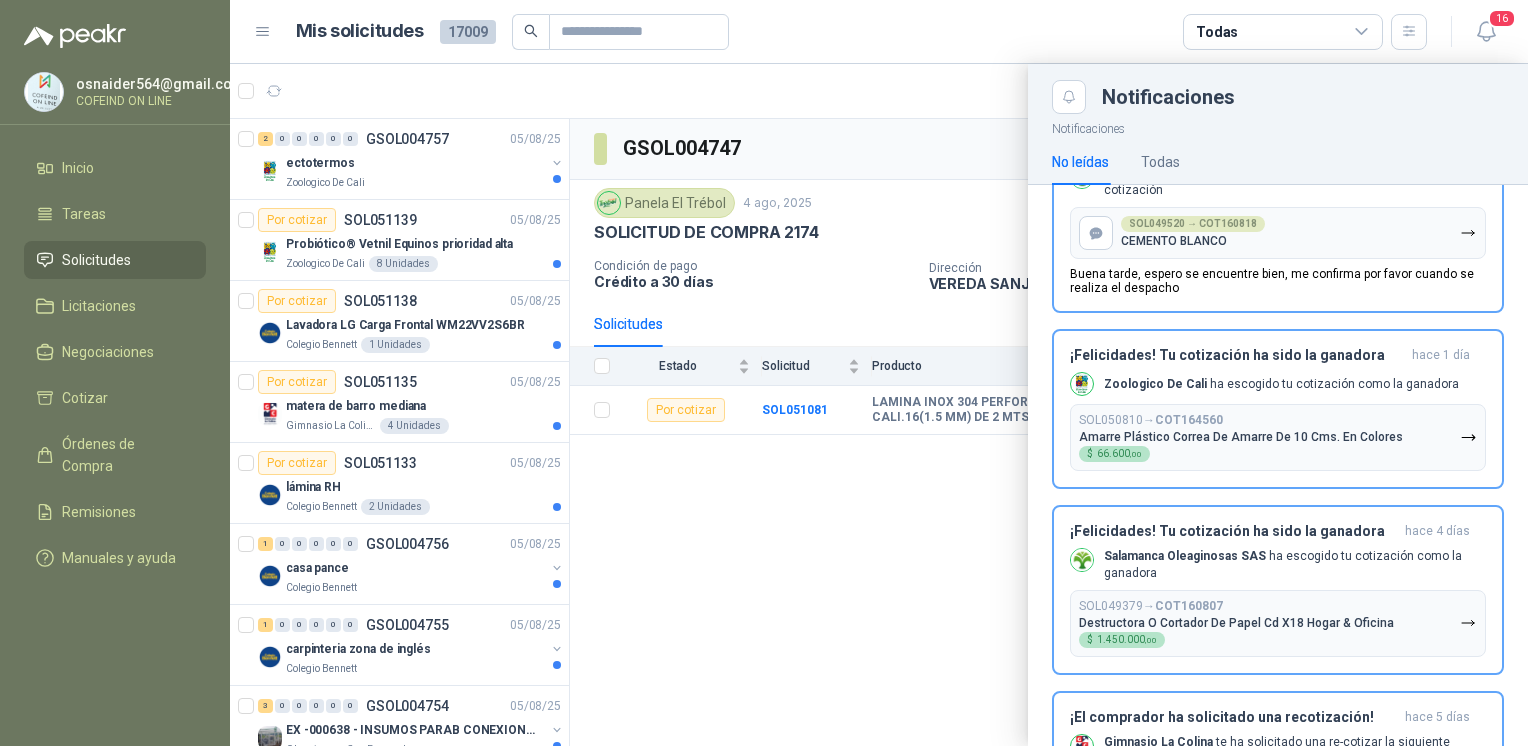 click at bounding box center [879, 405] 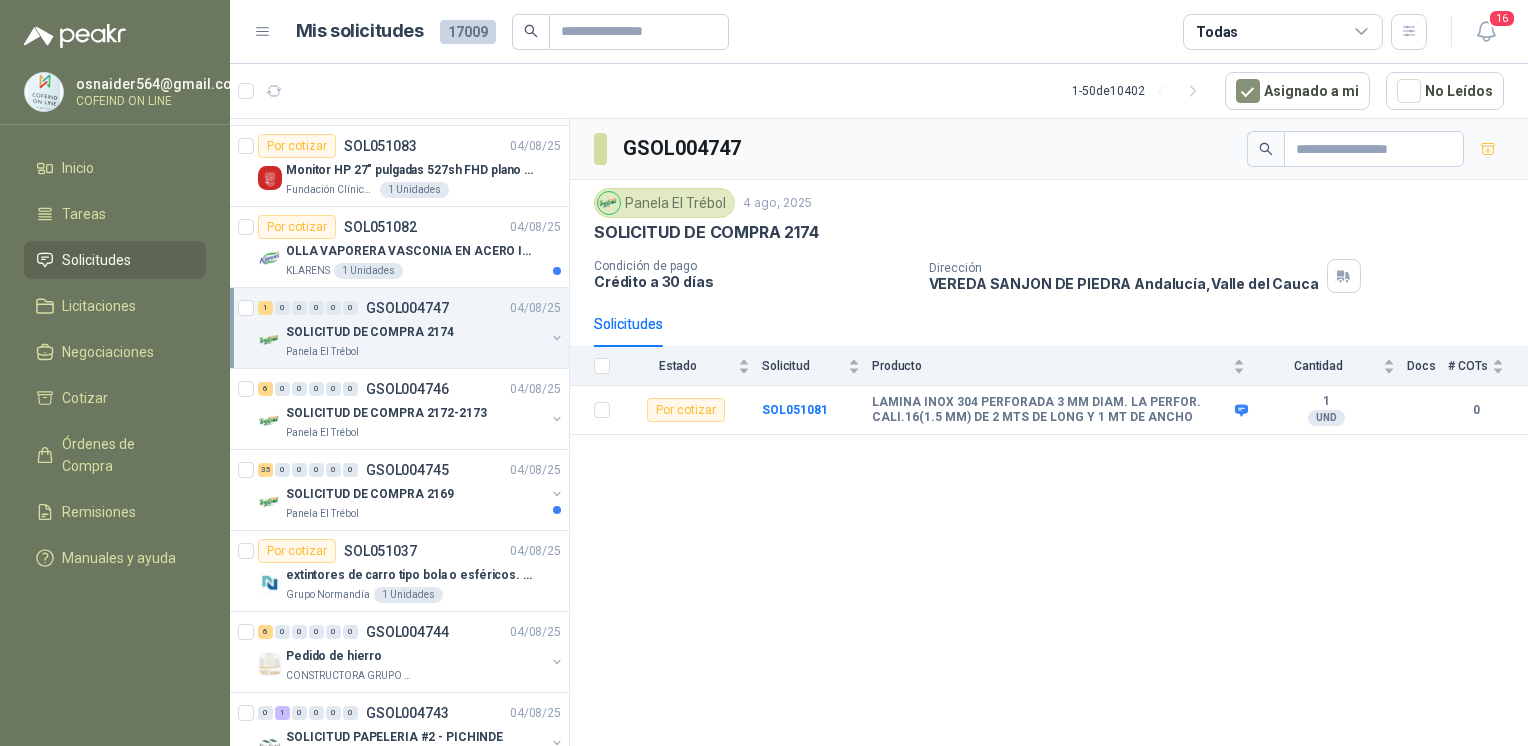 scroll, scrollTop: 1639, scrollLeft: 0, axis: vertical 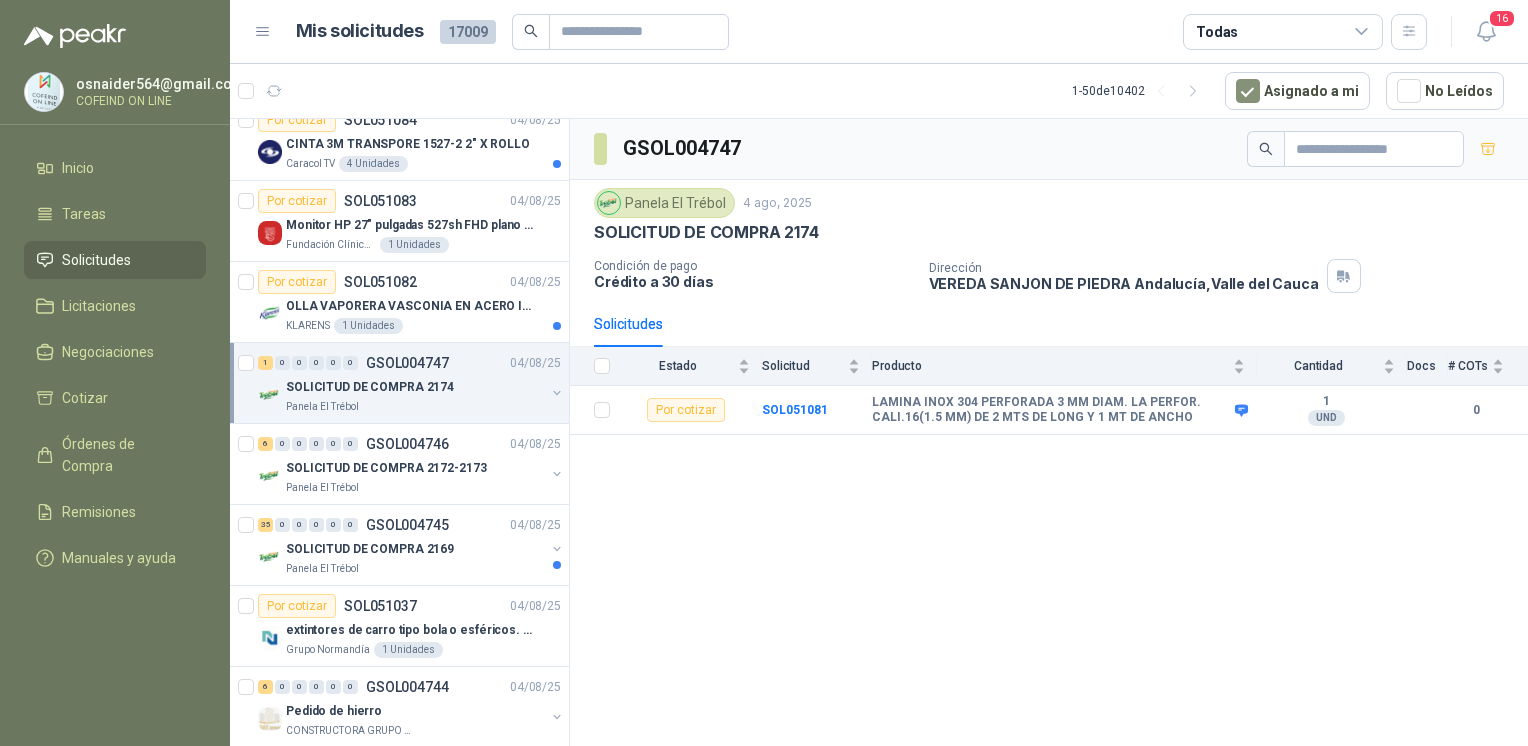 click on "SOLICITUD DE COMPRA 2169" at bounding box center [415, 549] 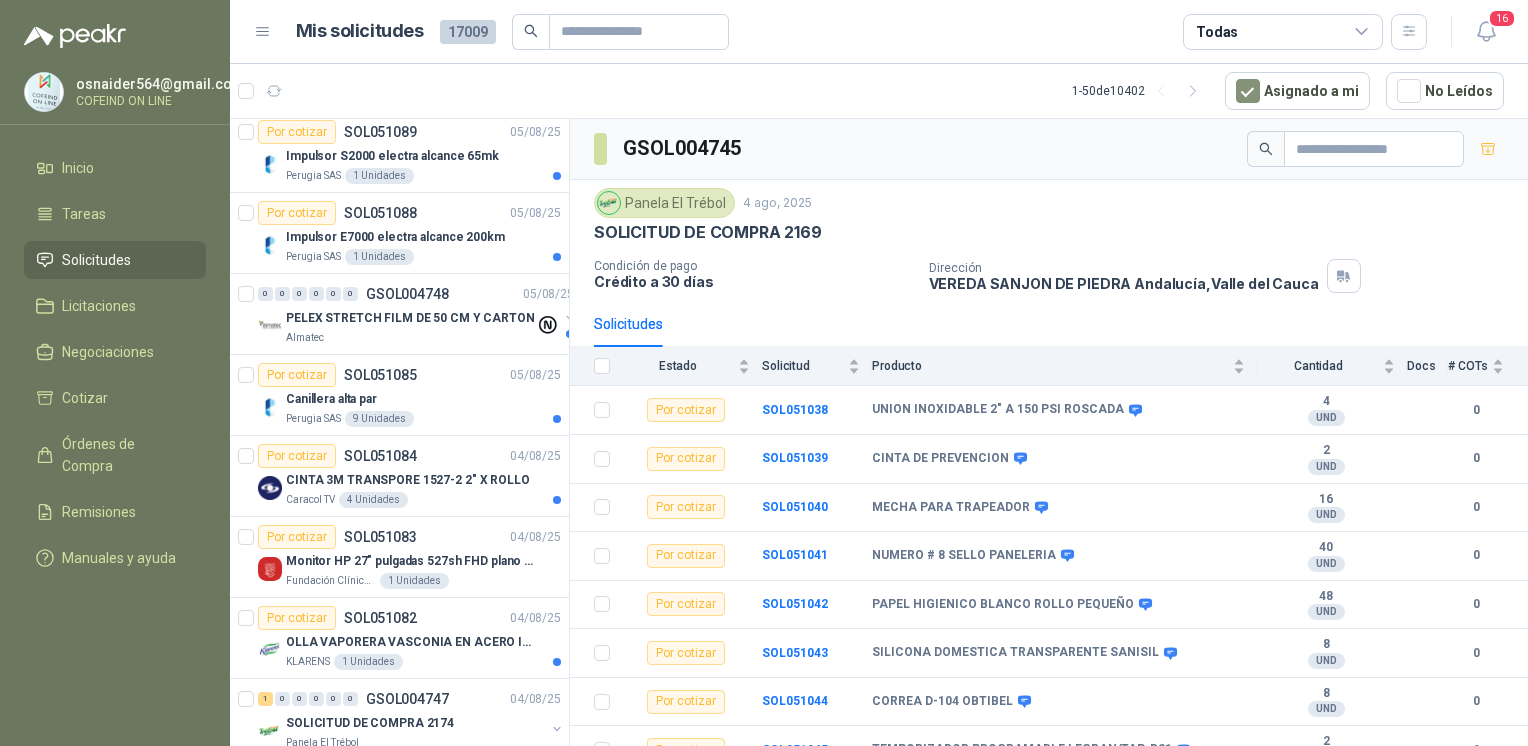 scroll, scrollTop: 1320, scrollLeft: 0, axis: vertical 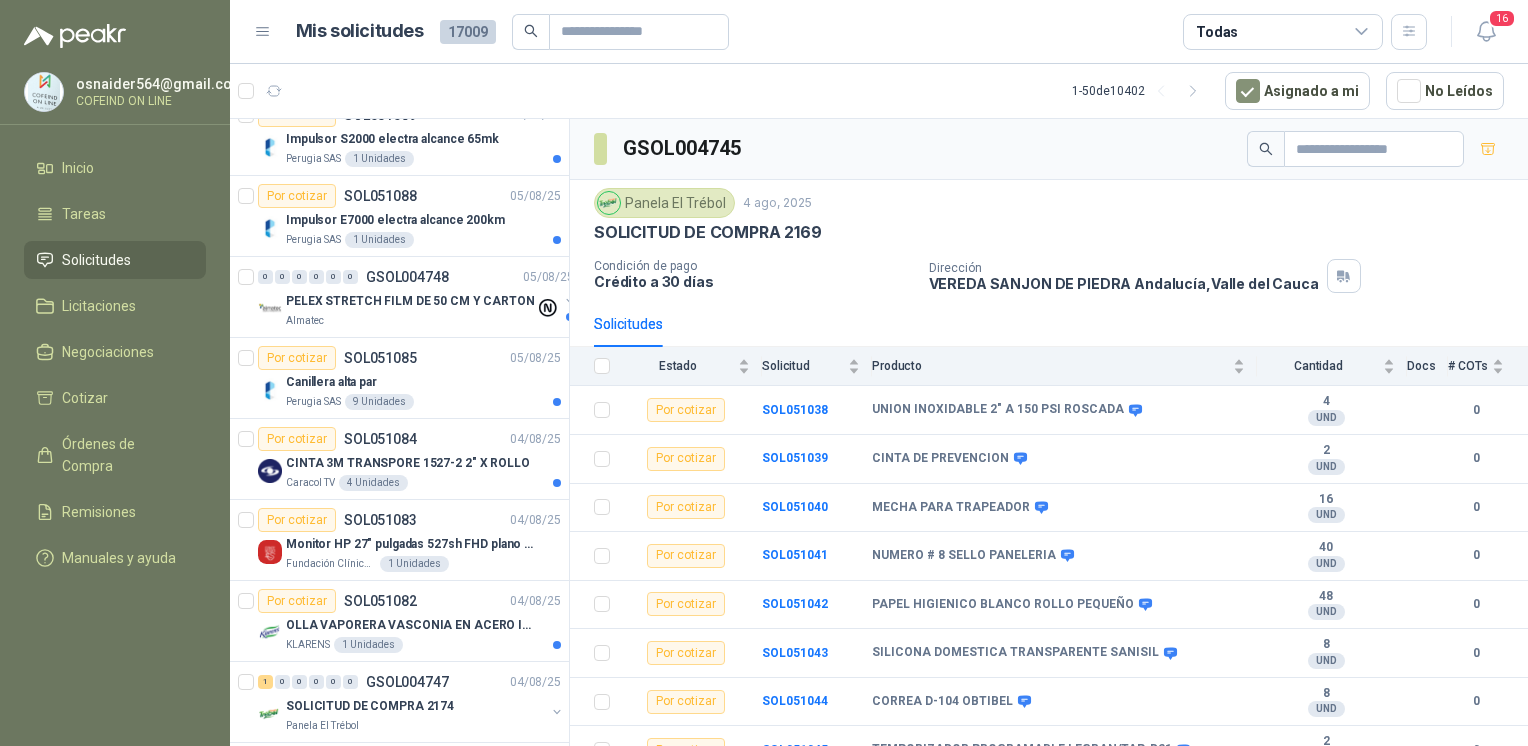 click on "Monitor  HP 27" pulgadas  527sh FHD plano negro" at bounding box center (410, 544) 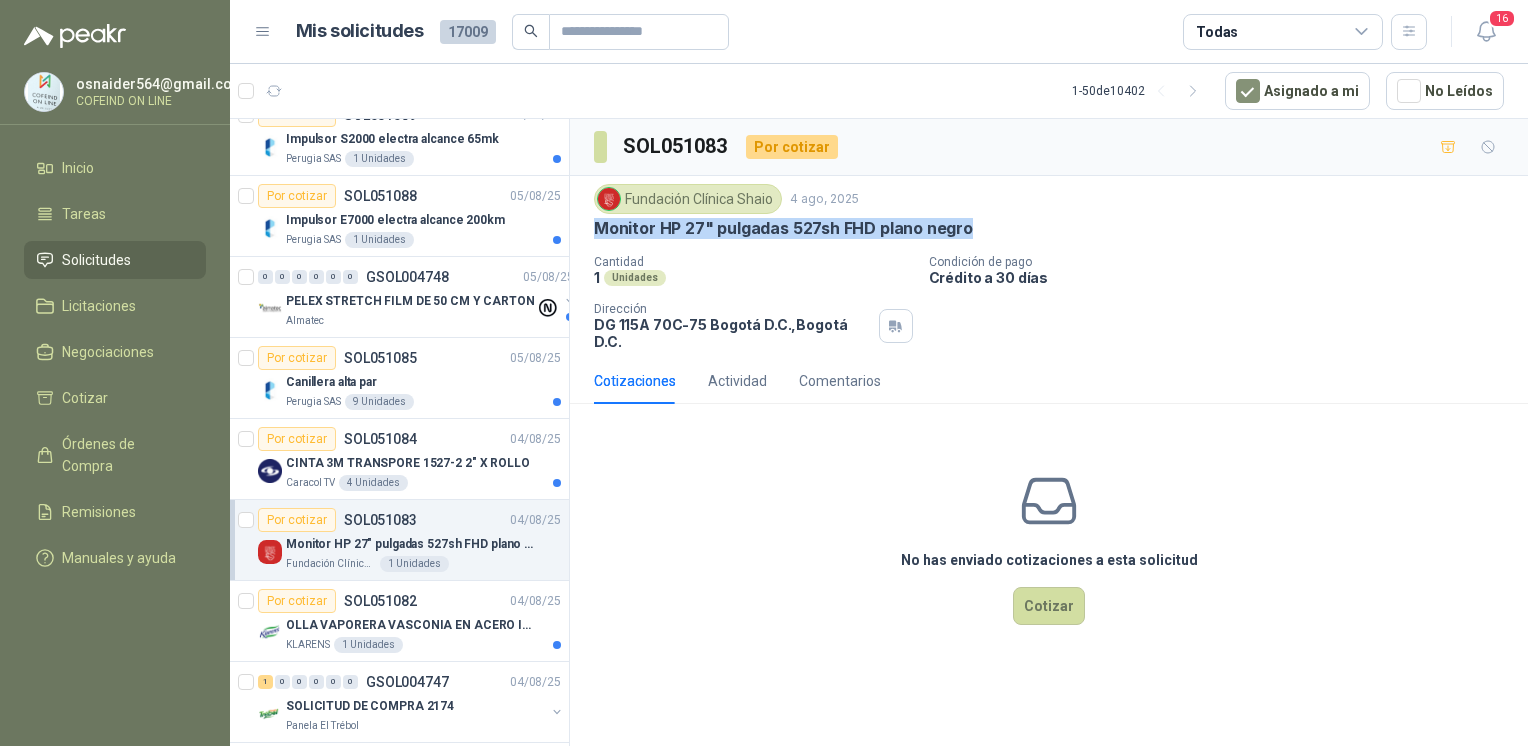drag, startPoint x: 980, startPoint y: 219, endPoint x: 592, endPoint y: 233, distance: 388.2525 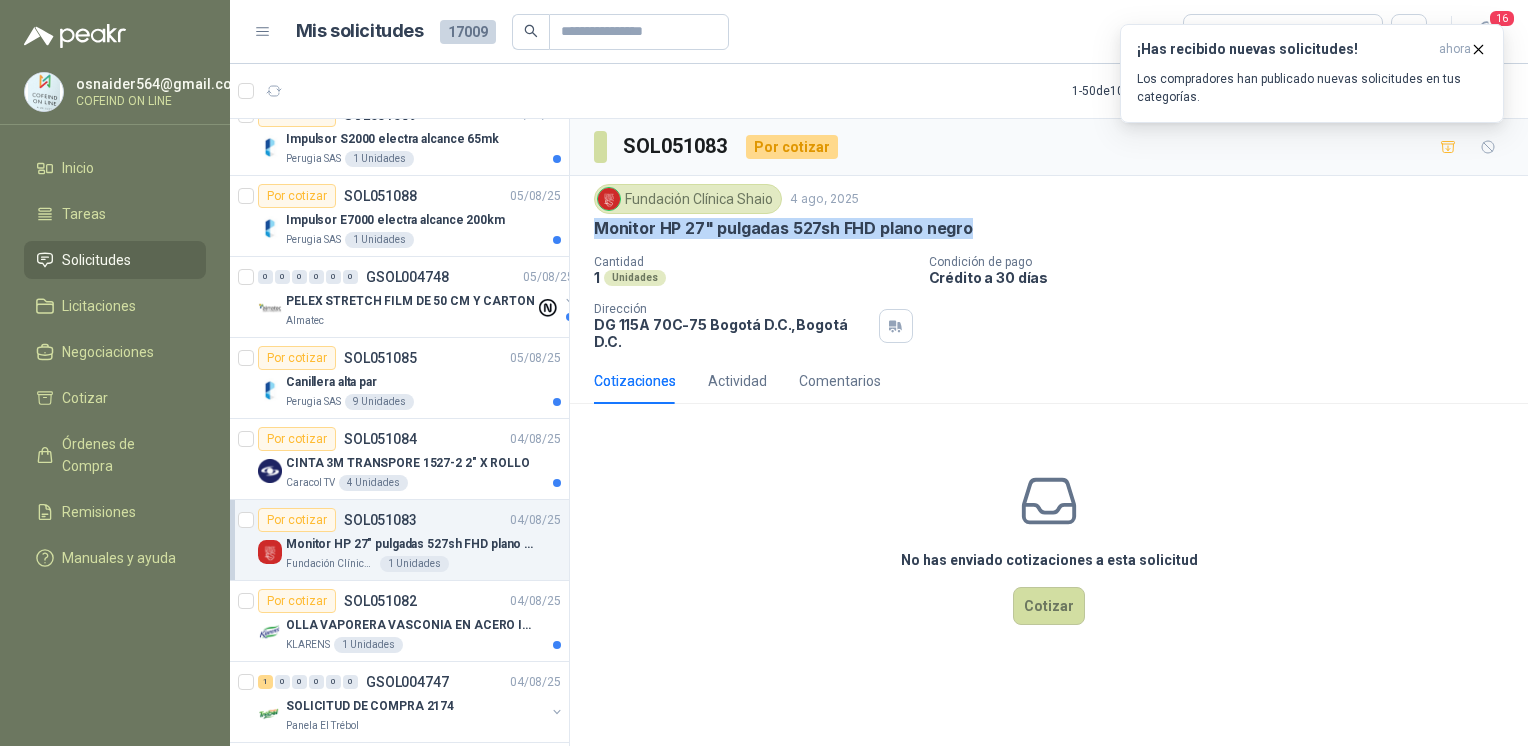 click on "Cotizar" at bounding box center (1049, 606) 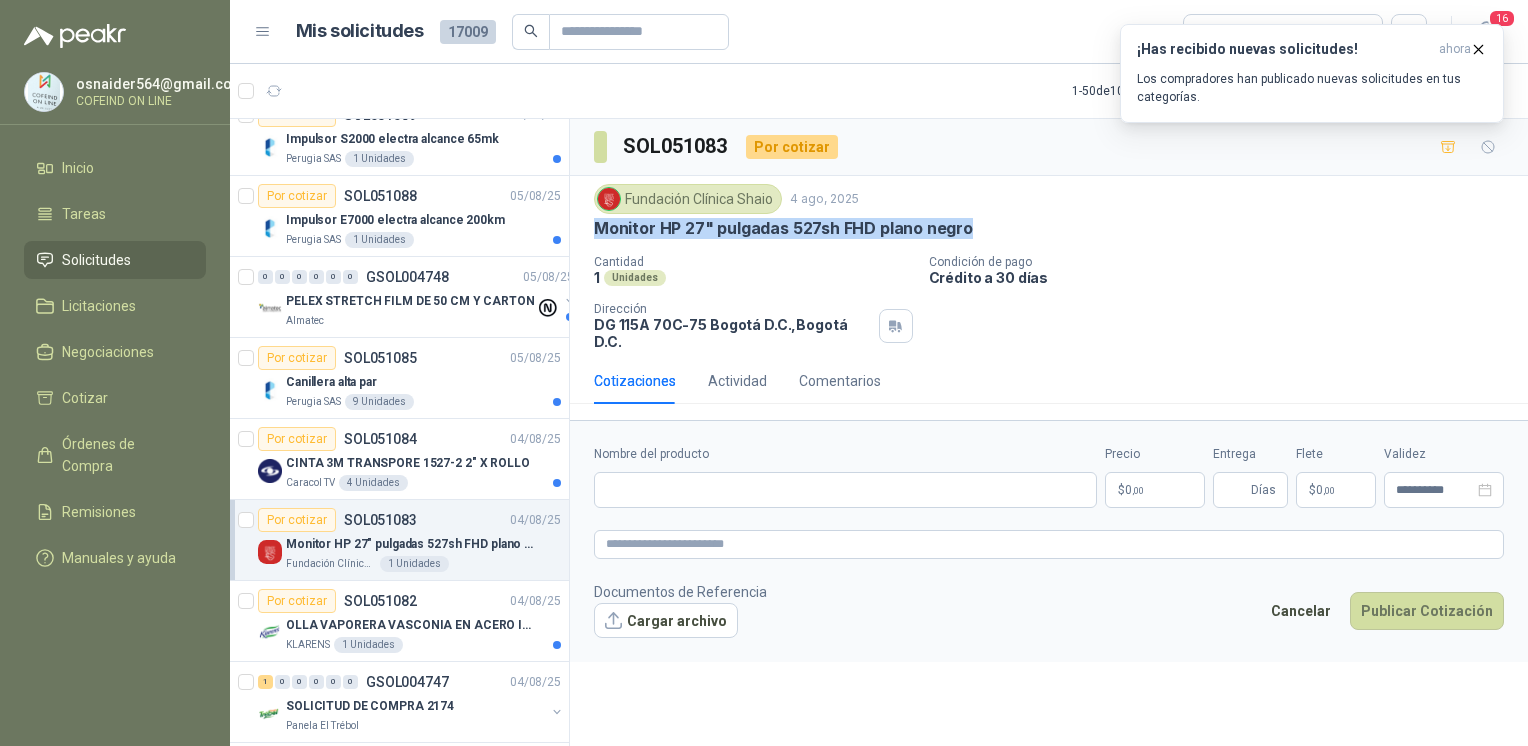 type 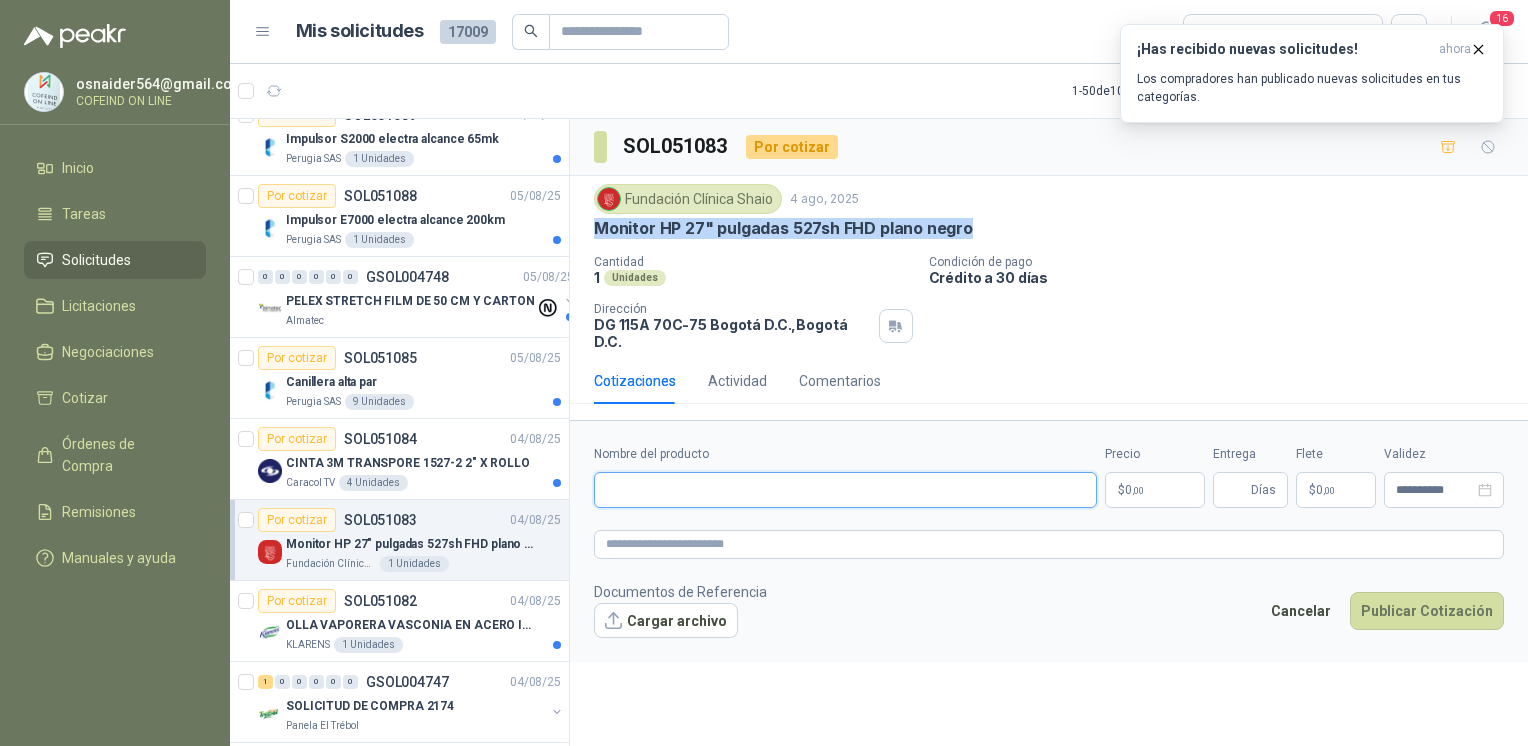 click on "Nombre del producto" at bounding box center [845, 490] 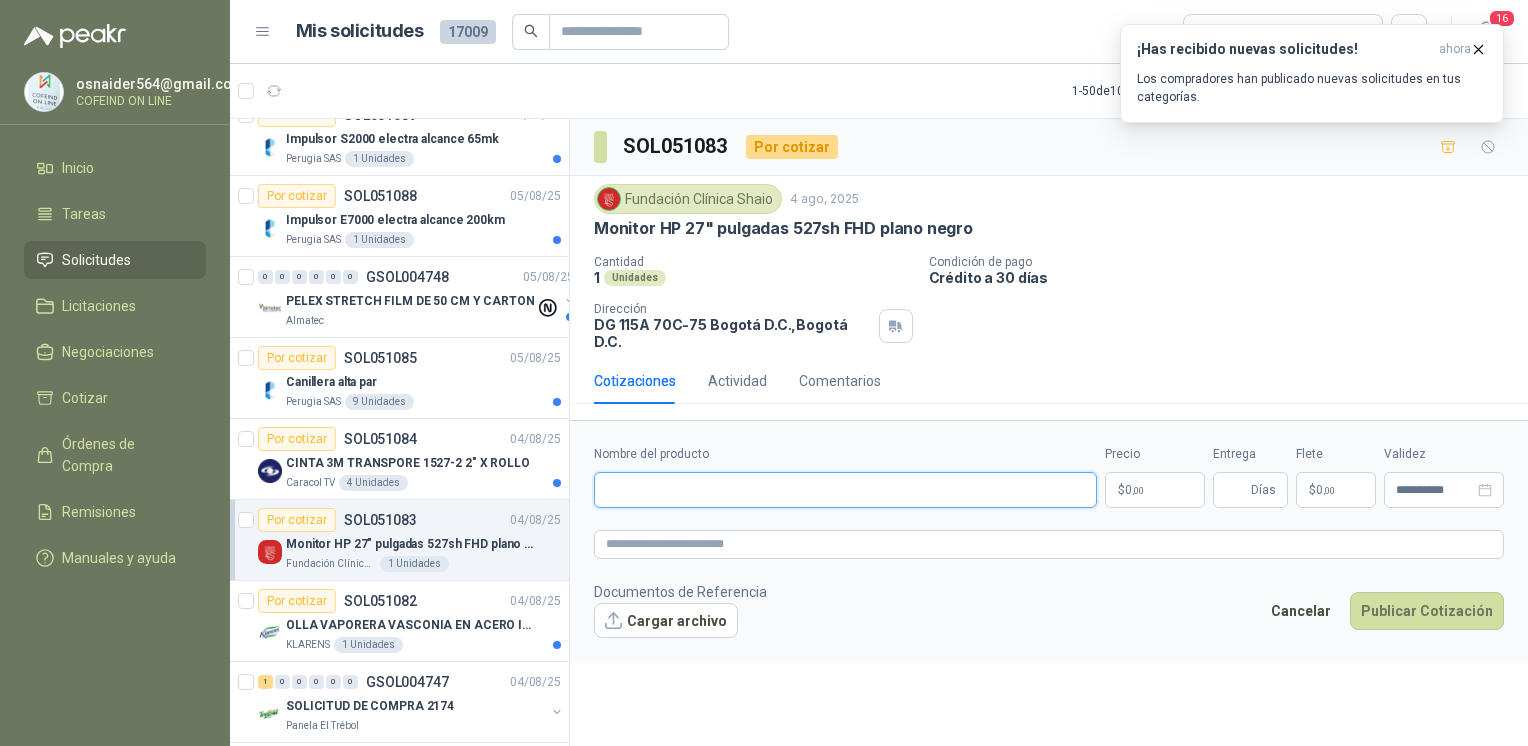 paste on "**********" 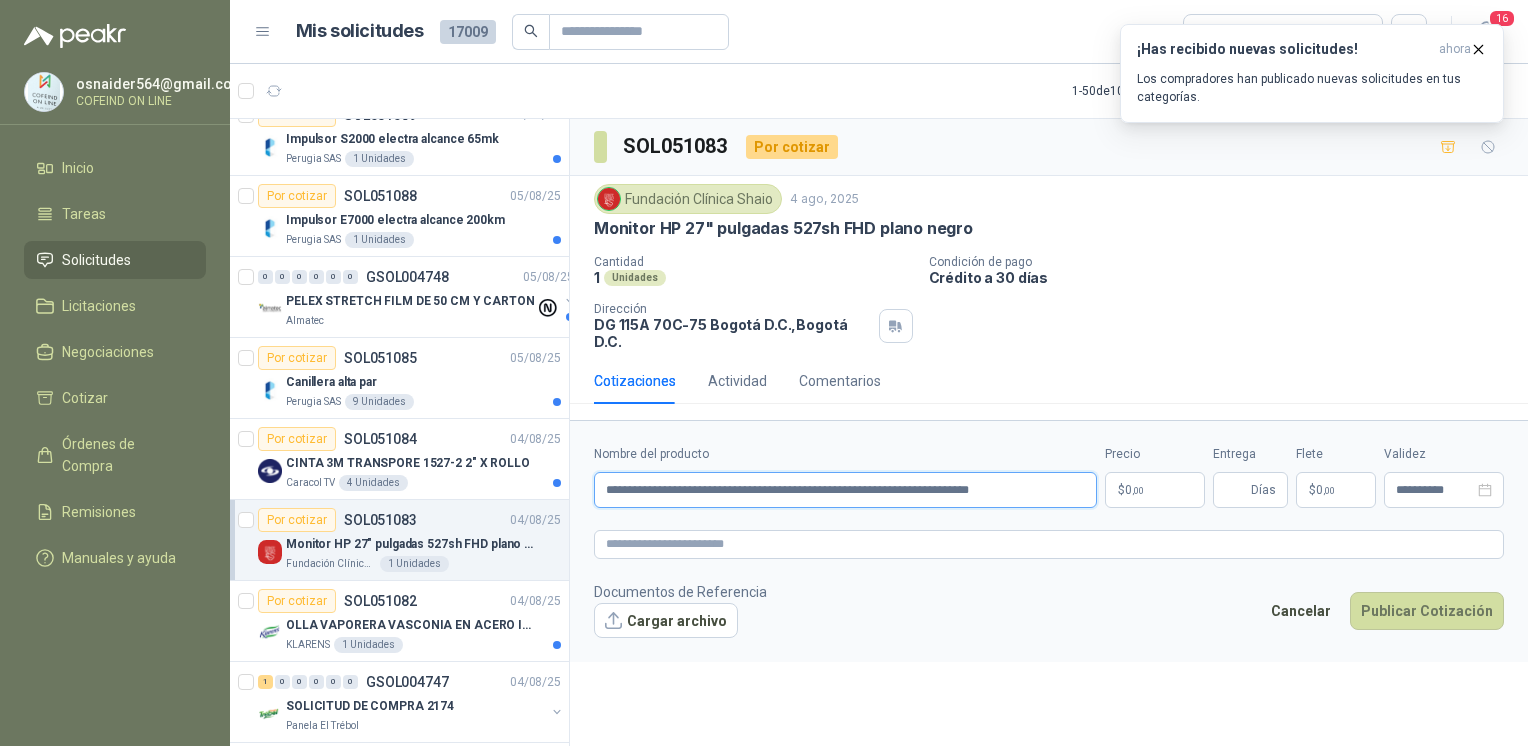 type on "**********" 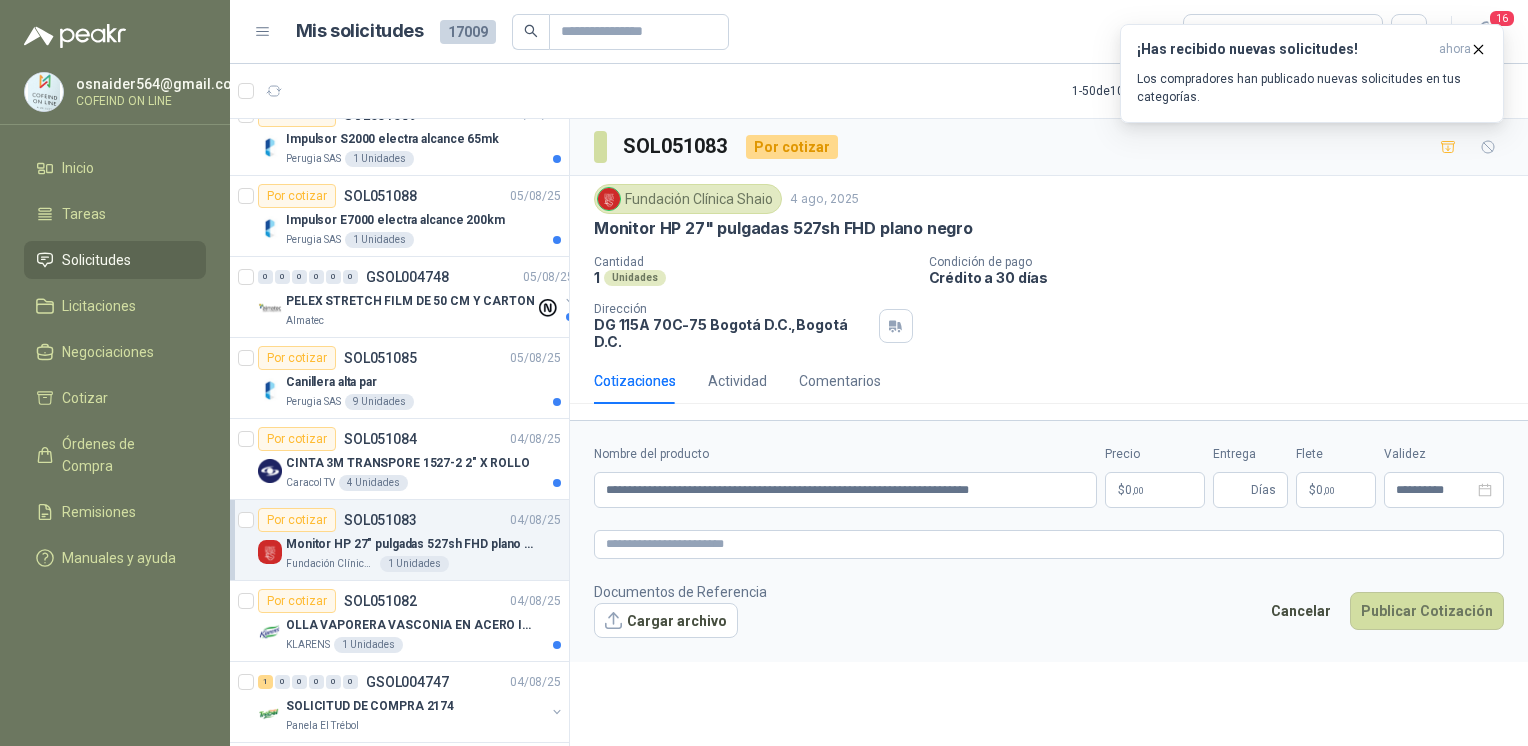 click on "Cargar archivo" at bounding box center [666, 621] 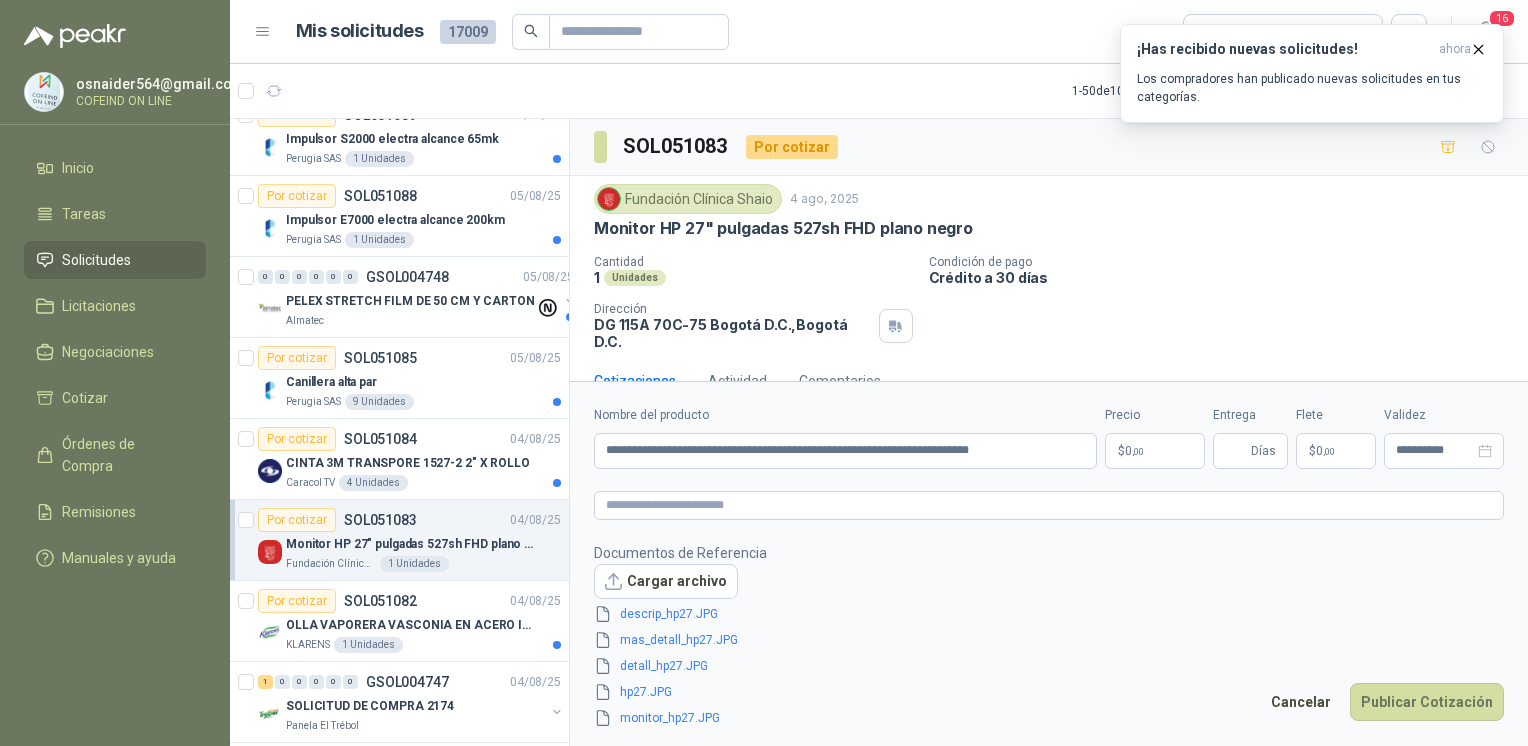 click on "**********" at bounding box center (1049, 567) 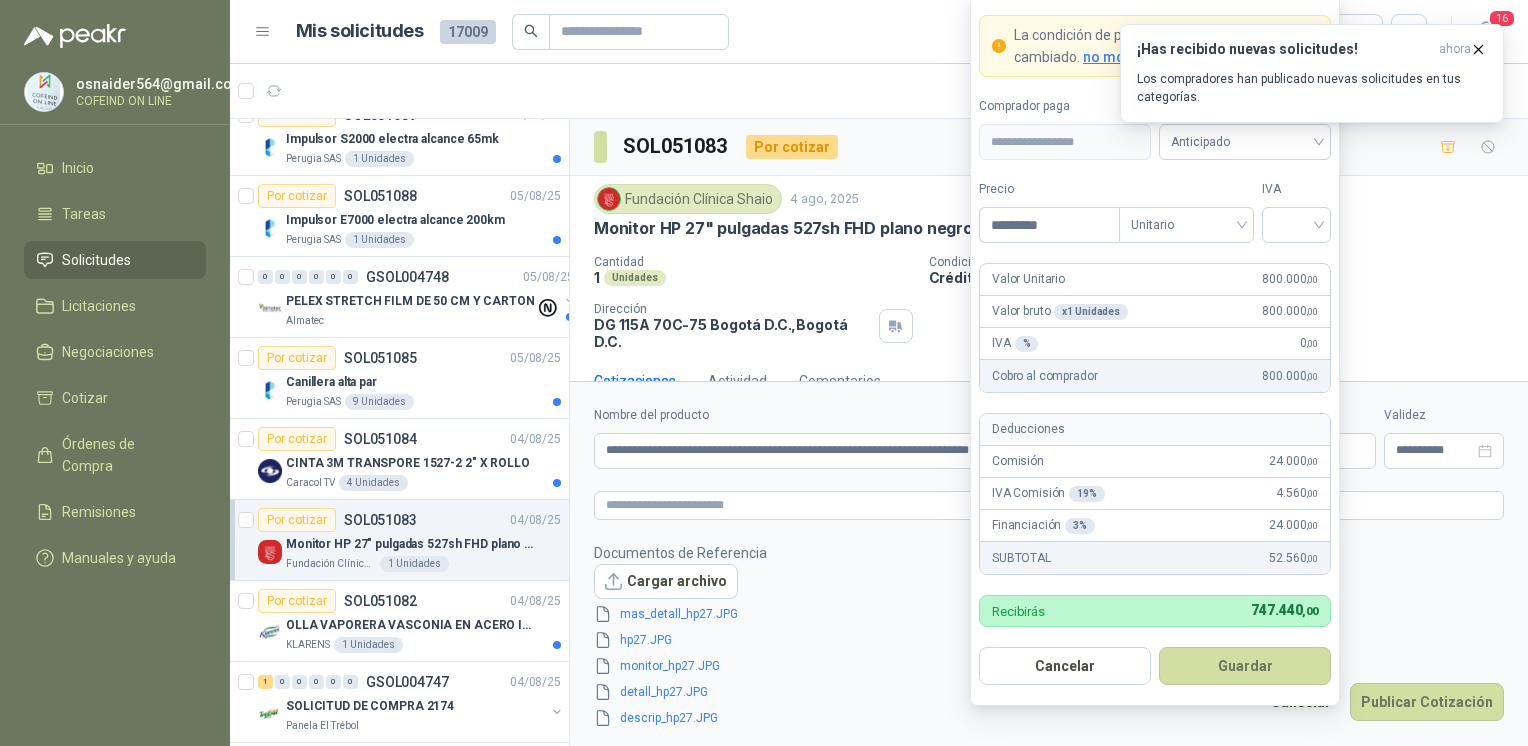 type on "*********" 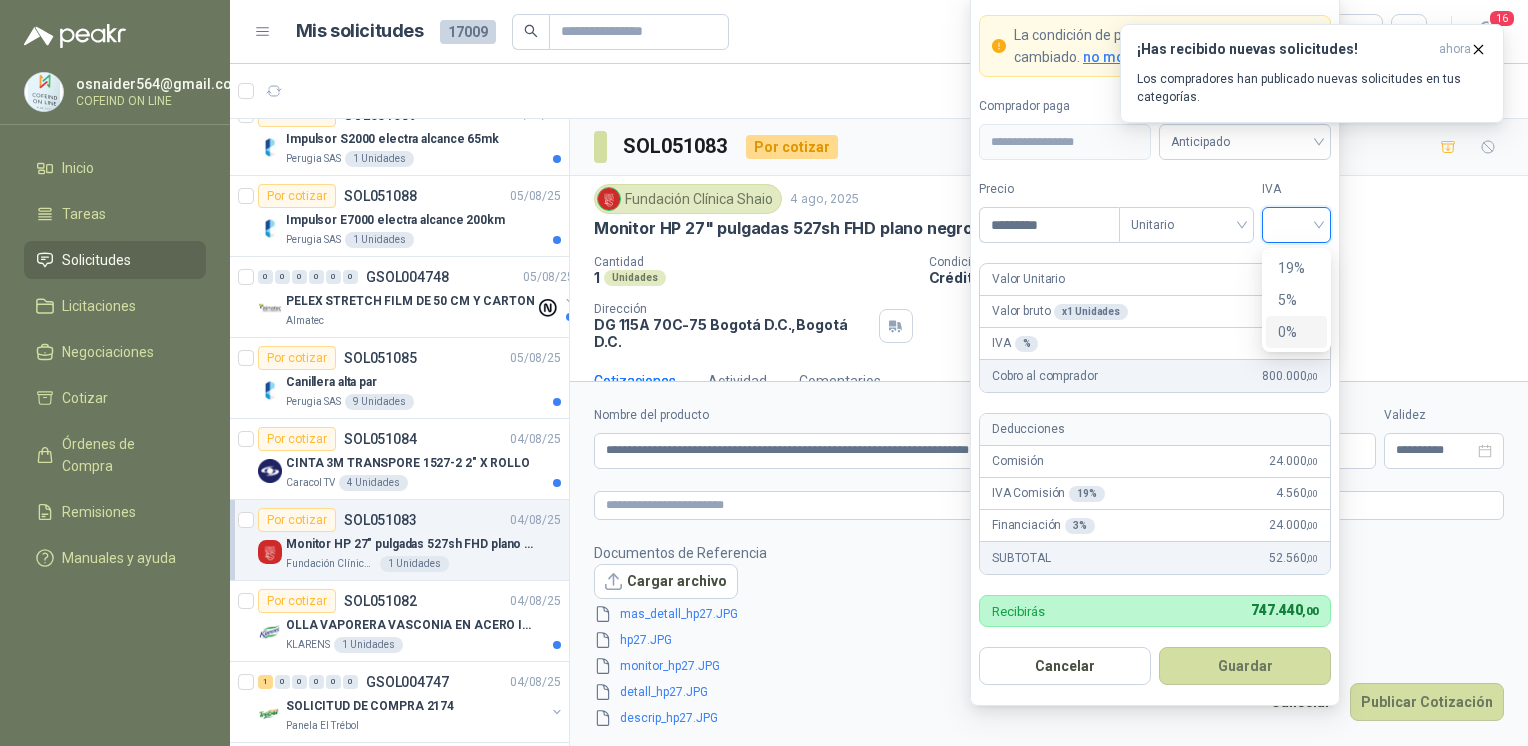click on "0%" at bounding box center (1296, 332) 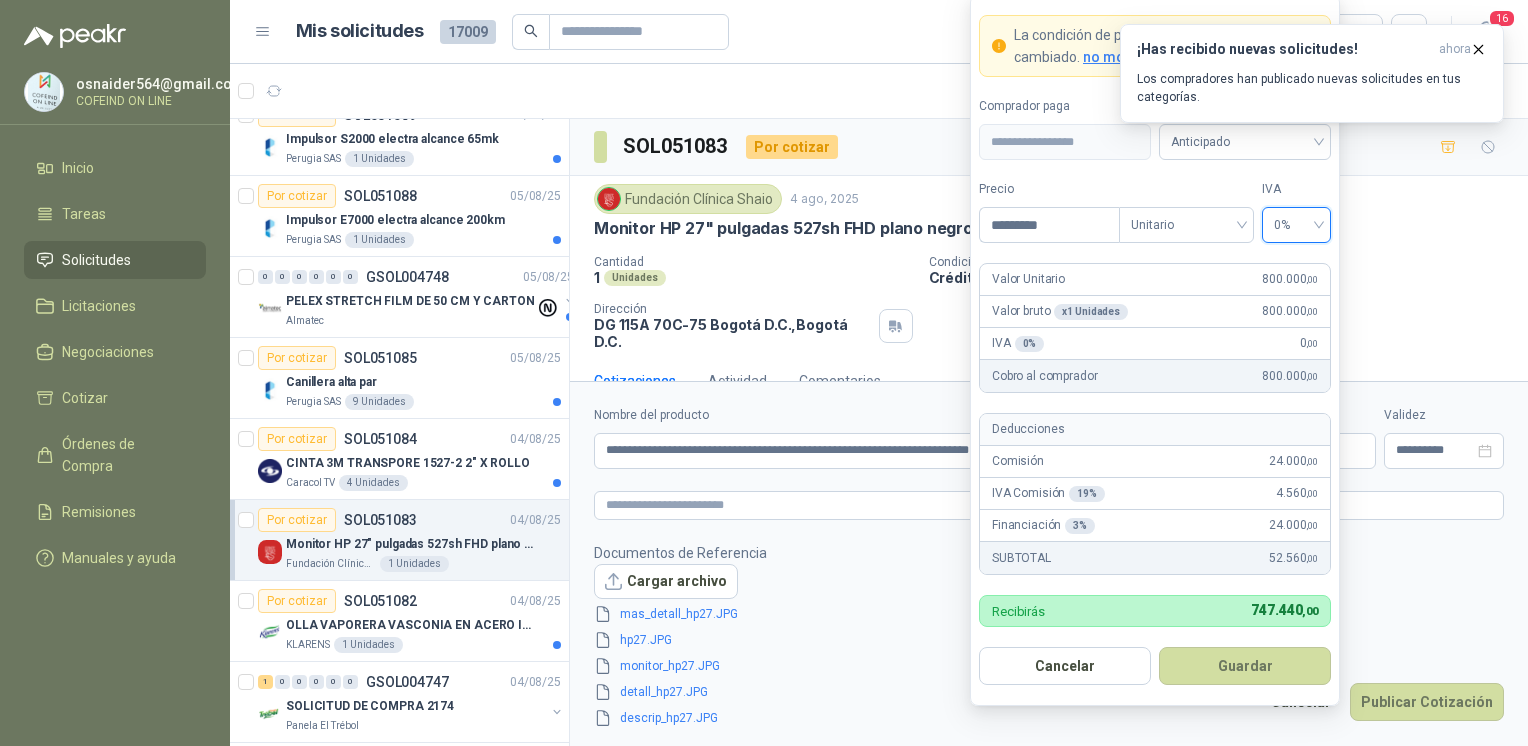 click on "Guardar" at bounding box center (1245, 666) 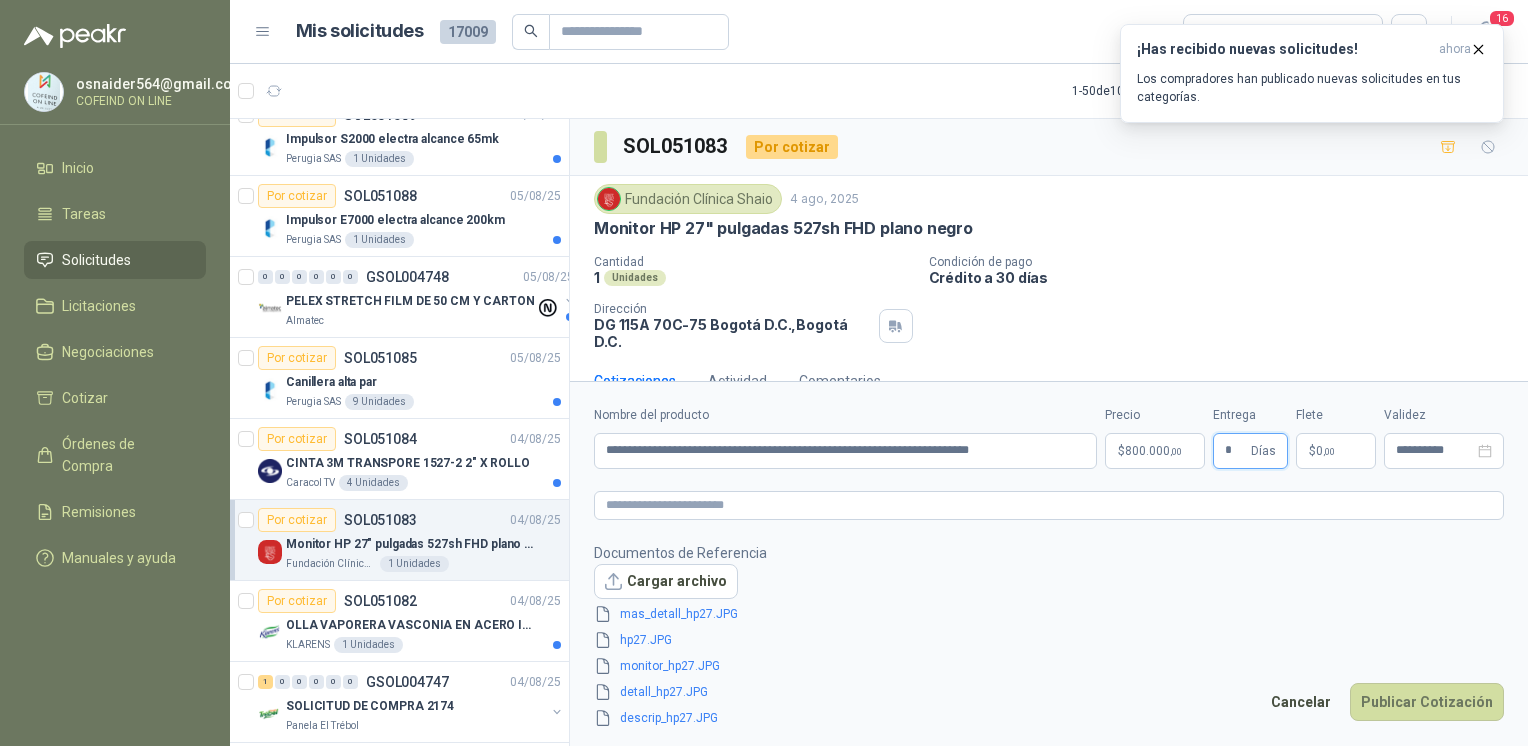 type on "*" 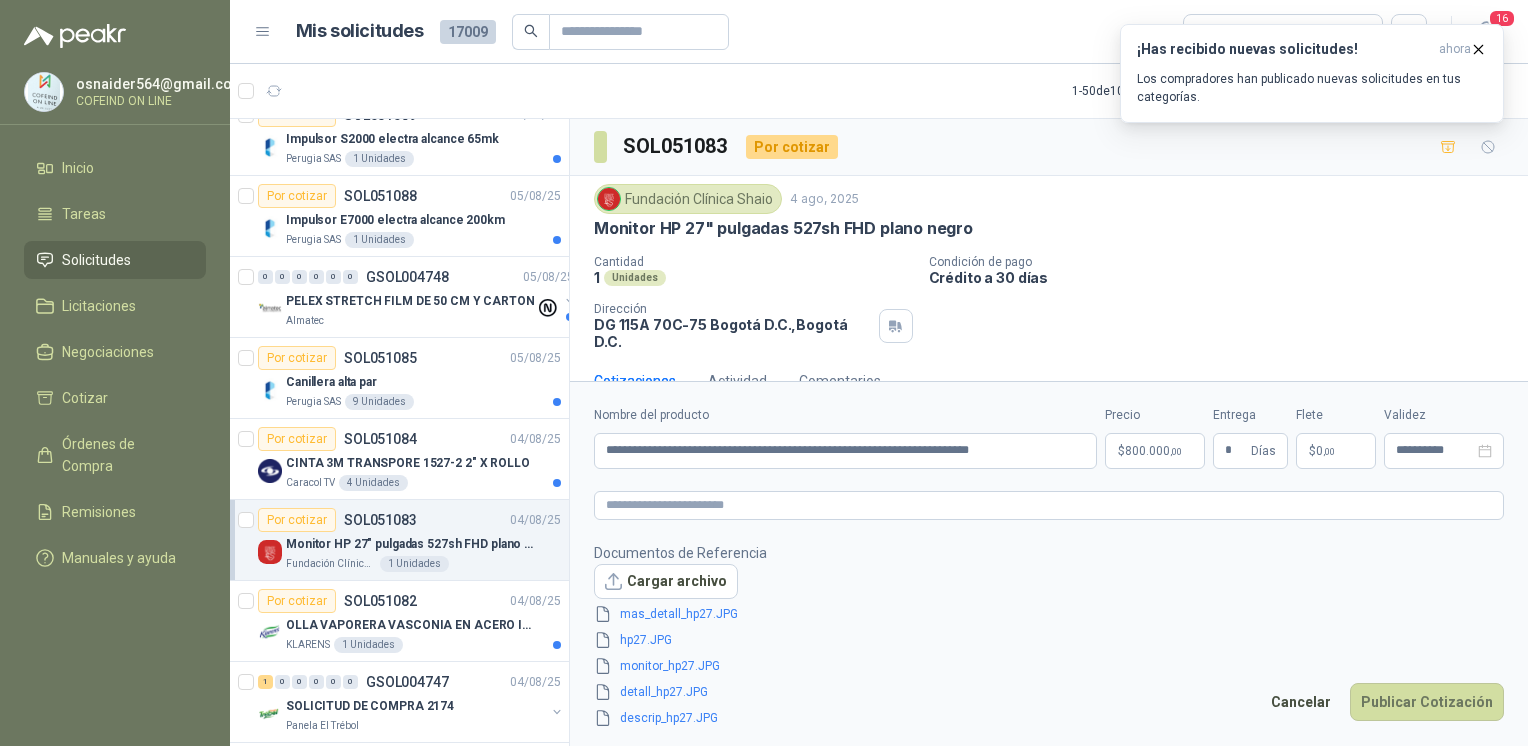 click on "Documentos de Referencia Cargar archivo mas_detall_hp27.JPG hp27.JPG monitor_hp27.JPG detall_hp27.JPG descrip_hp27.JPG Cancelar Publicar Cotización" at bounding box center (1049, 636) 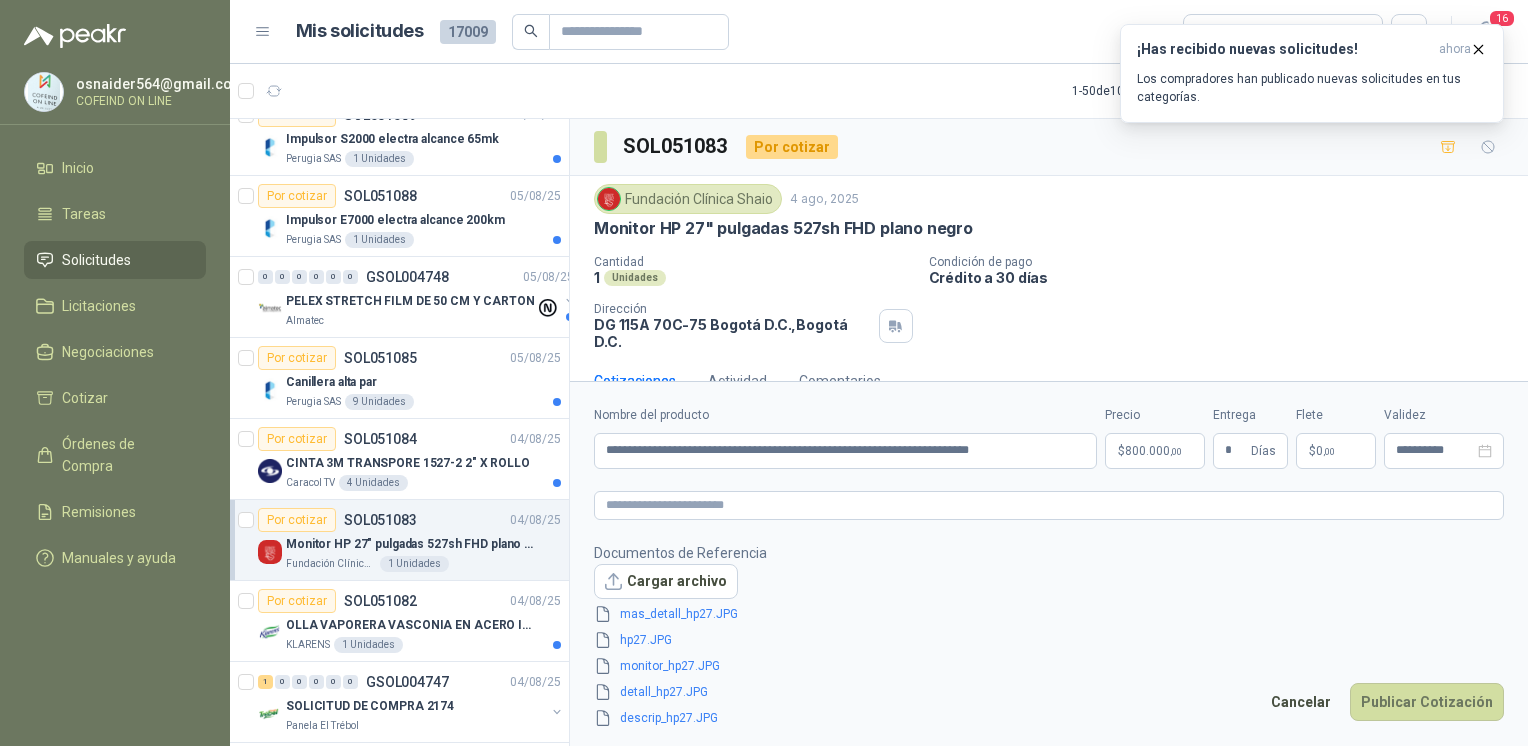 click on "Publicar Cotización" at bounding box center (1427, 702) 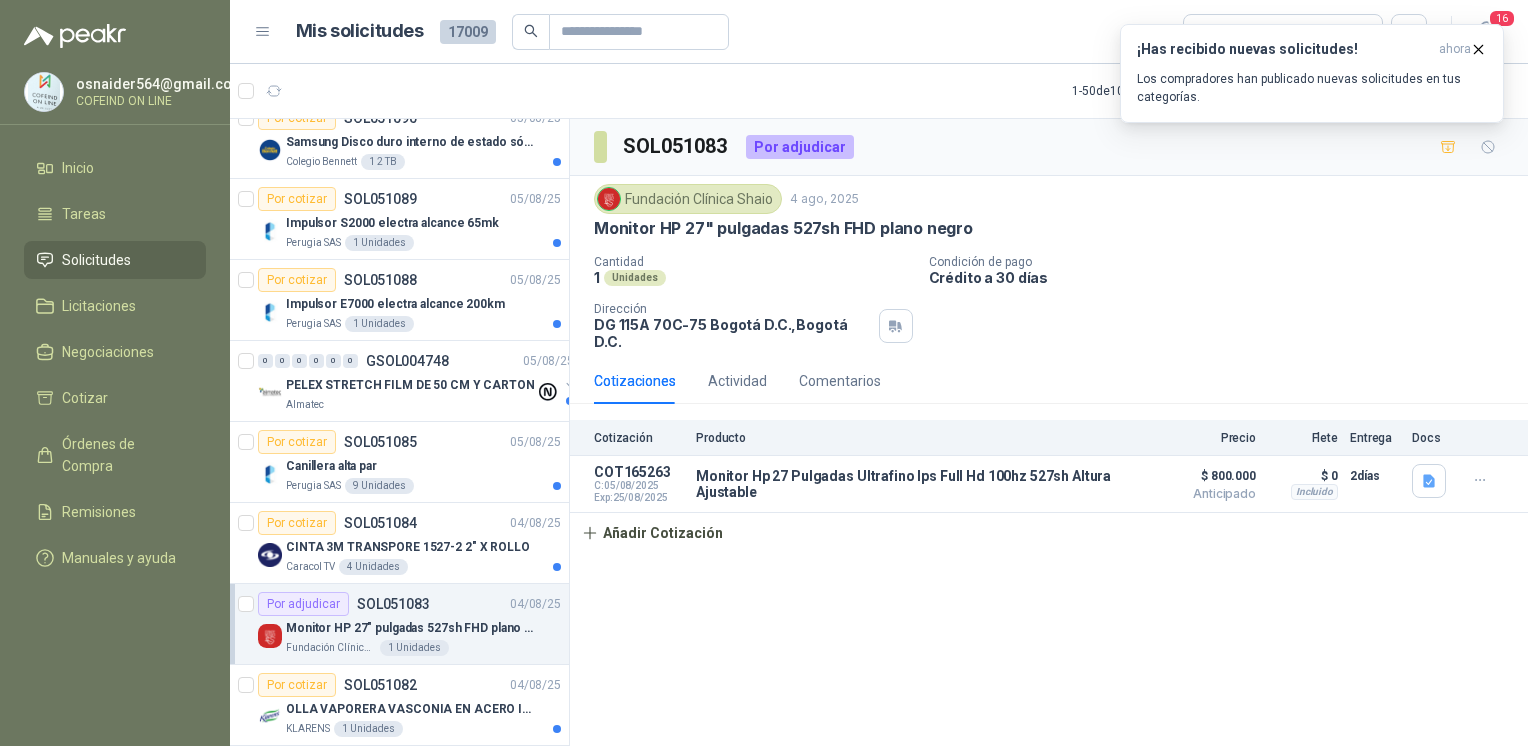 scroll, scrollTop: 1228, scrollLeft: 0, axis: vertical 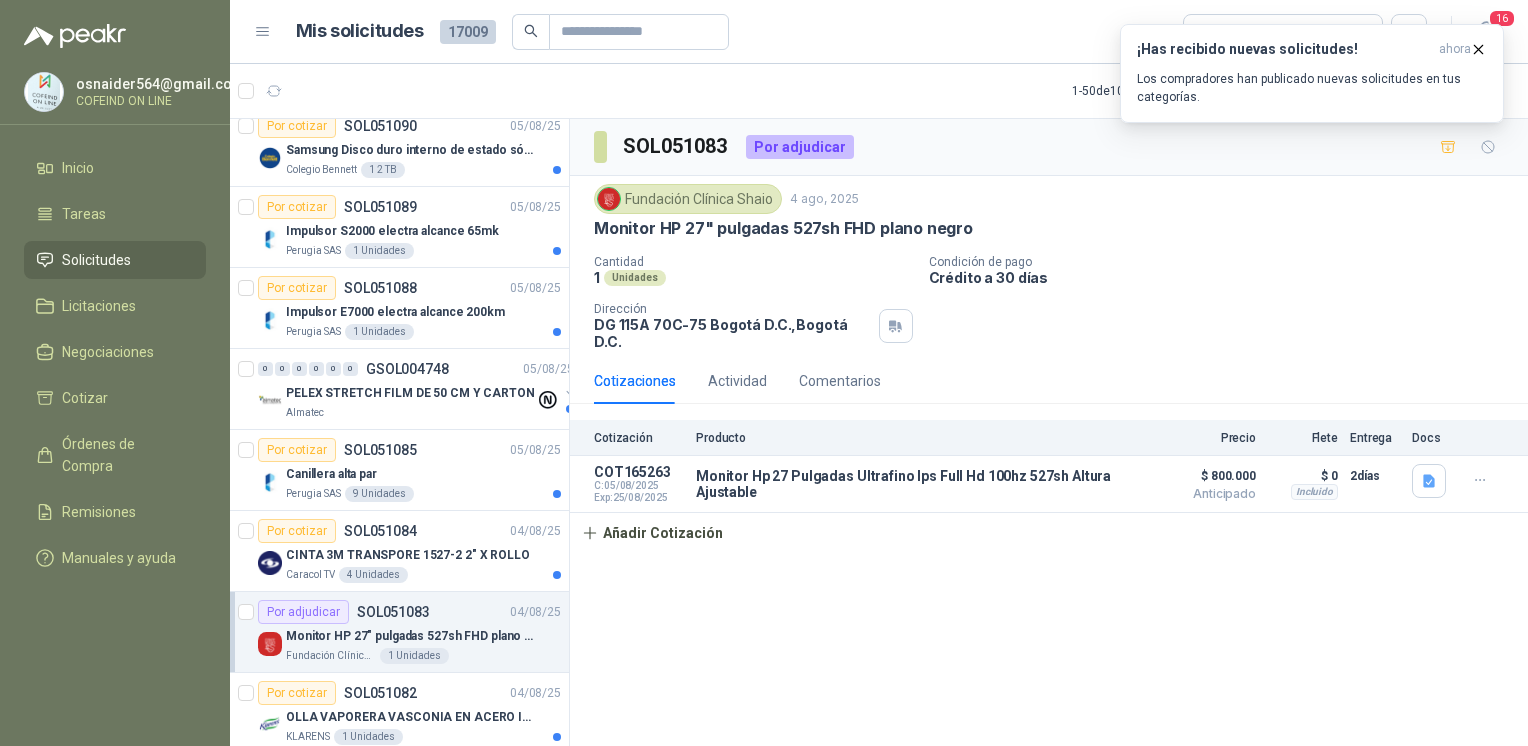 click on "Perugia SAS 9   Unidades" at bounding box center (423, 494) 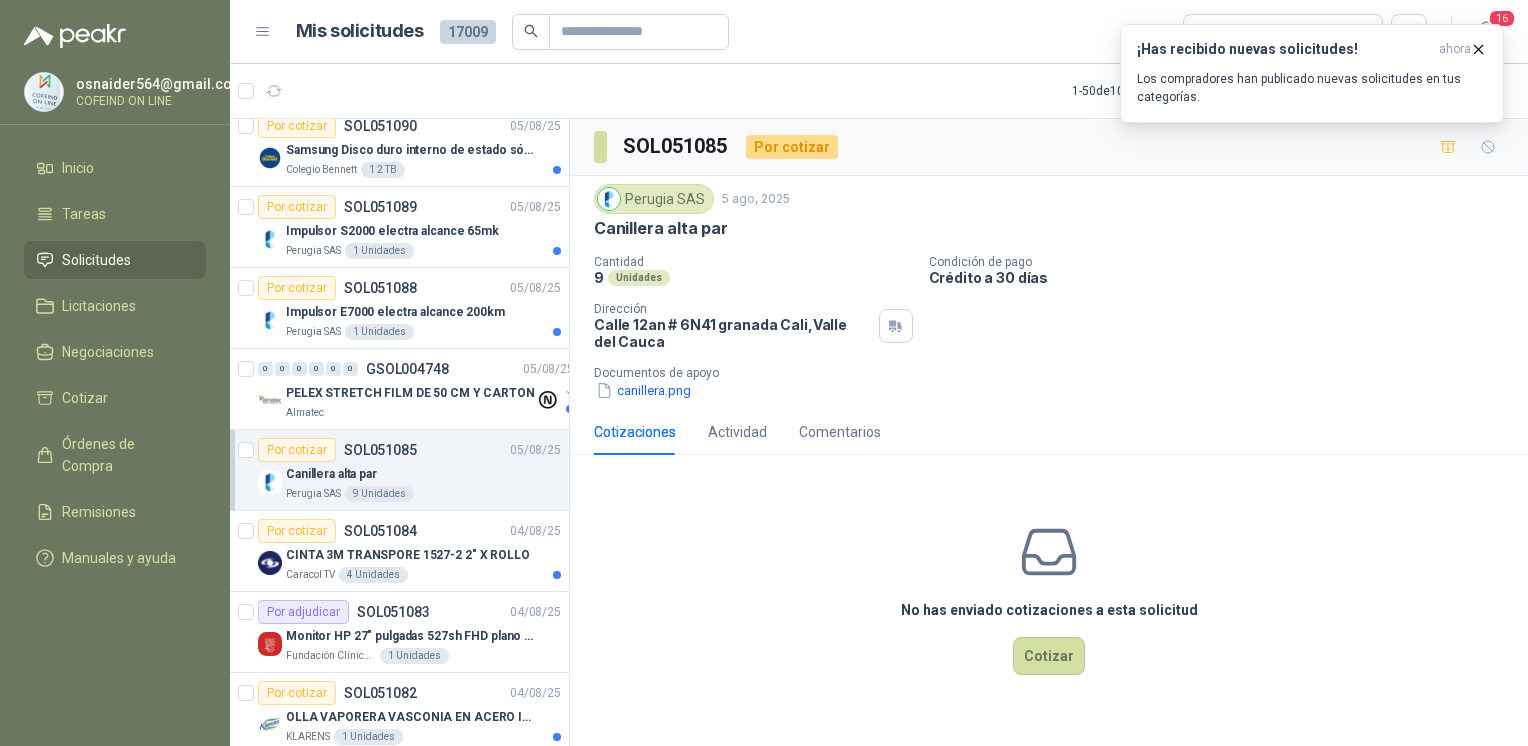 click on "canillera.png" at bounding box center (643, 390) 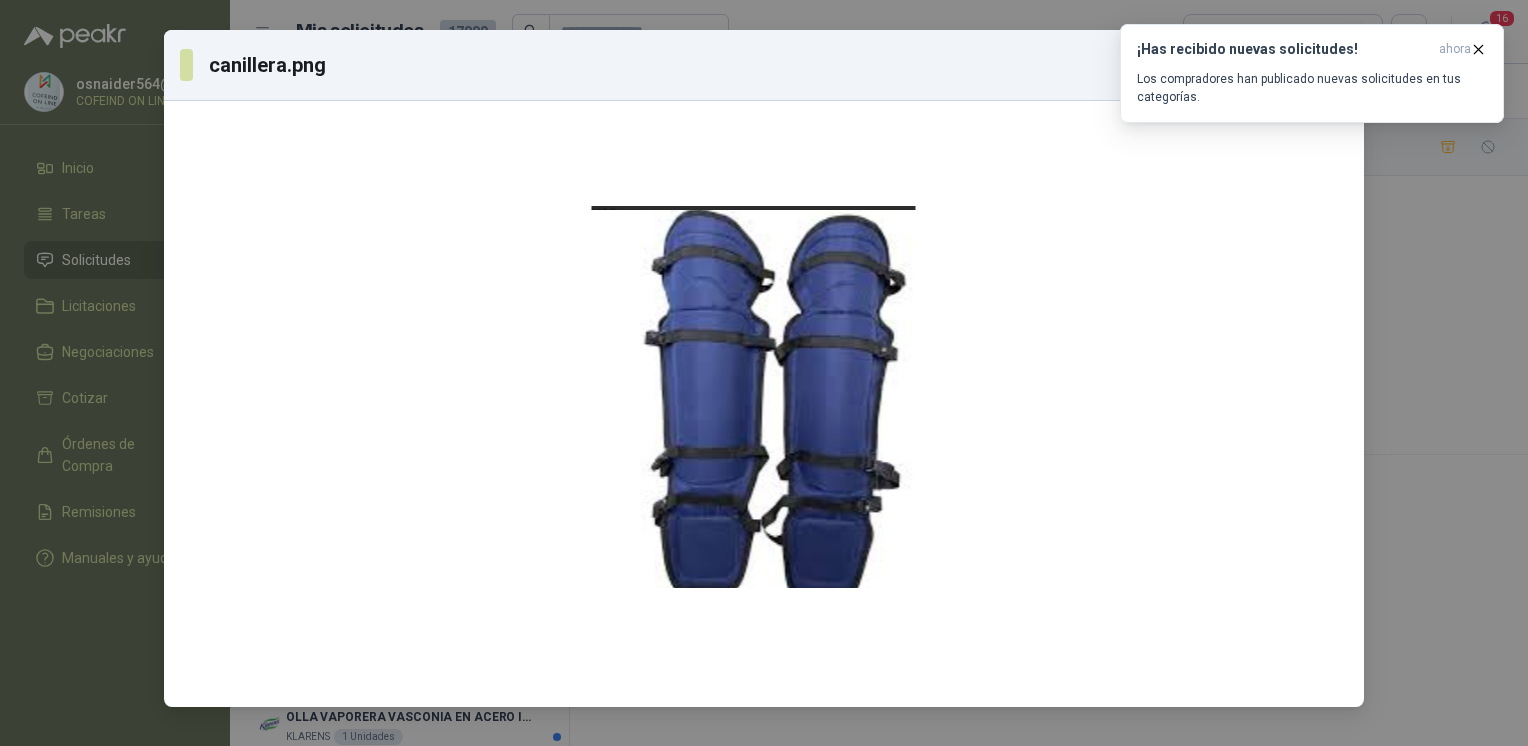 click on "canillera.png   Descargar" at bounding box center [764, 373] 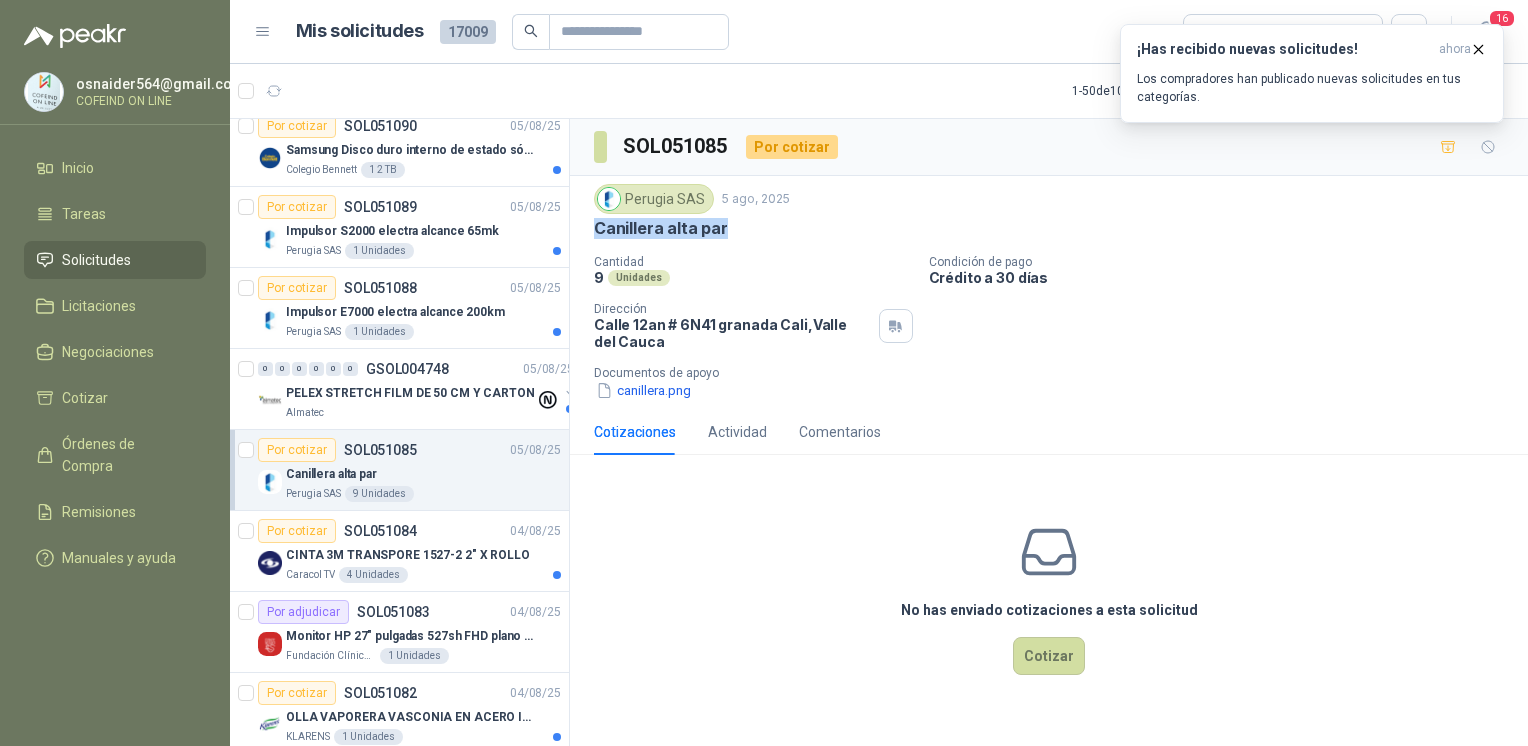 drag, startPoint x: 726, startPoint y: 228, endPoint x: 589, endPoint y: 236, distance: 137.23338 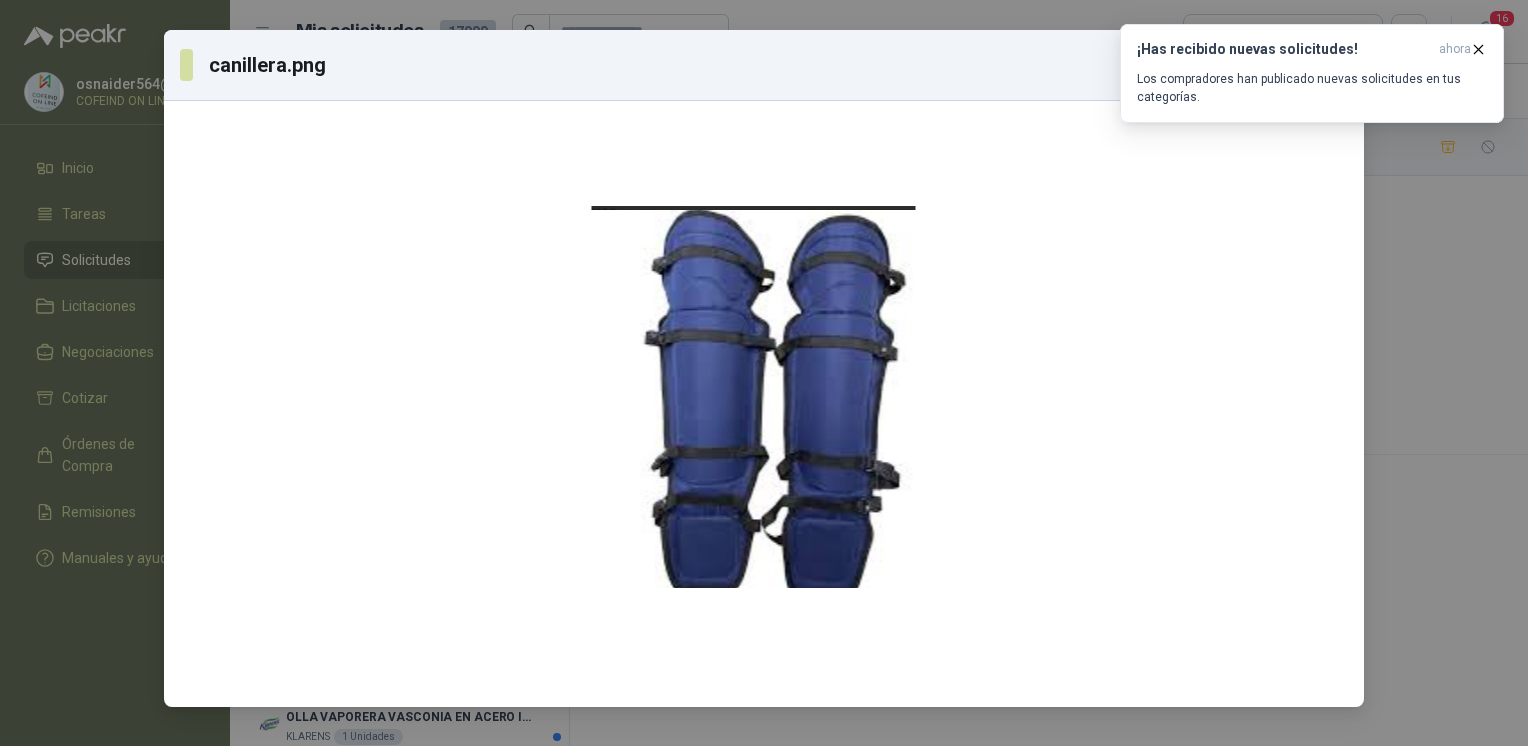 click on "canillera.png   Descargar" at bounding box center [764, 373] 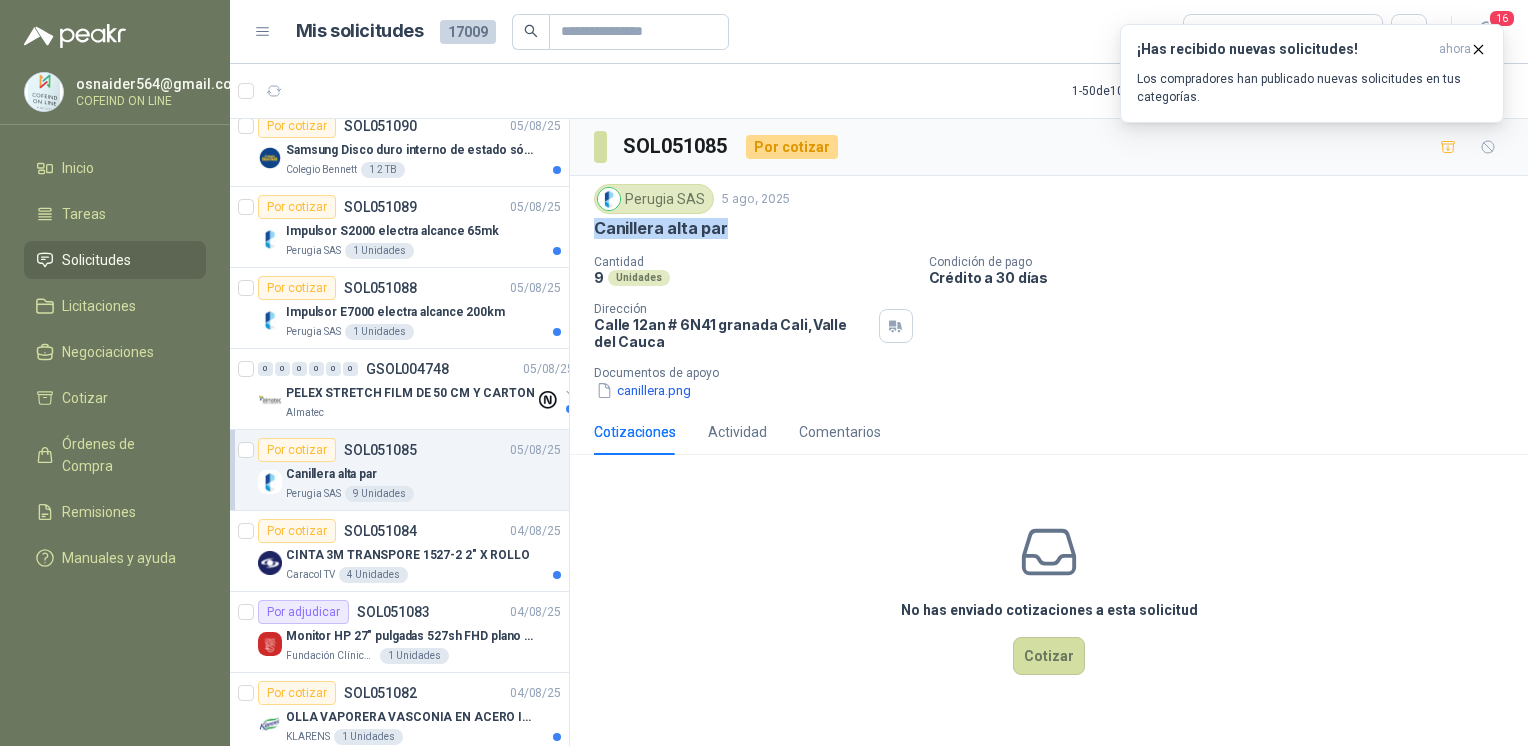 drag, startPoint x: 744, startPoint y: 237, endPoint x: 588, endPoint y: 234, distance: 156.02884 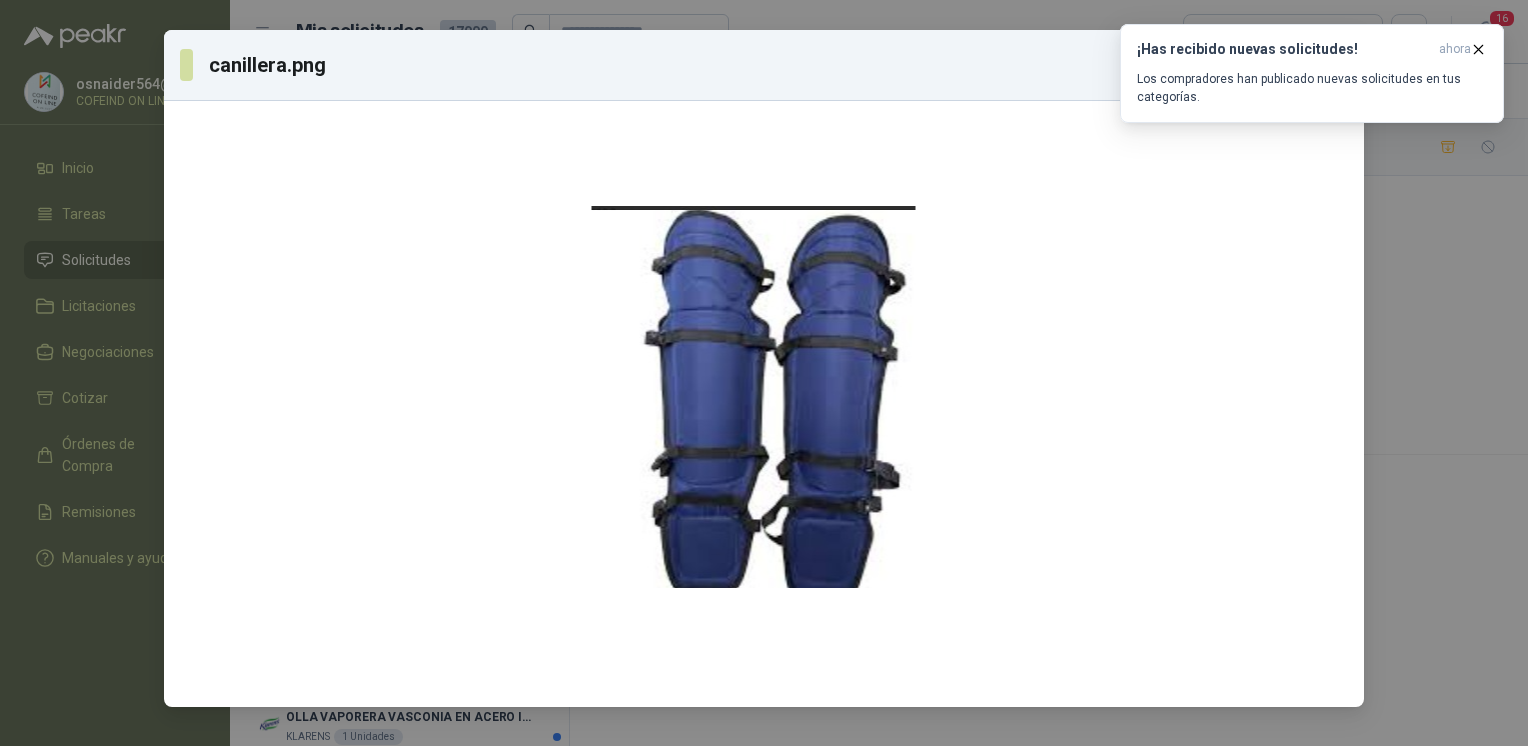 click on "¡Has recibido nuevas solicitudes! ahora   Los compradores han publicado nuevas solicitudes en tus categorías." at bounding box center [1312, 73] 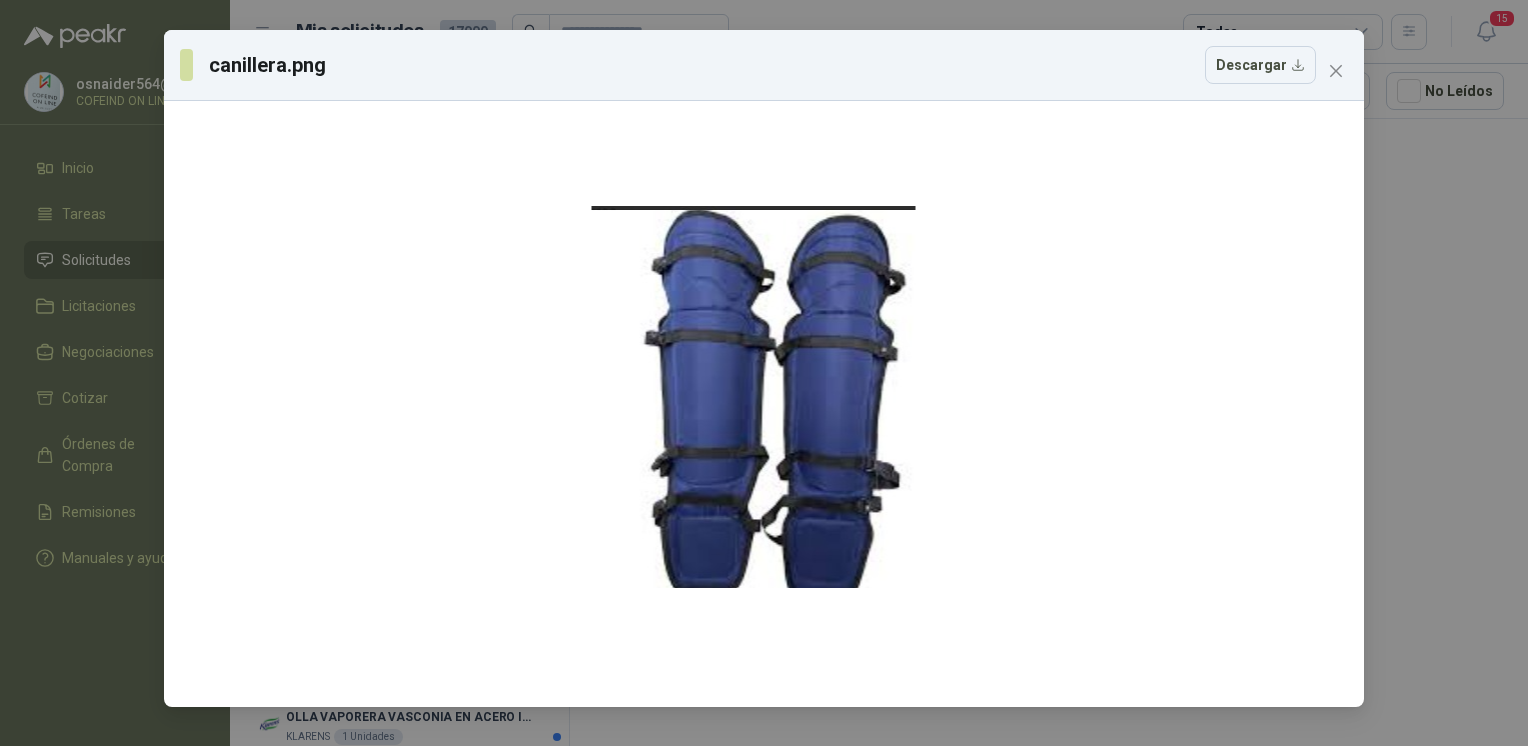 click on "Descargar" at bounding box center [1260, 65] 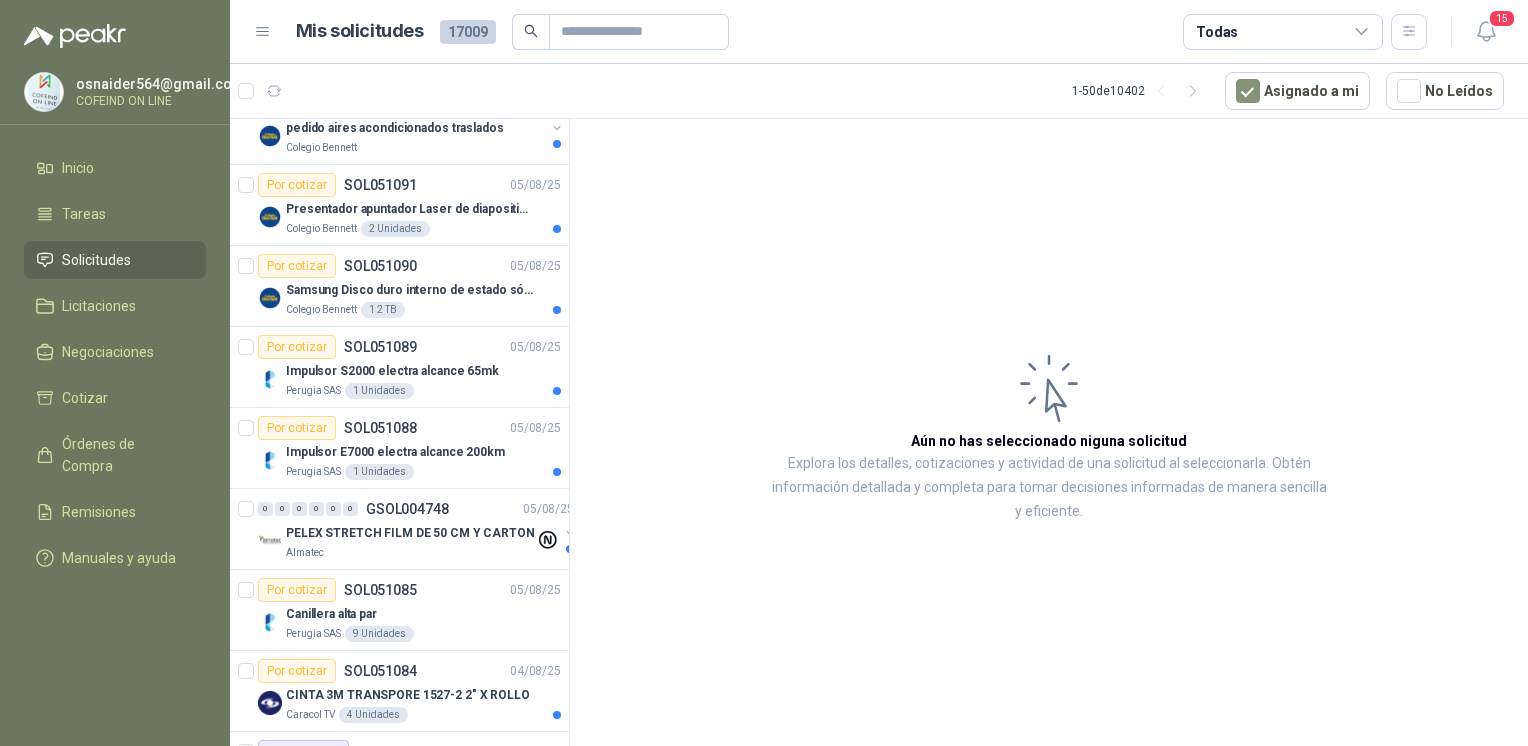 scroll, scrollTop: 1045, scrollLeft: 0, axis: vertical 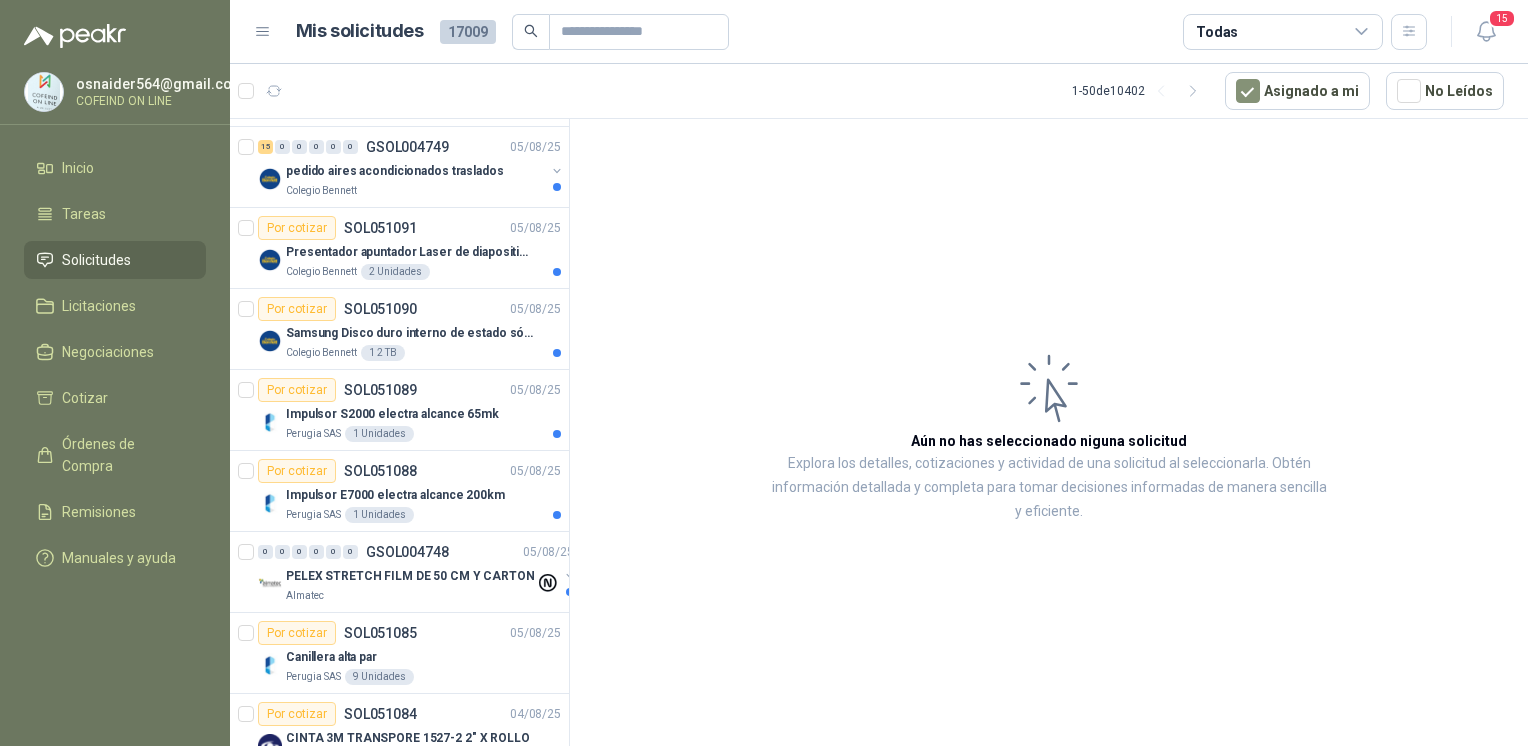 click on "Impulsor E7000 electra alcance 200km" at bounding box center [423, 495] 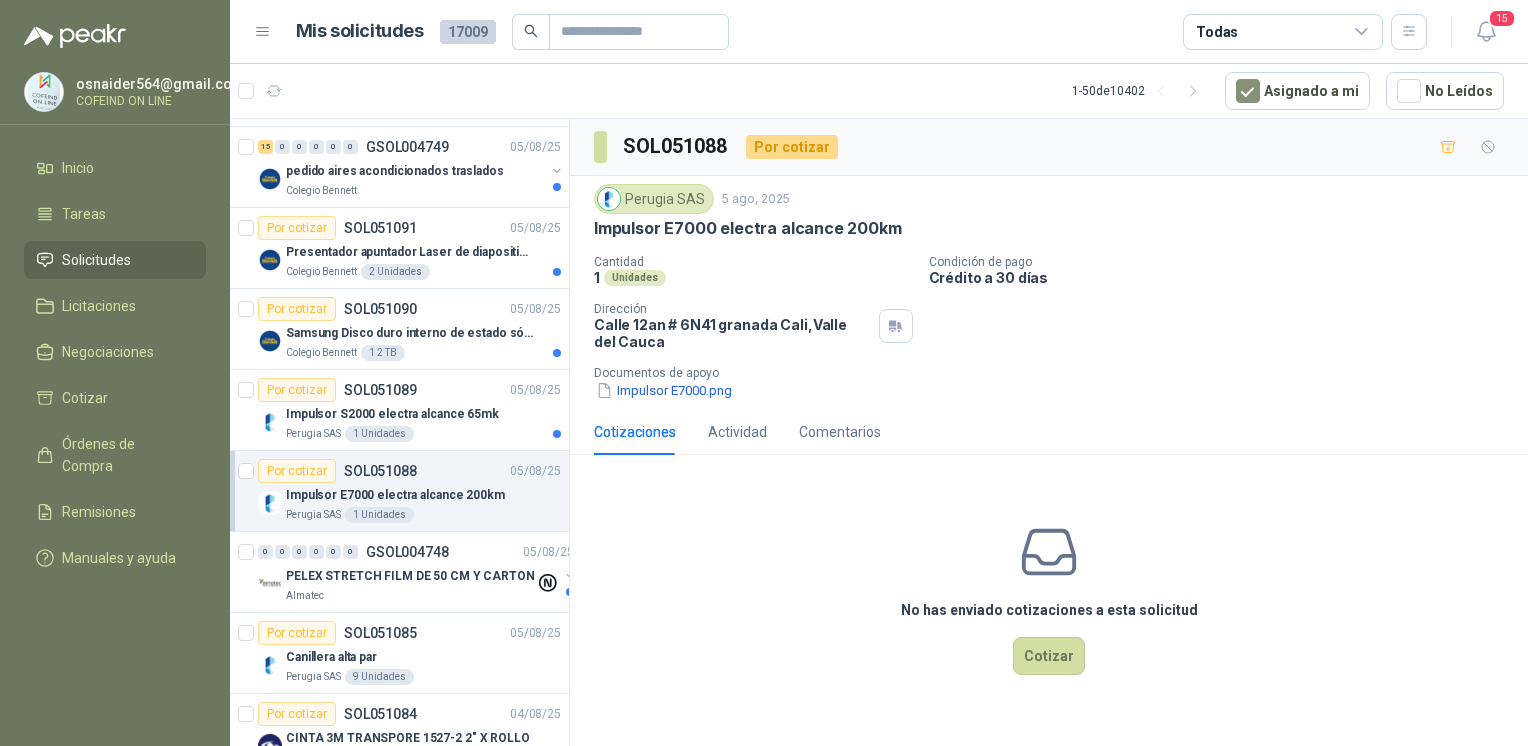 click on "Impulsor E7000.png" at bounding box center (664, 390) 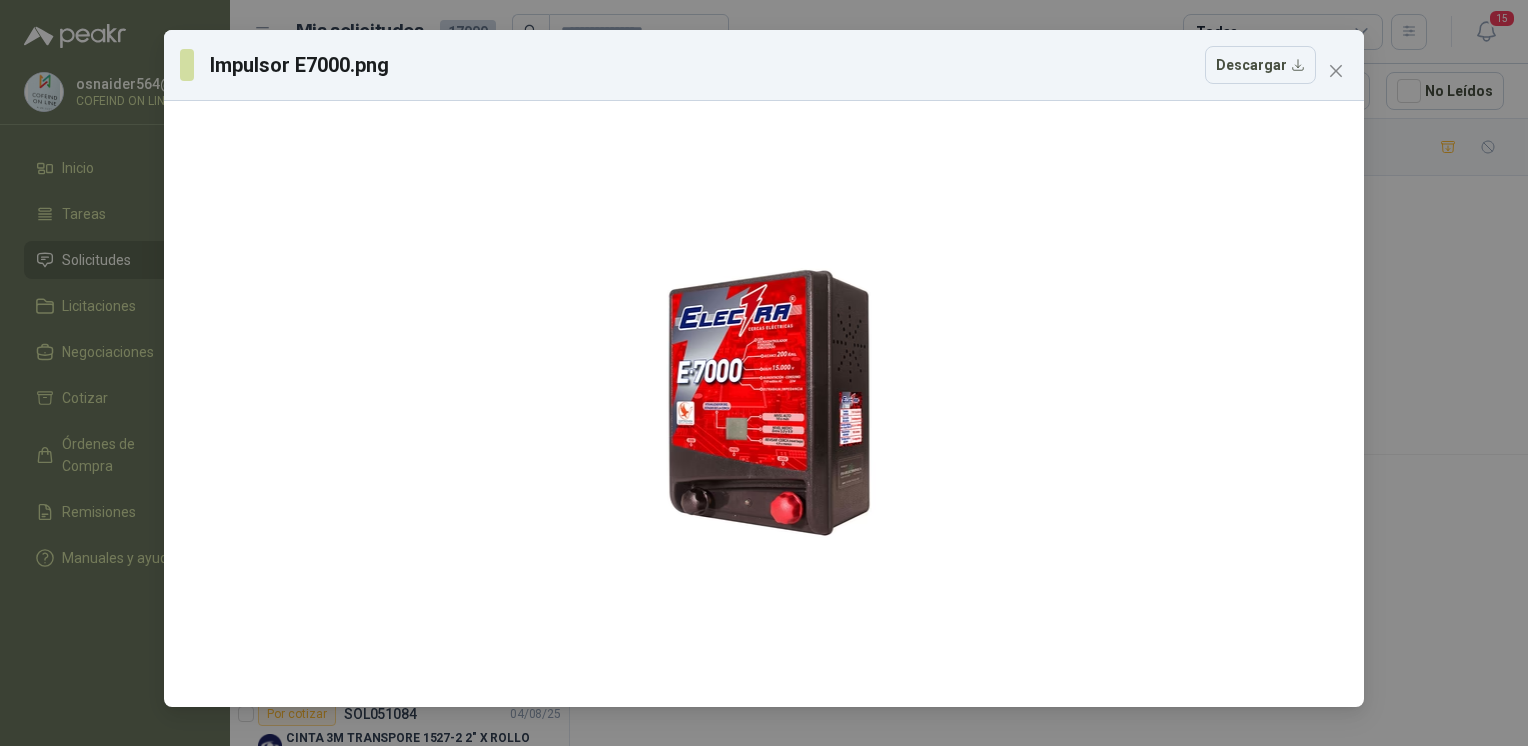 click on "Impulsor E7000.png   Descargar" at bounding box center [764, 373] 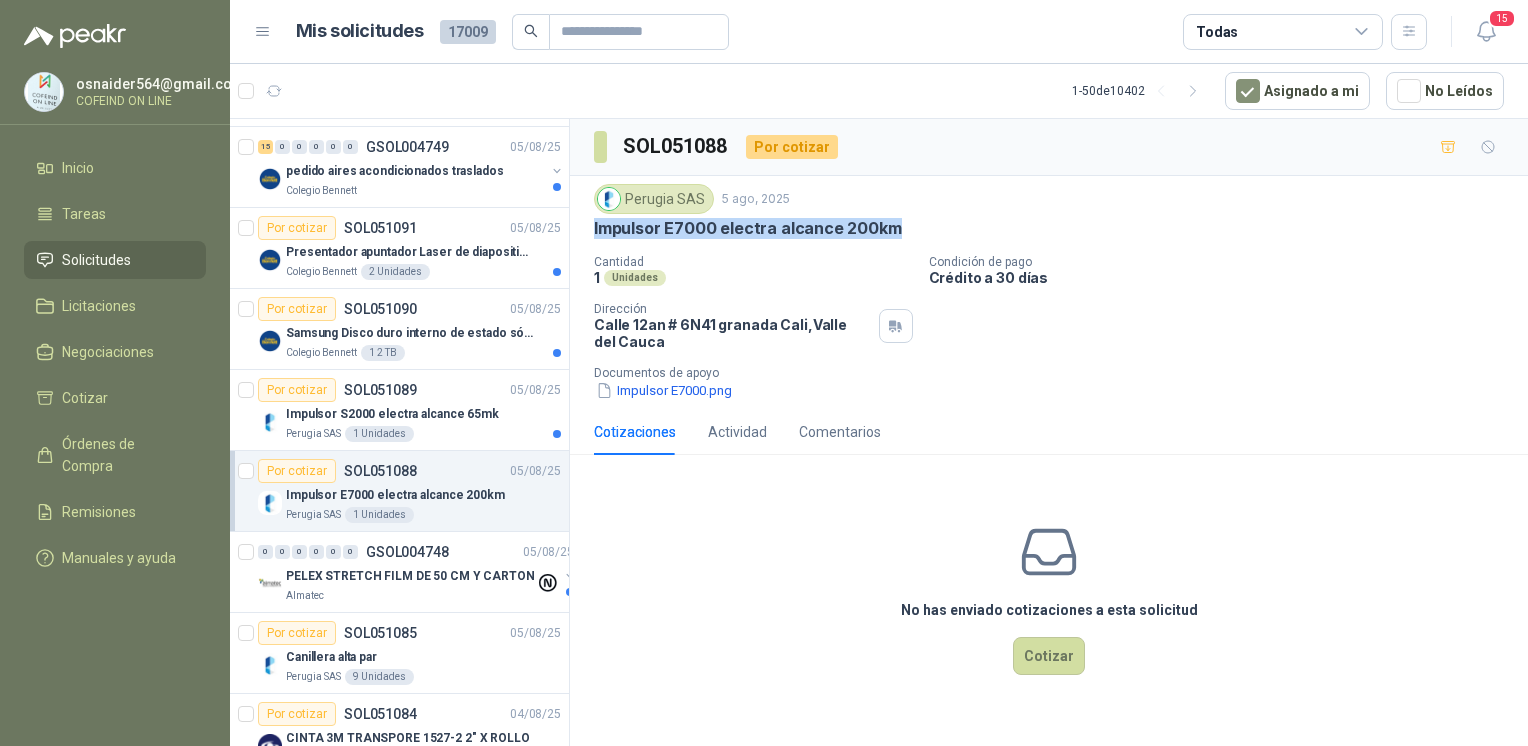 drag, startPoint x: 586, startPoint y: 227, endPoint x: 895, endPoint y: 227, distance: 309 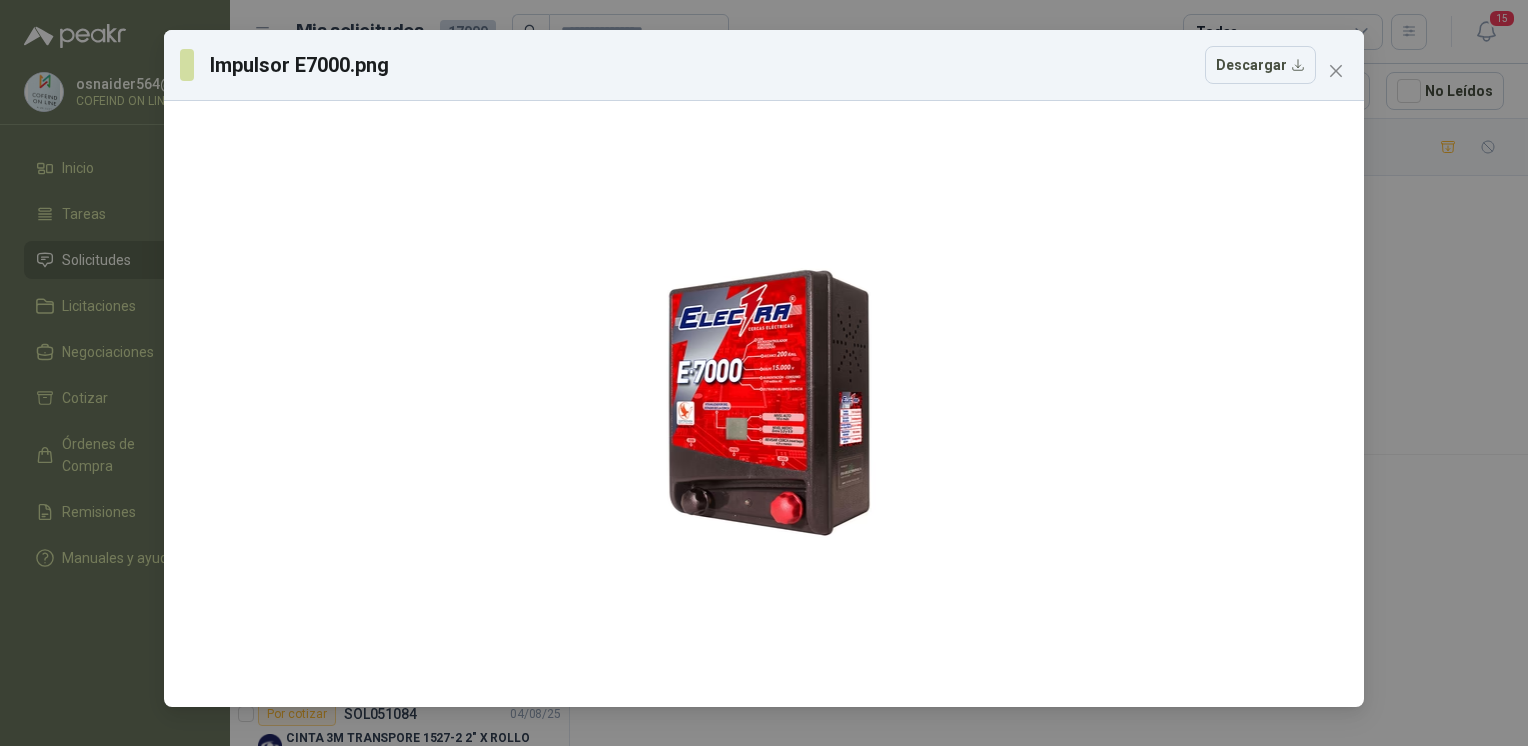 click on "Impulsor E7000.png   Descargar" at bounding box center (764, 373) 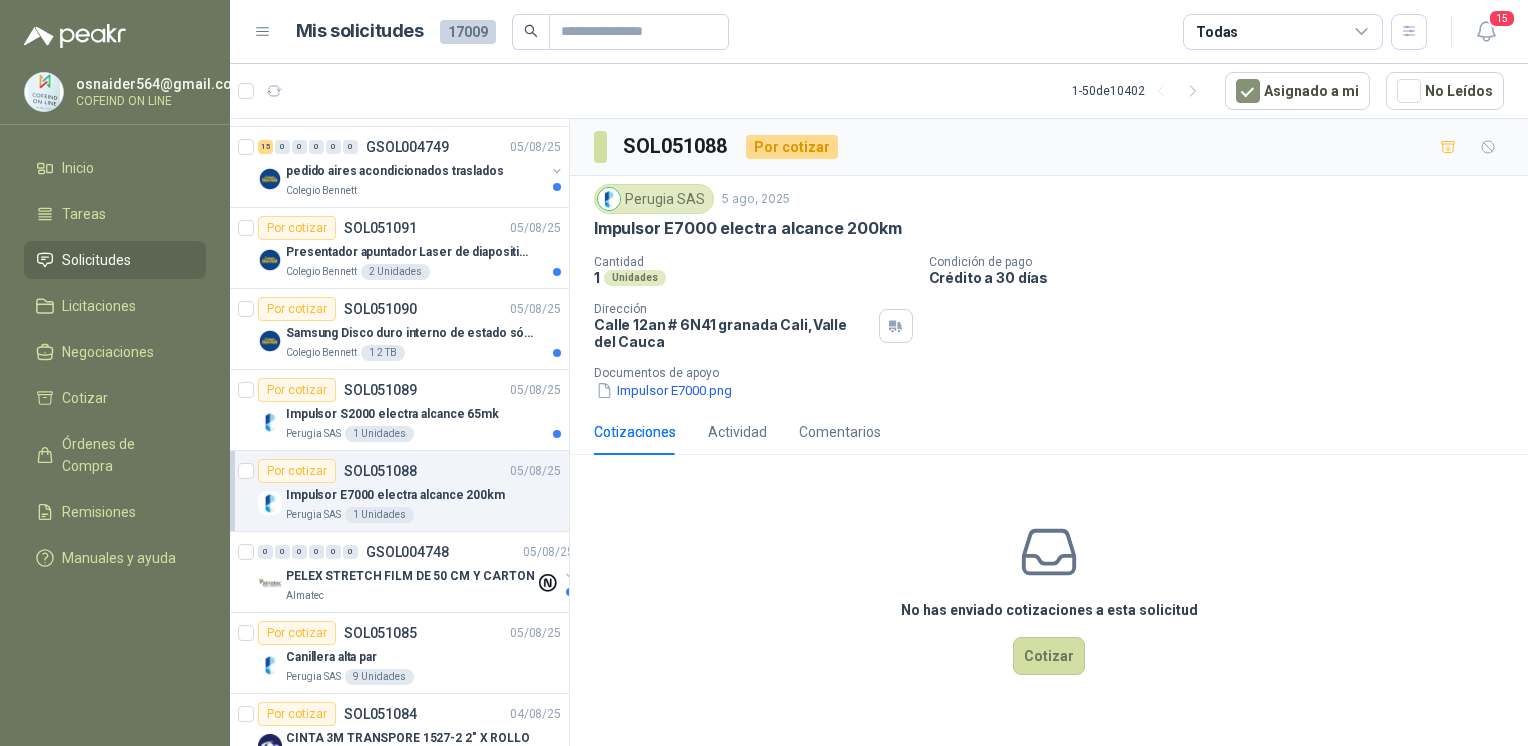click on "Perugia SAS" at bounding box center (313, 434) 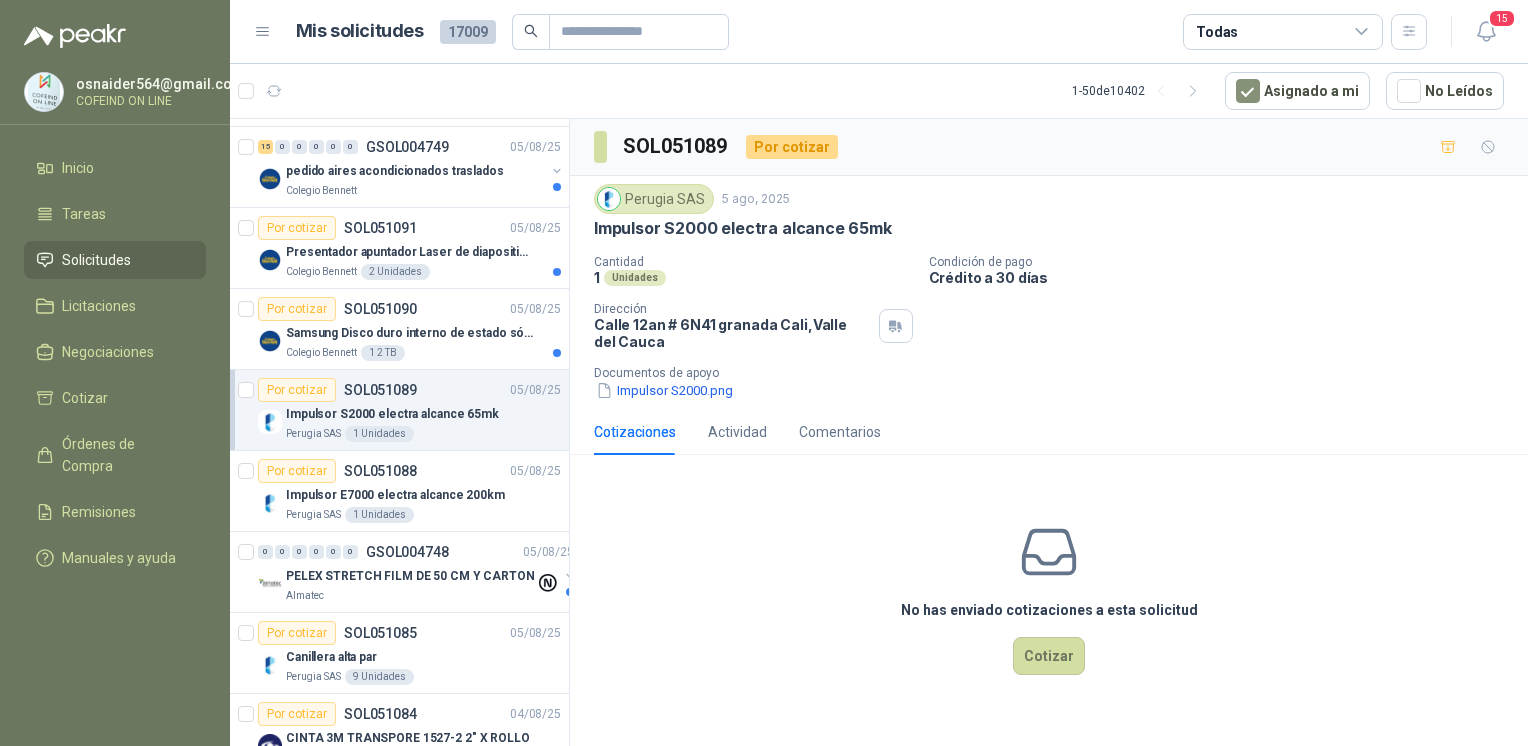 click on "Impulsor S2000.png" at bounding box center (664, 390) 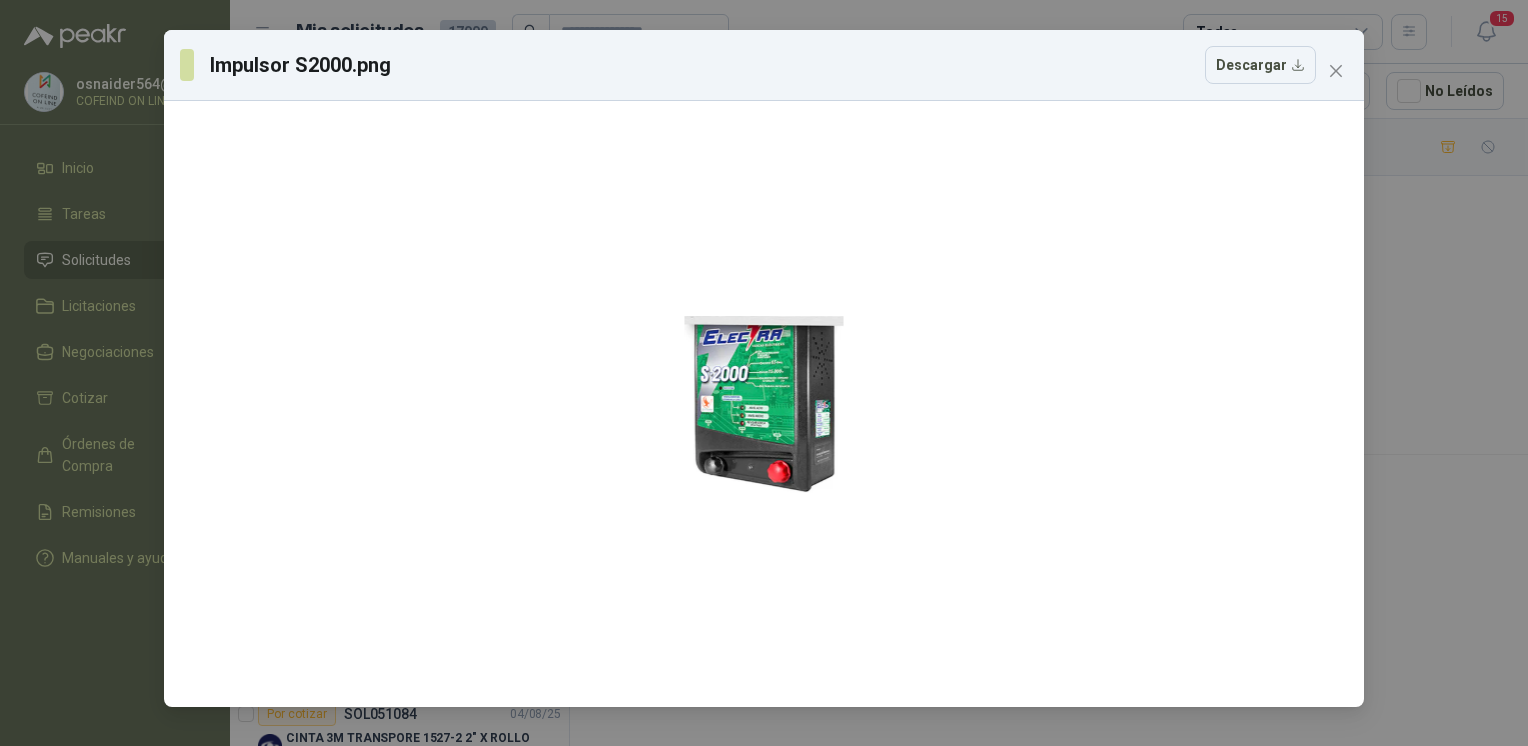 click on "Impulsor S2000.png   Descargar" at bounding box center (764, 373) 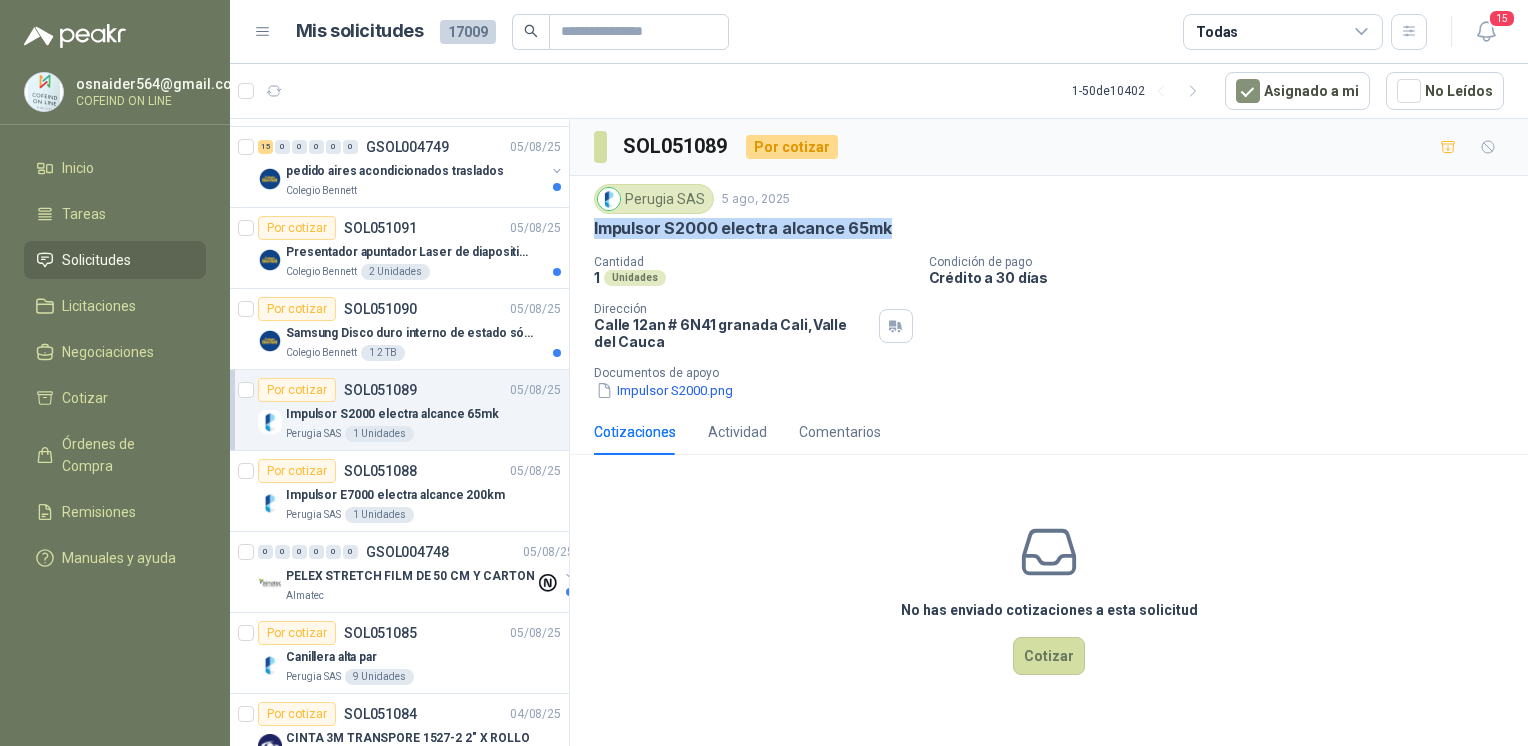 drag, startPoint x: 880, startPoint y: 233, endPoint x: 594, endPoint y: 236, distance: 286.01575 